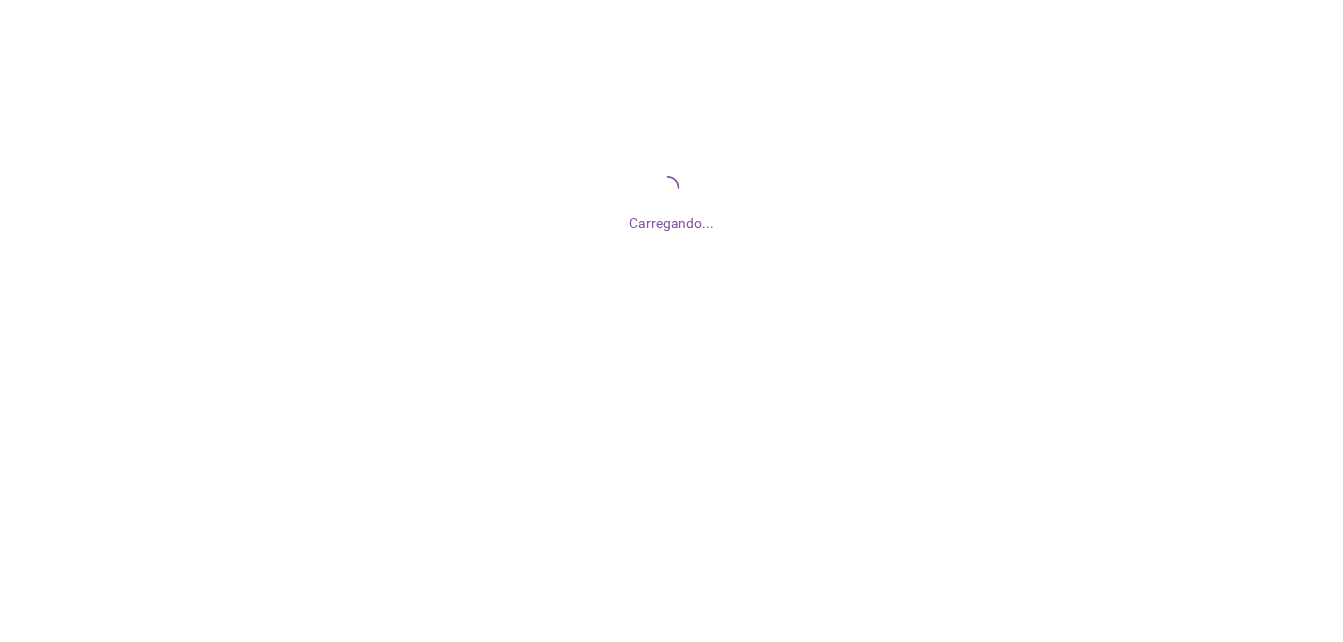 scroll, scrollTop: 0, scrollLeft: 0, axis: both 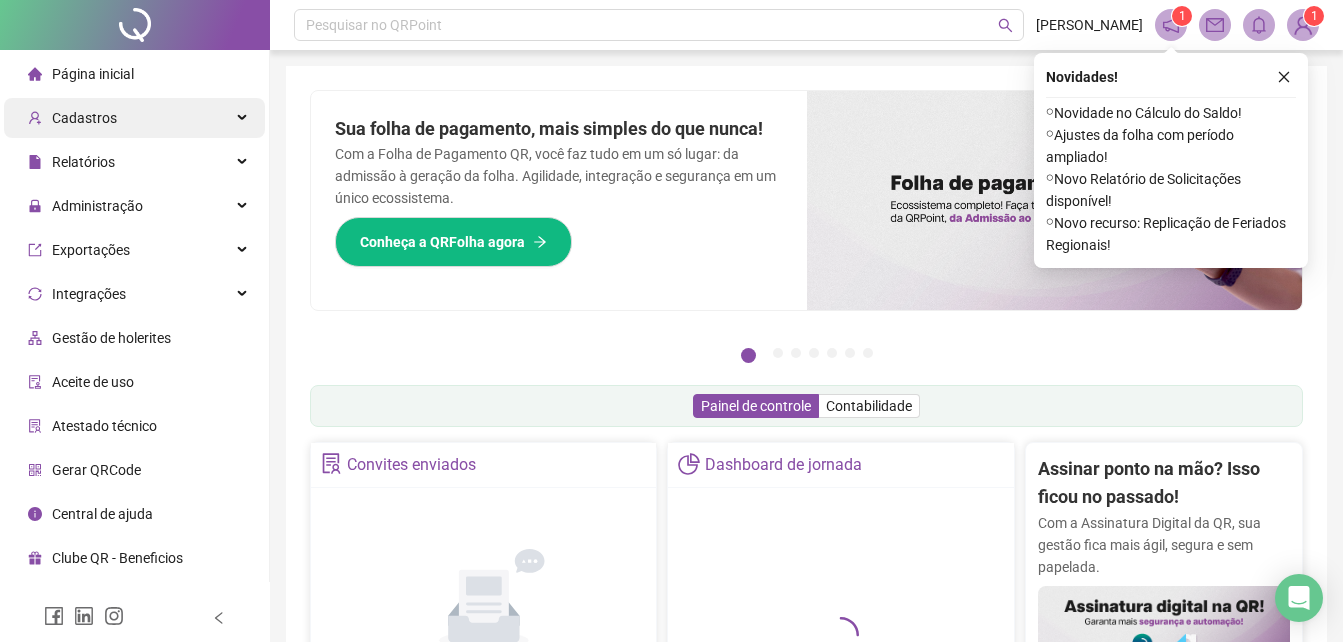 click on "Cadastros" at bounding box center (72, 118) 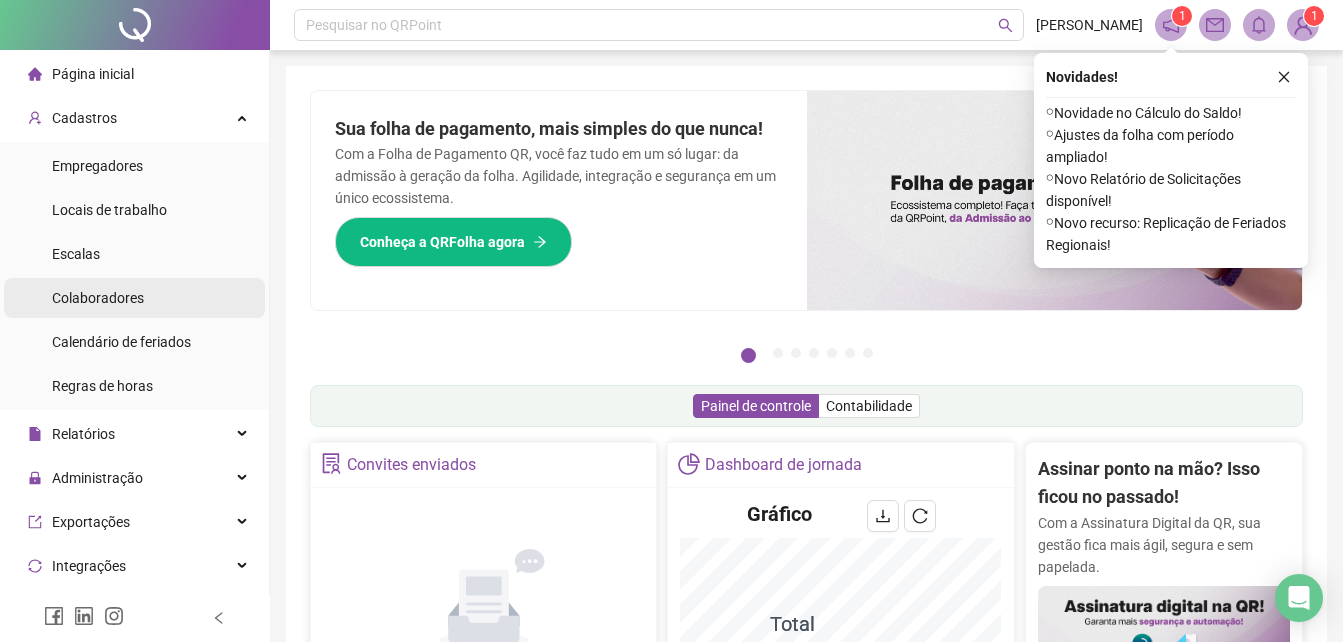 click on "Colaboradores" at bounding box center (98, 298) 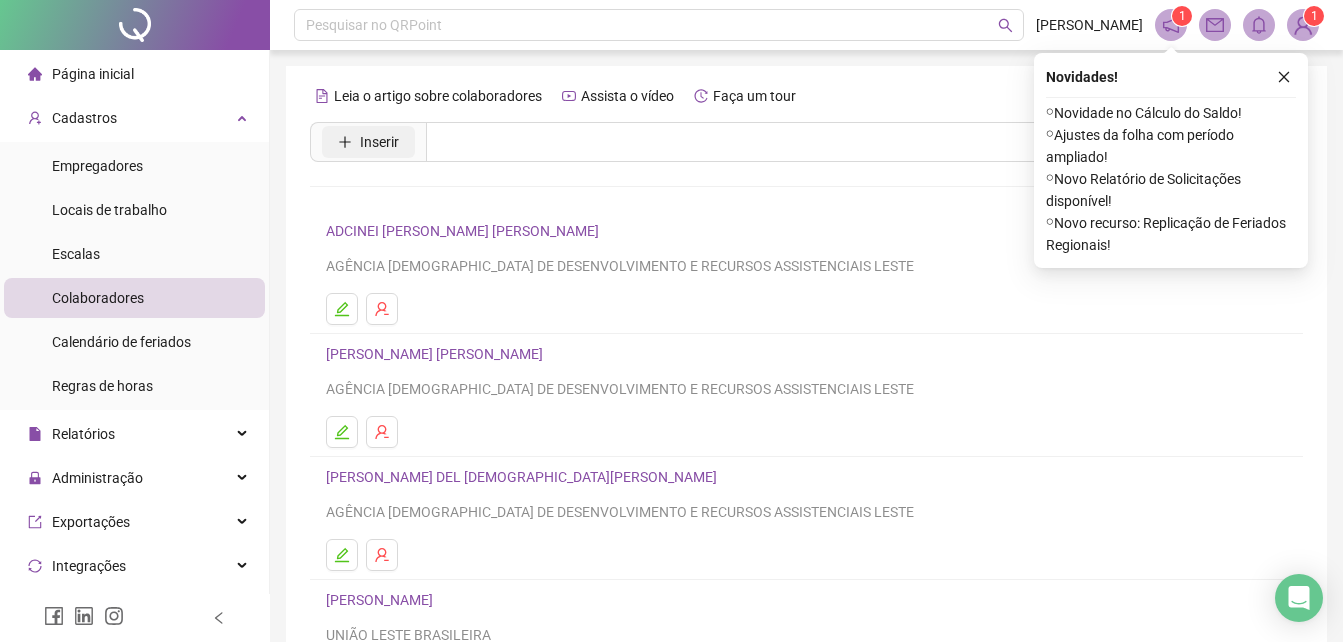 click on "Inserir" at bounding box center (379, 142) 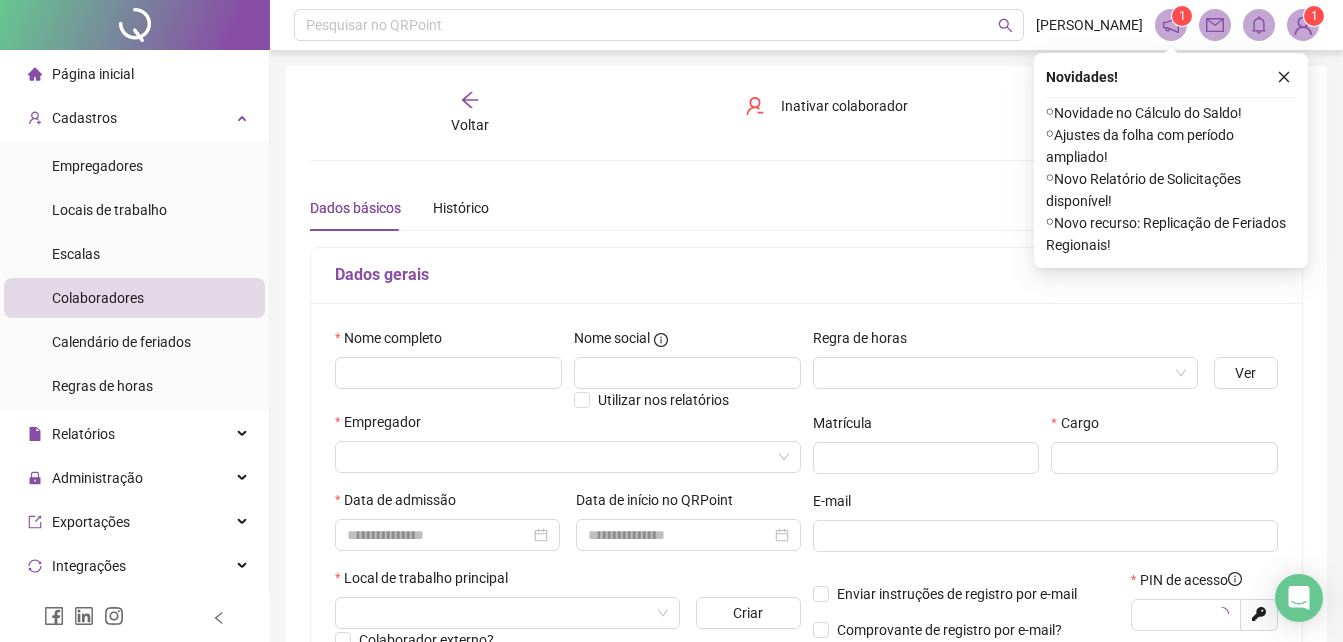 type on "*****" 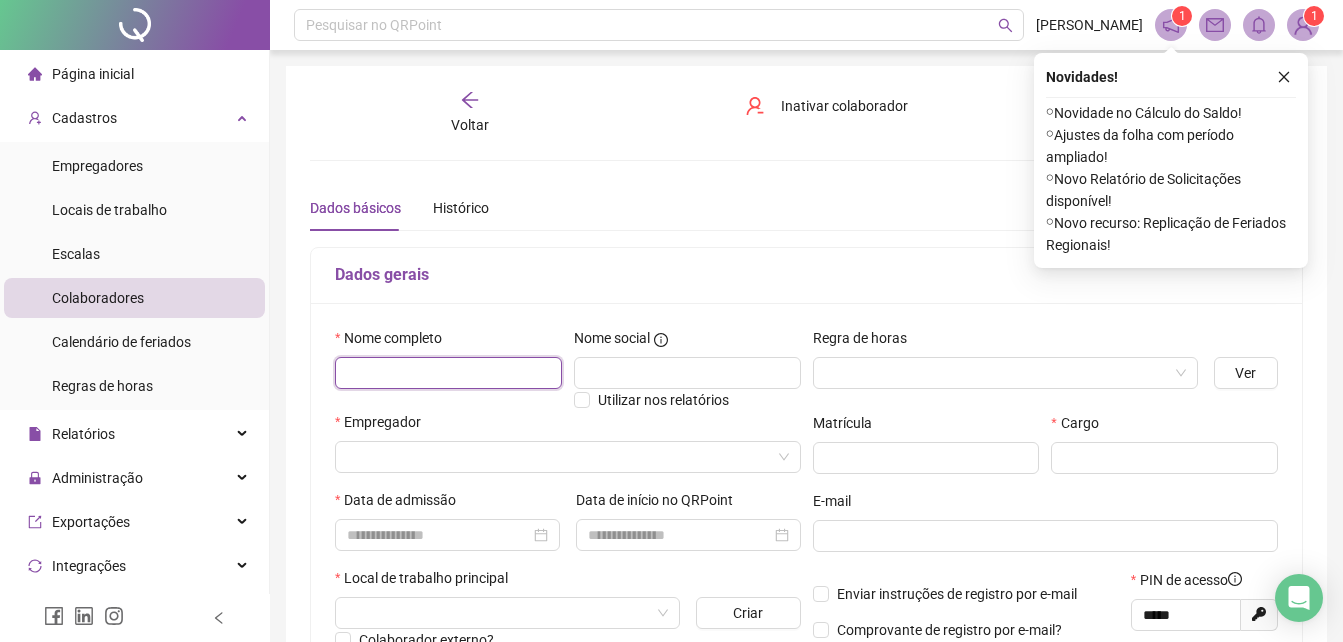 click at bounding box center (448, 373) 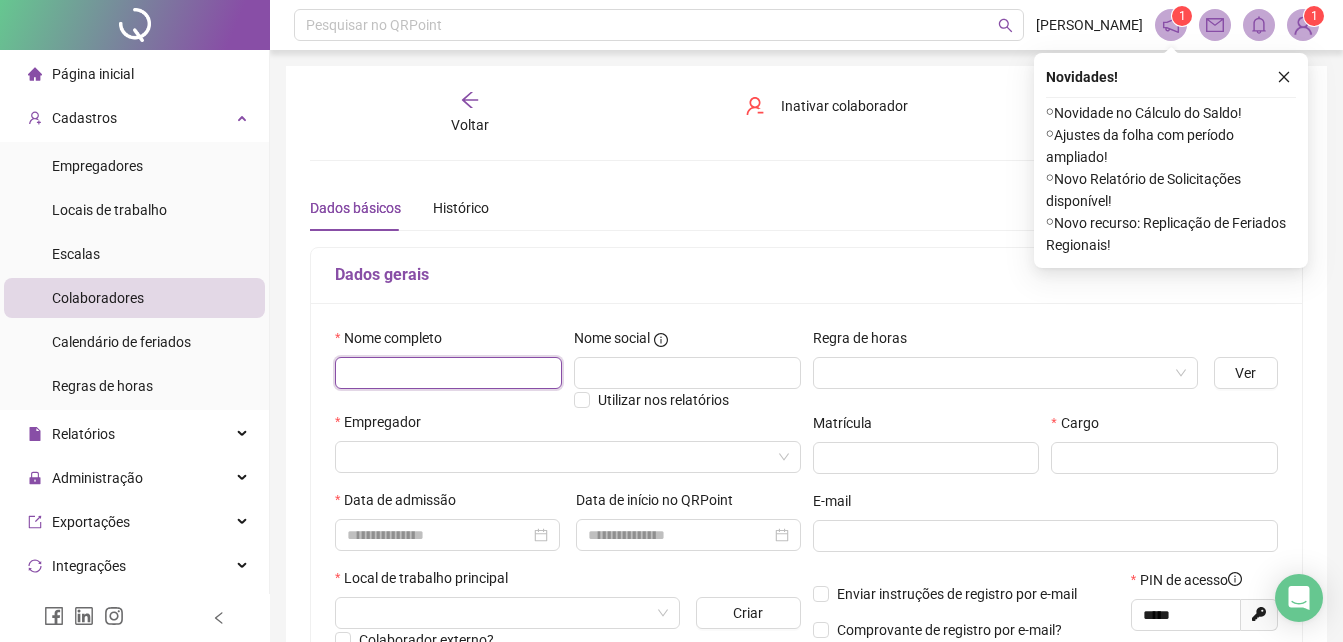 click at bounding box center (448, 373) 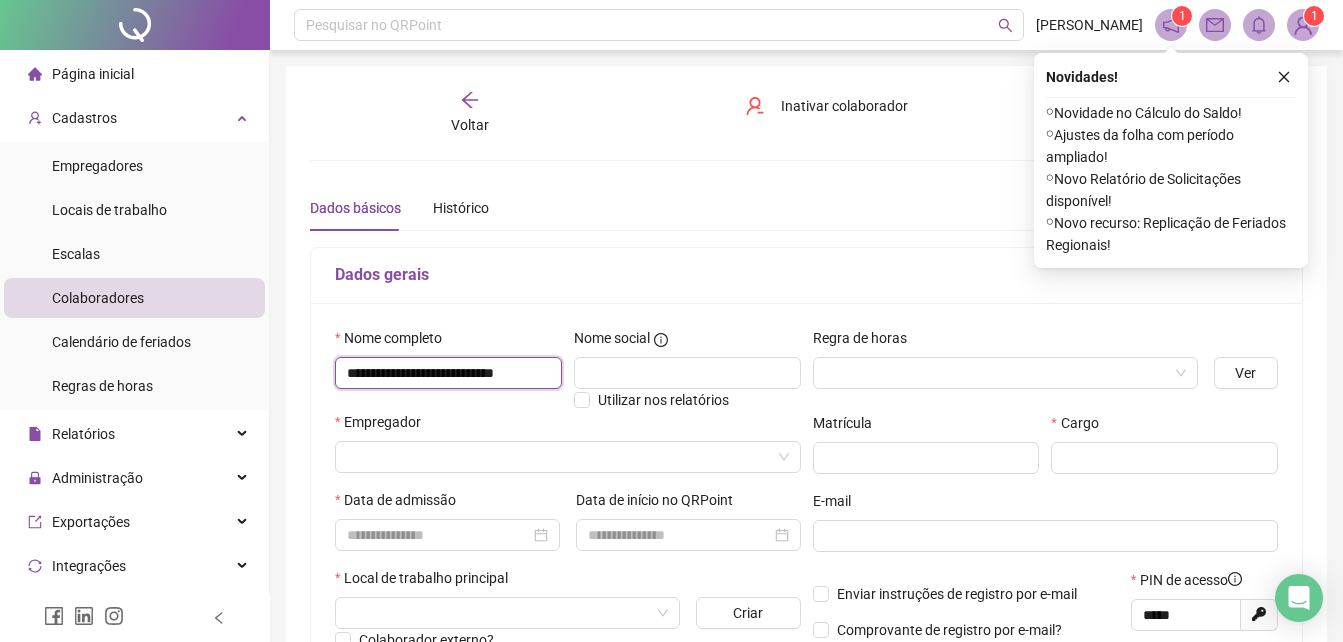 scroll, scrollTop: 0, scrollLeft: 4, axis: horizontal 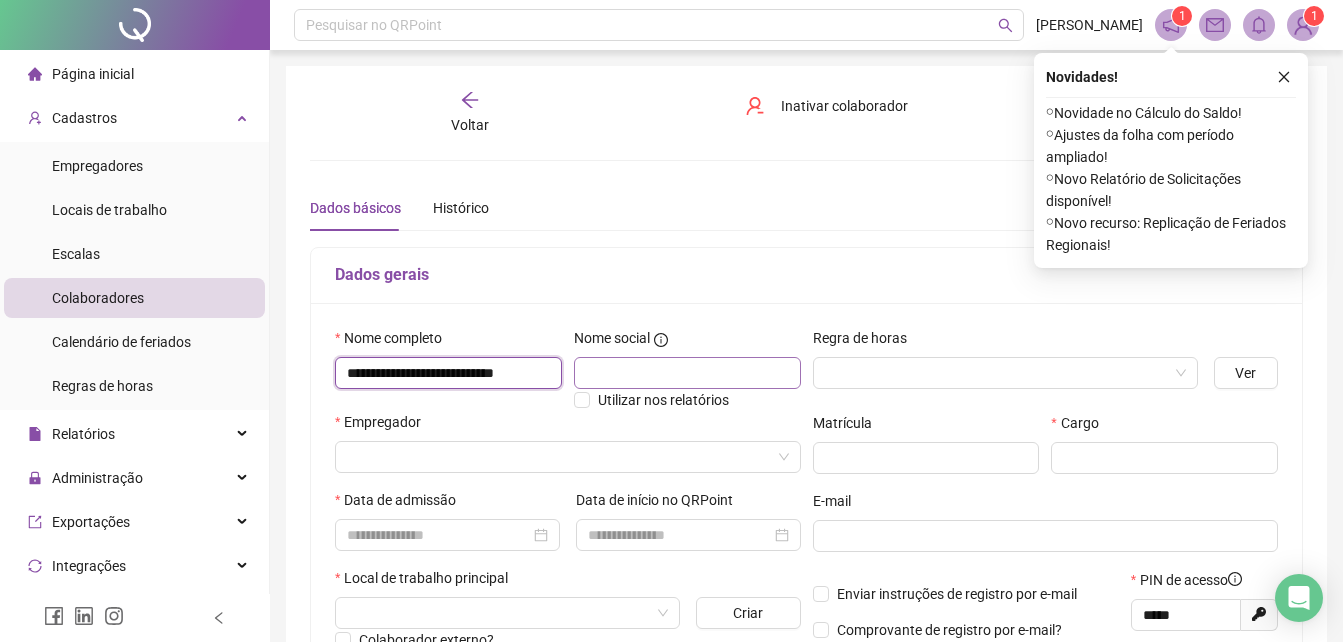 type on "**********" 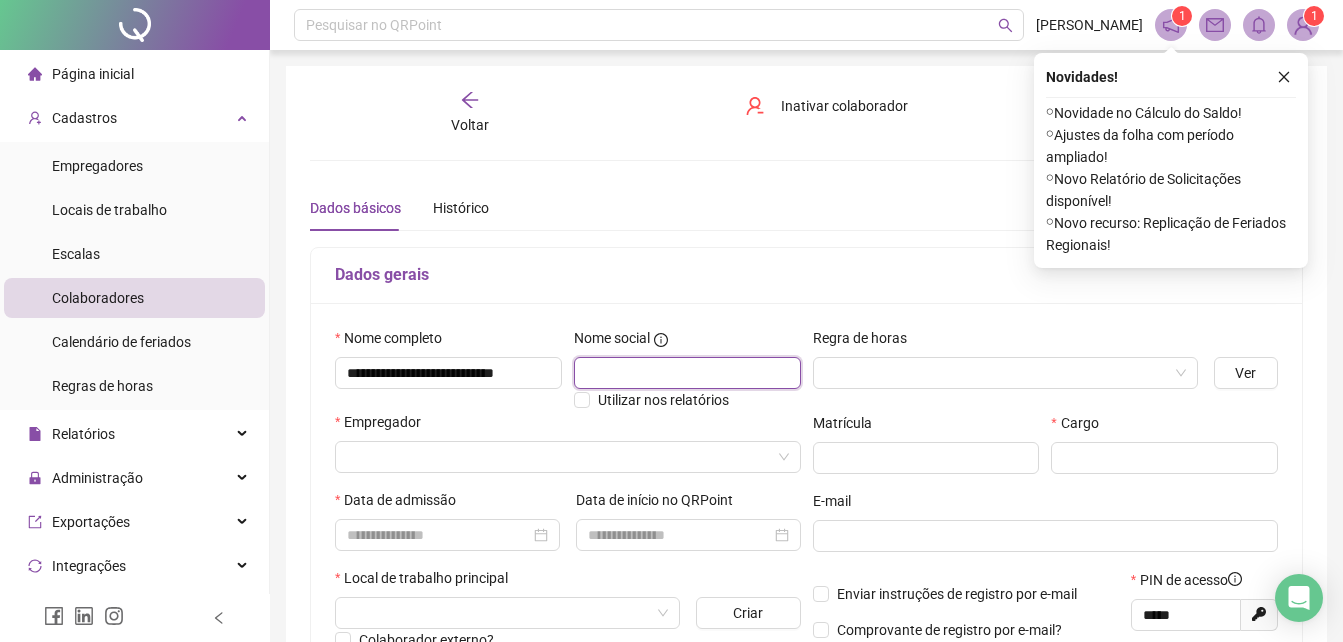 click at bounding box center [687, 373] 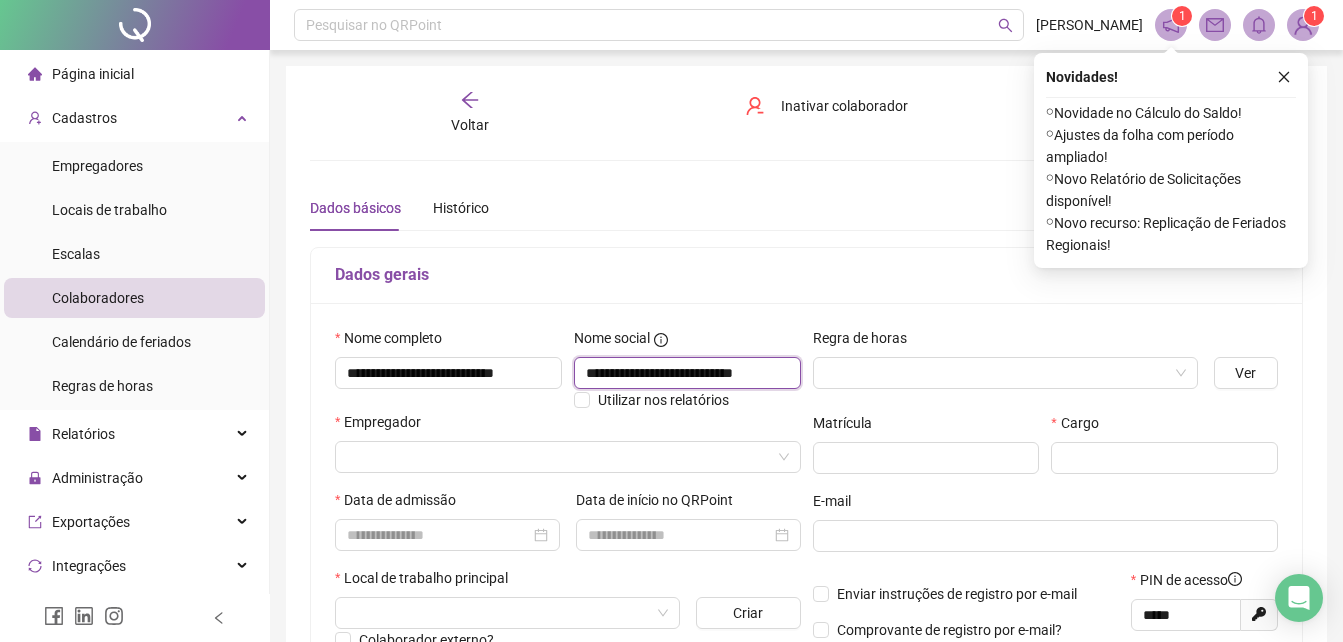 scroll, scrollTop: 0, scrollLeft: 5, axis: horizontal 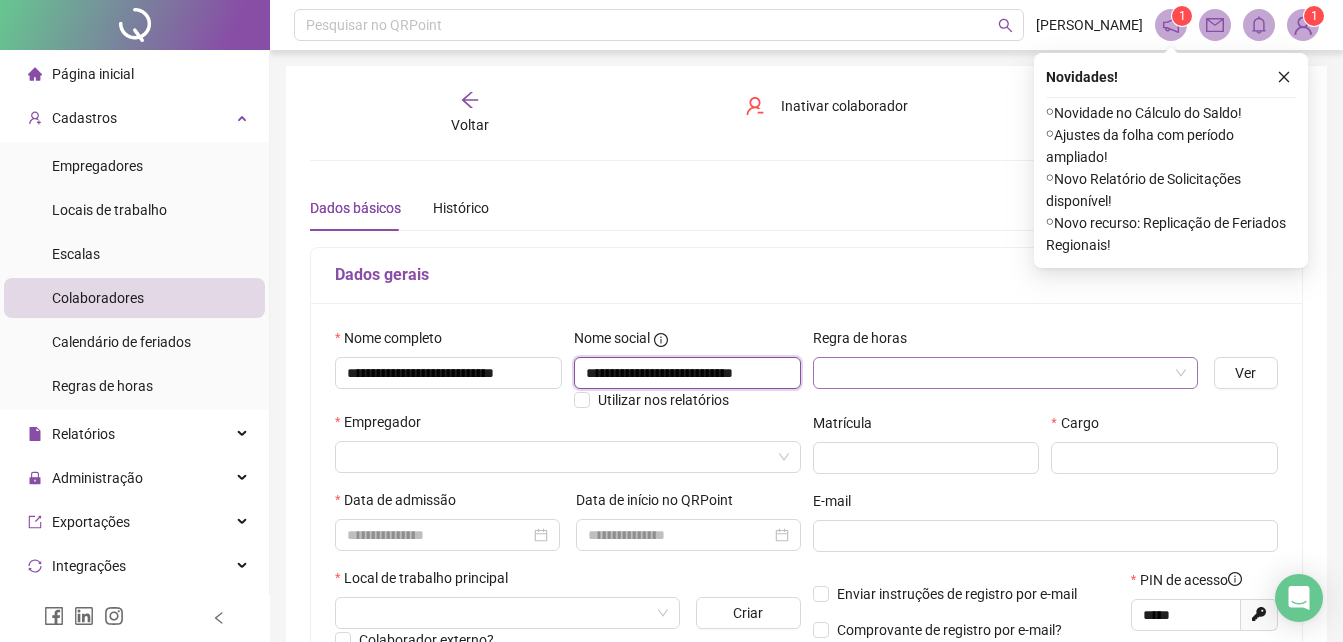 type on "**********" 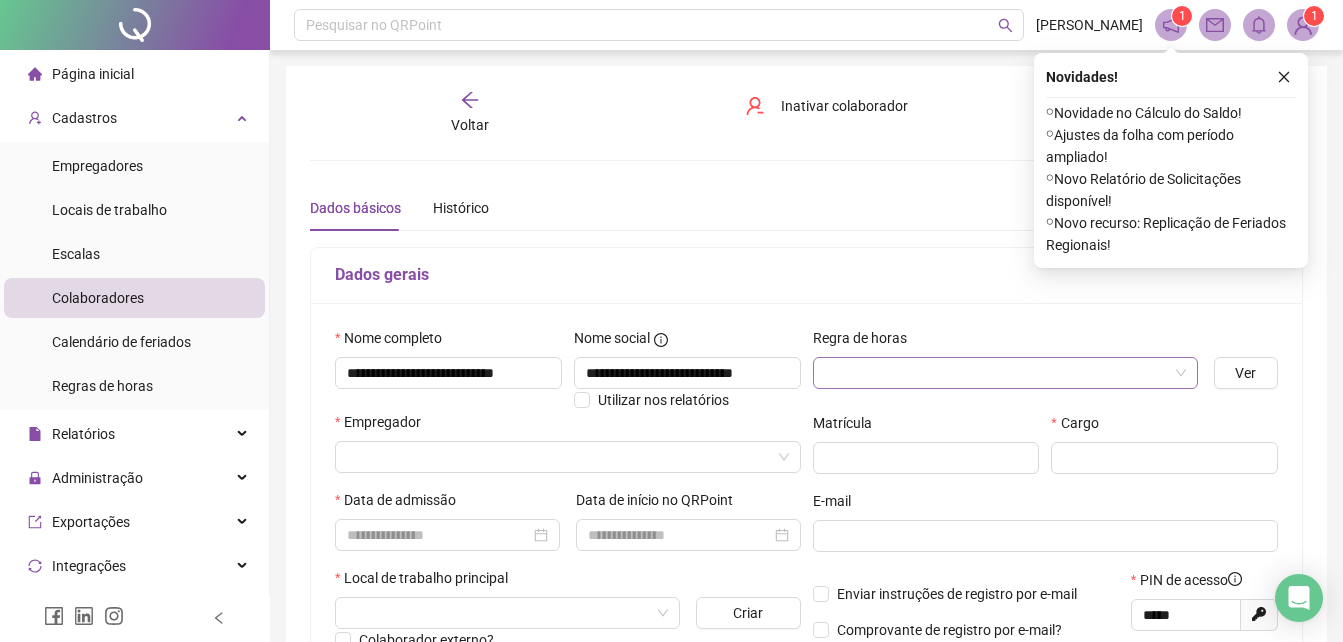 click at bounding box center (999, 373) 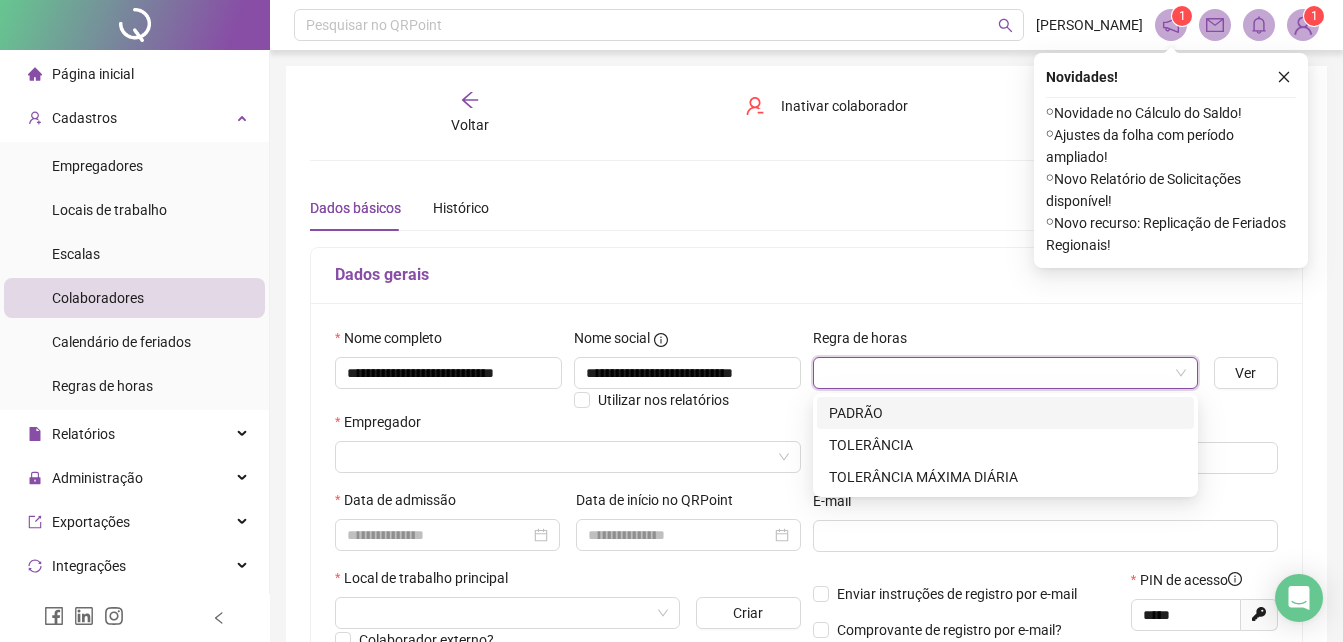 click on "PADRÃO" at bounding box center [1005, 413] 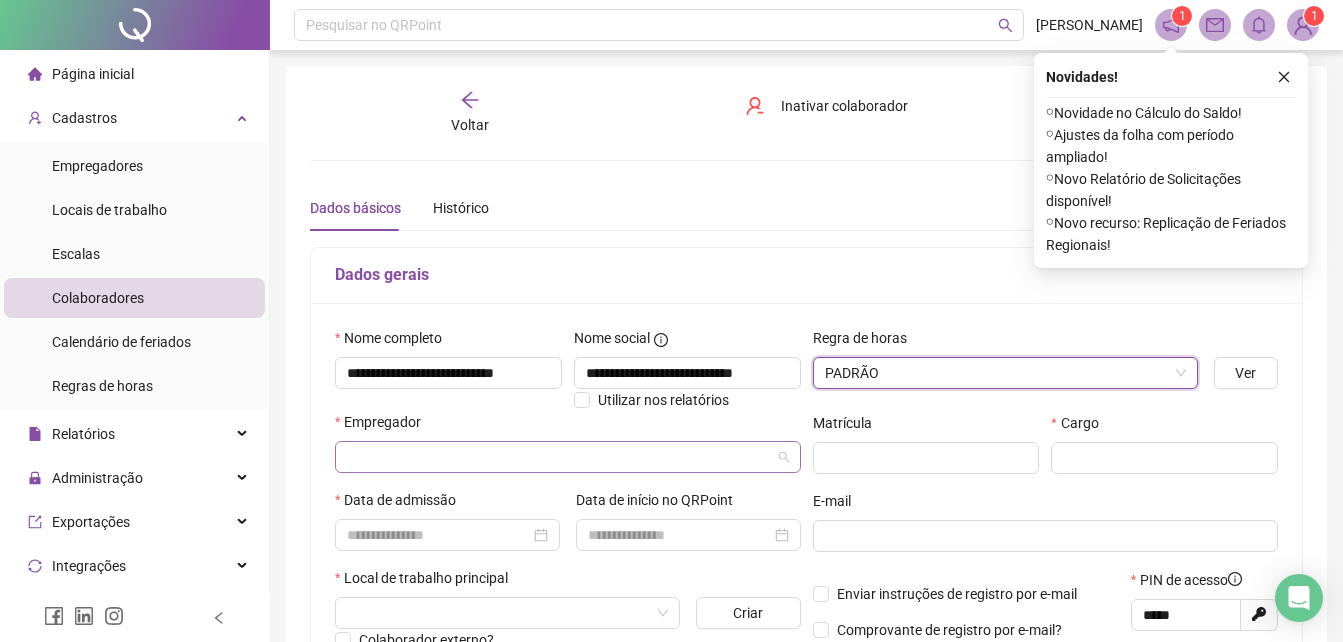 click at bounding box center [562, 457] 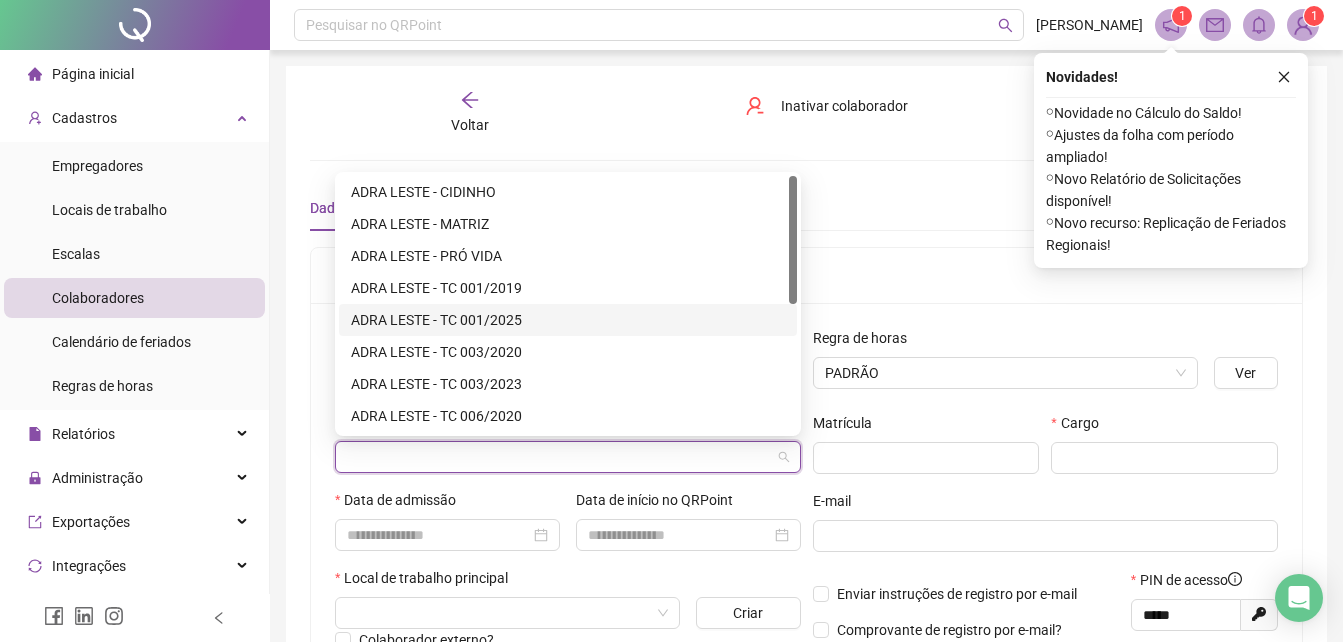 click on "ADRA LESTE - TC 001/2025" at bounding box center (568, 320) 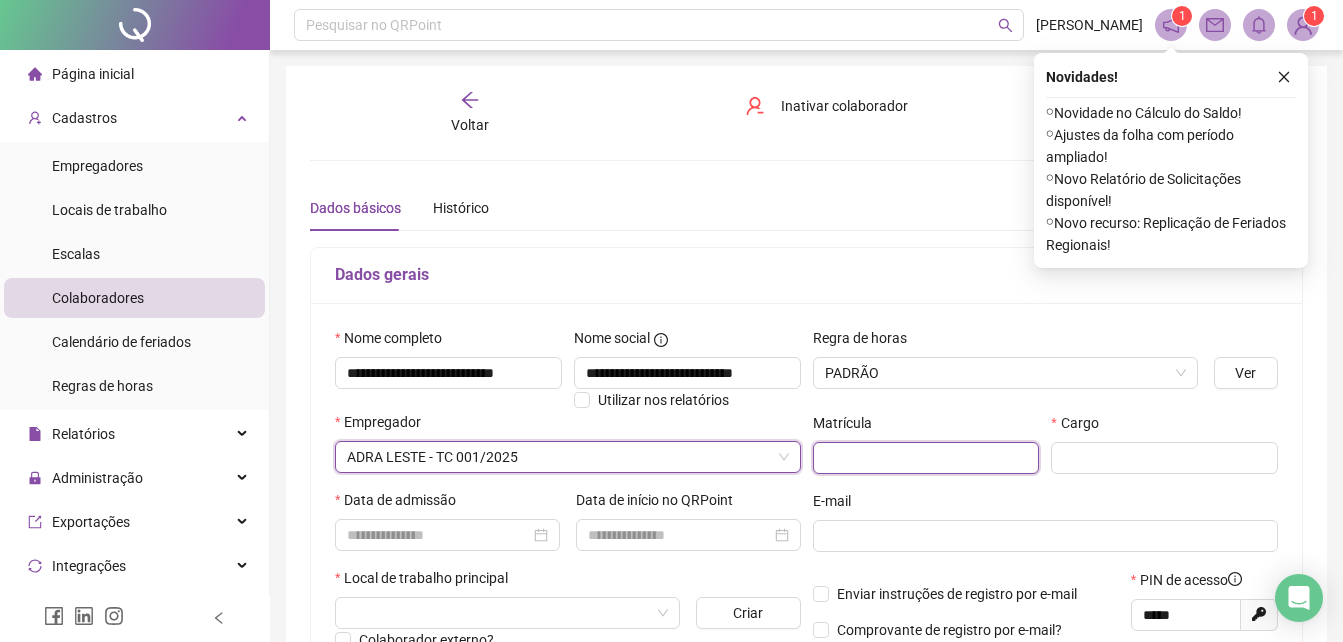 click at bounding box center (926, 458) 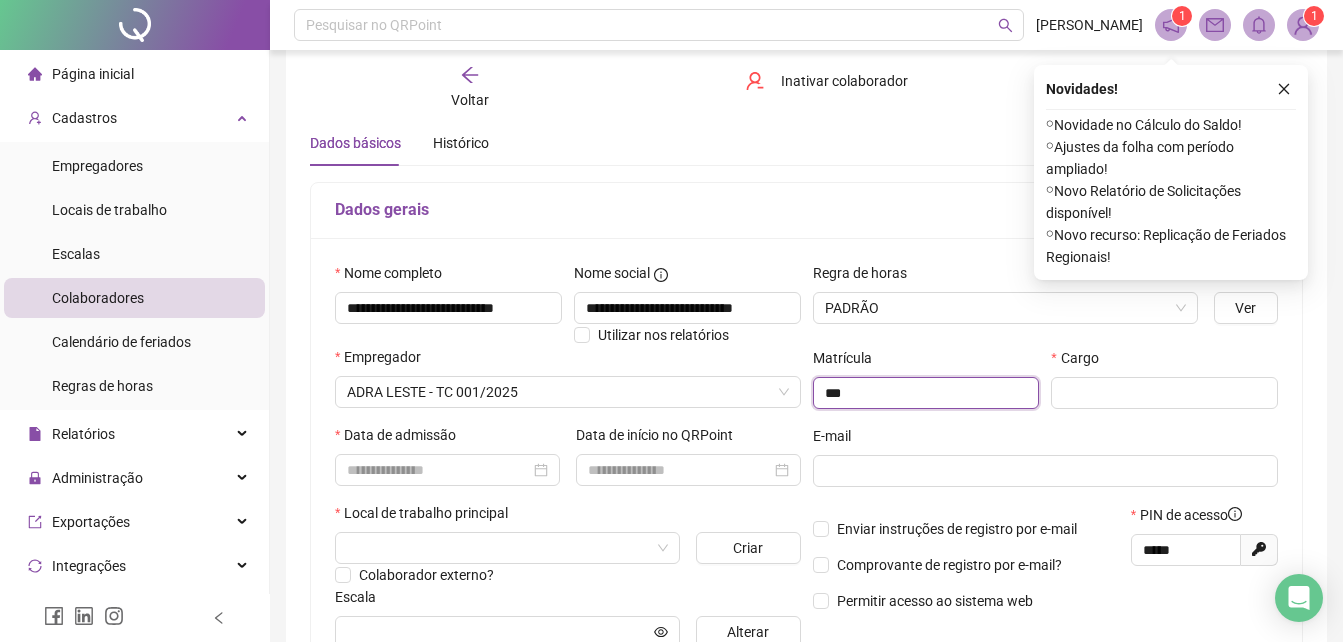 scroll, scrollTop: 100, scrollLeft: 0, axis: vertical 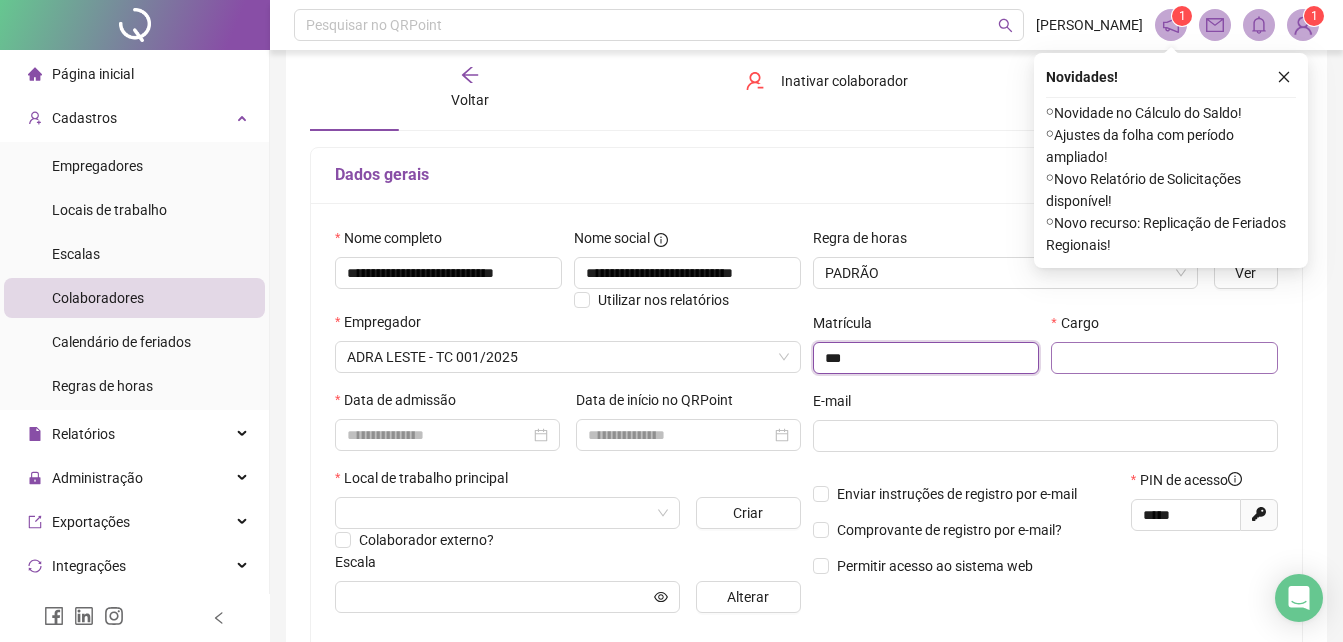 type on "***" 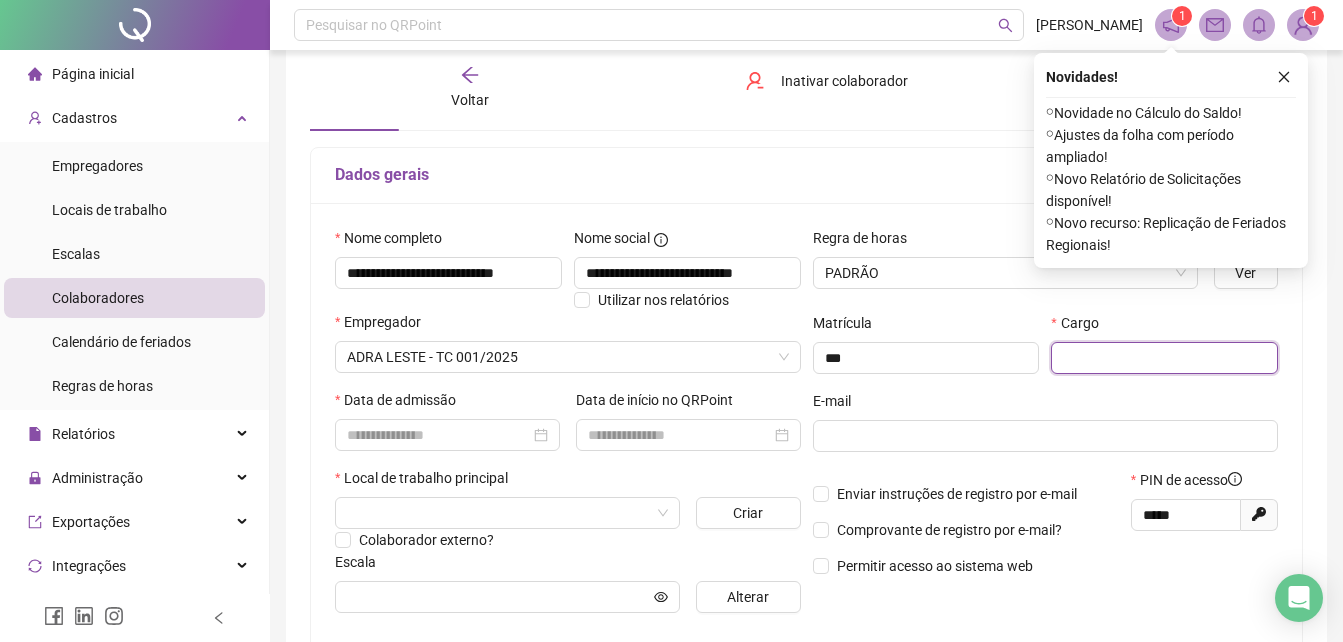 click at bounding box center (1164, 358) 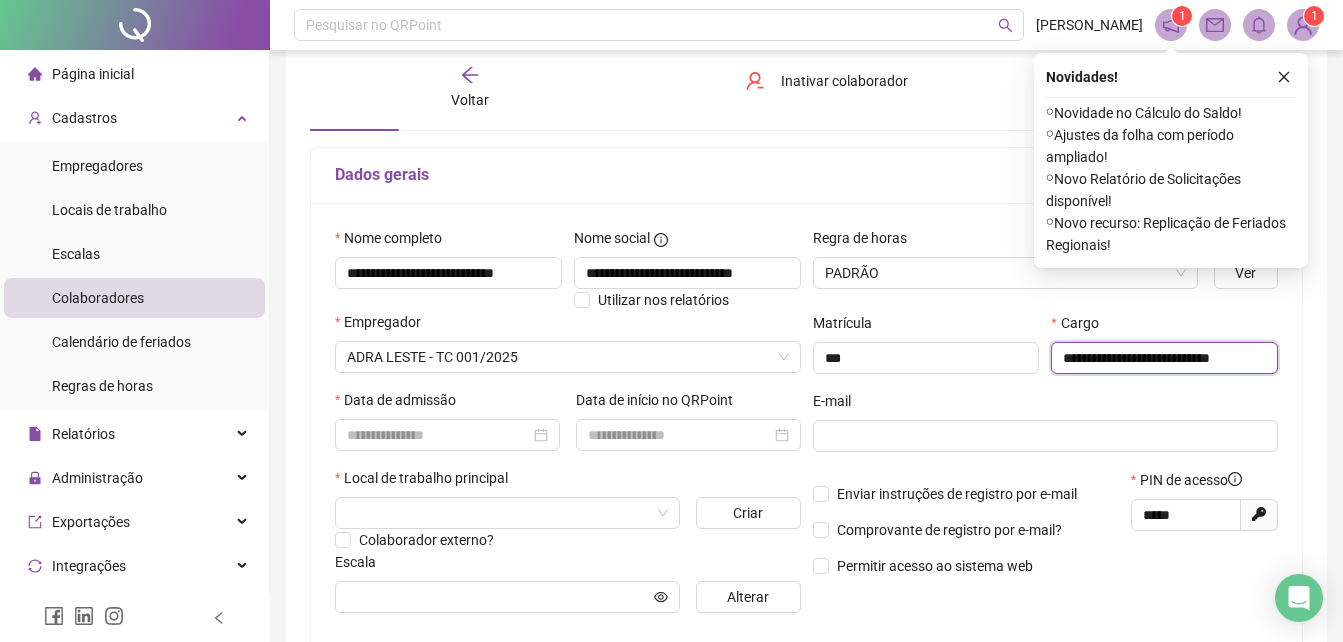 scroll, scrollTop: 0, scrollLeft: 18, axis: horizontal 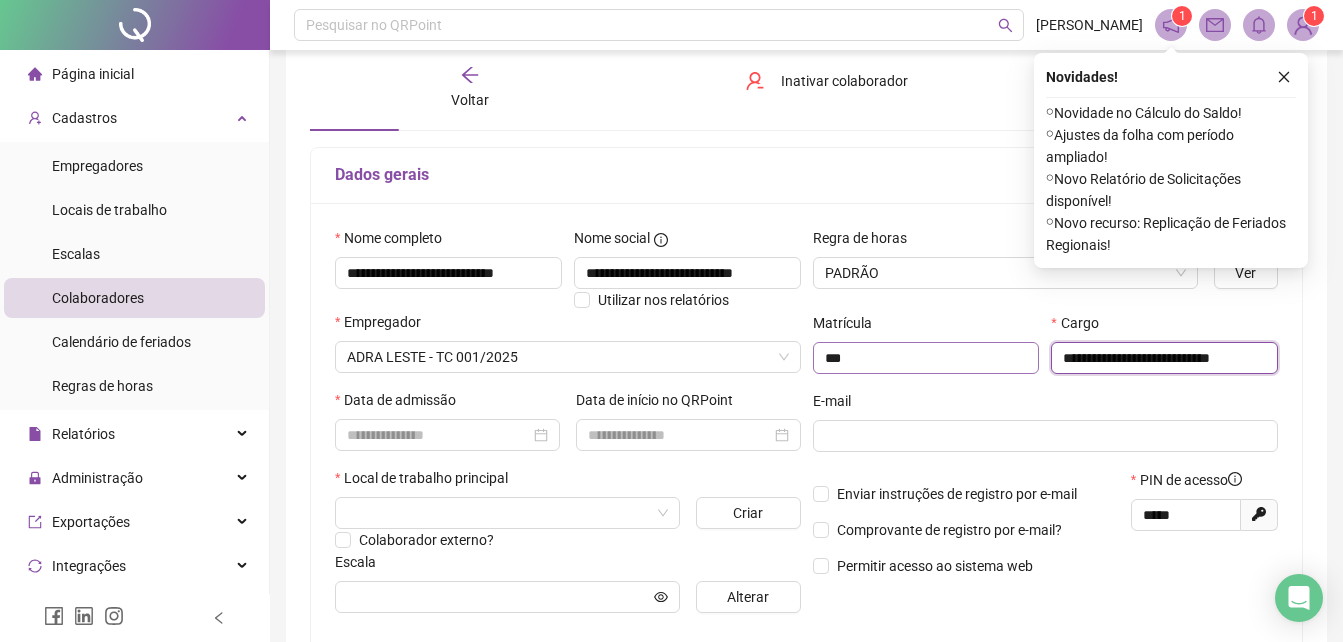 type on "**********" 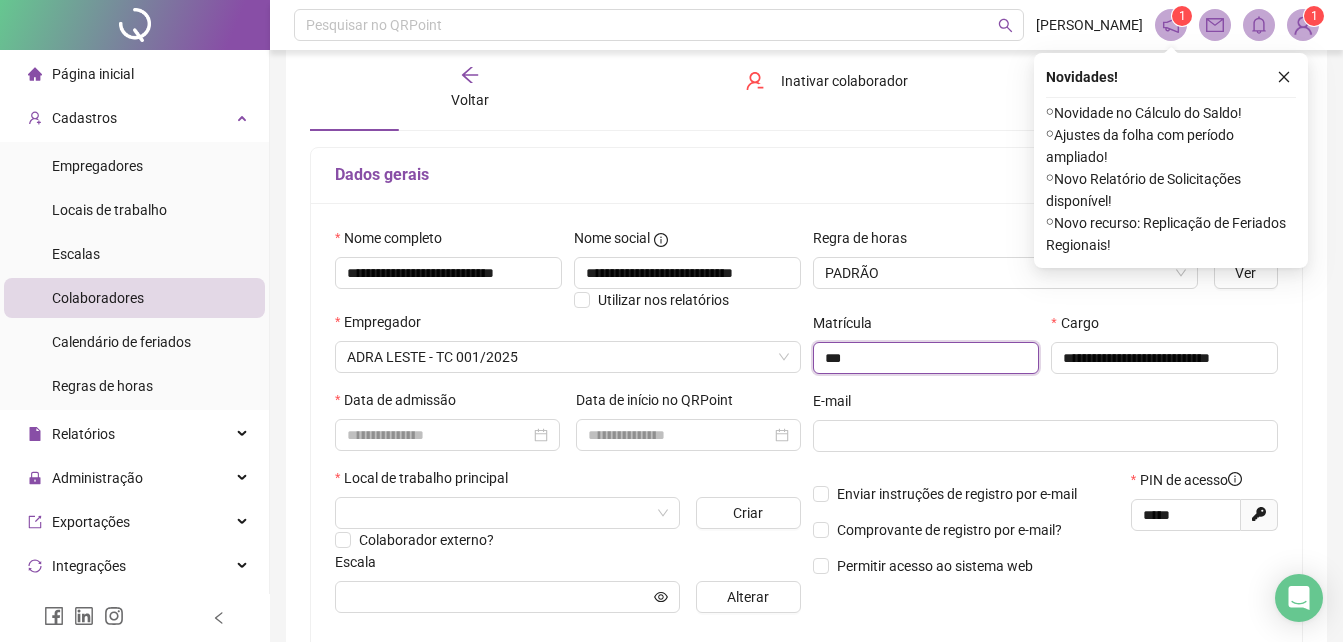 click on "***" at bounding box center [926, 358] 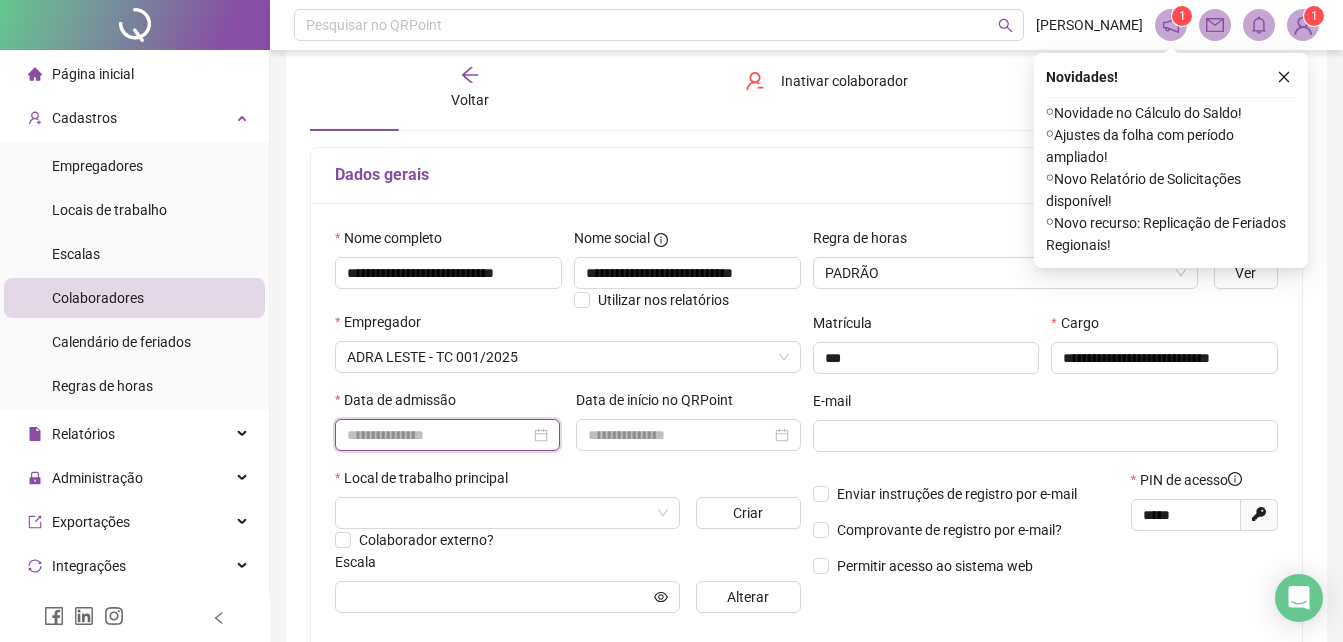 click at bounding box center [438, 435] 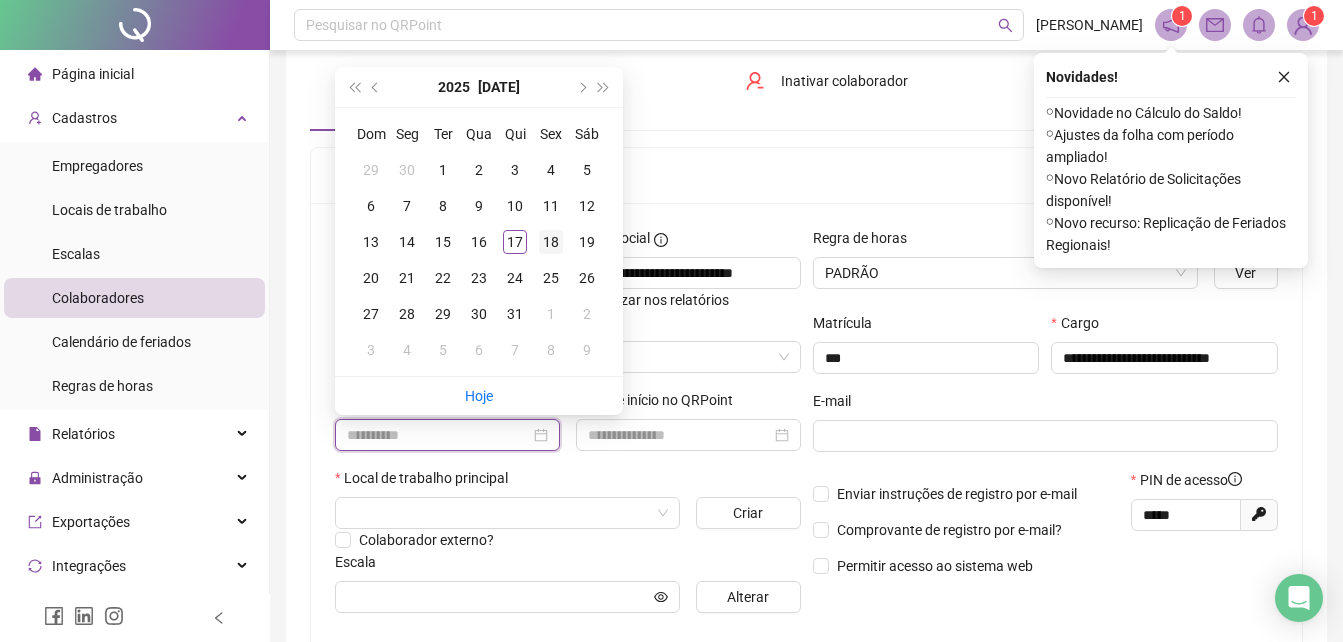 type on "**********" 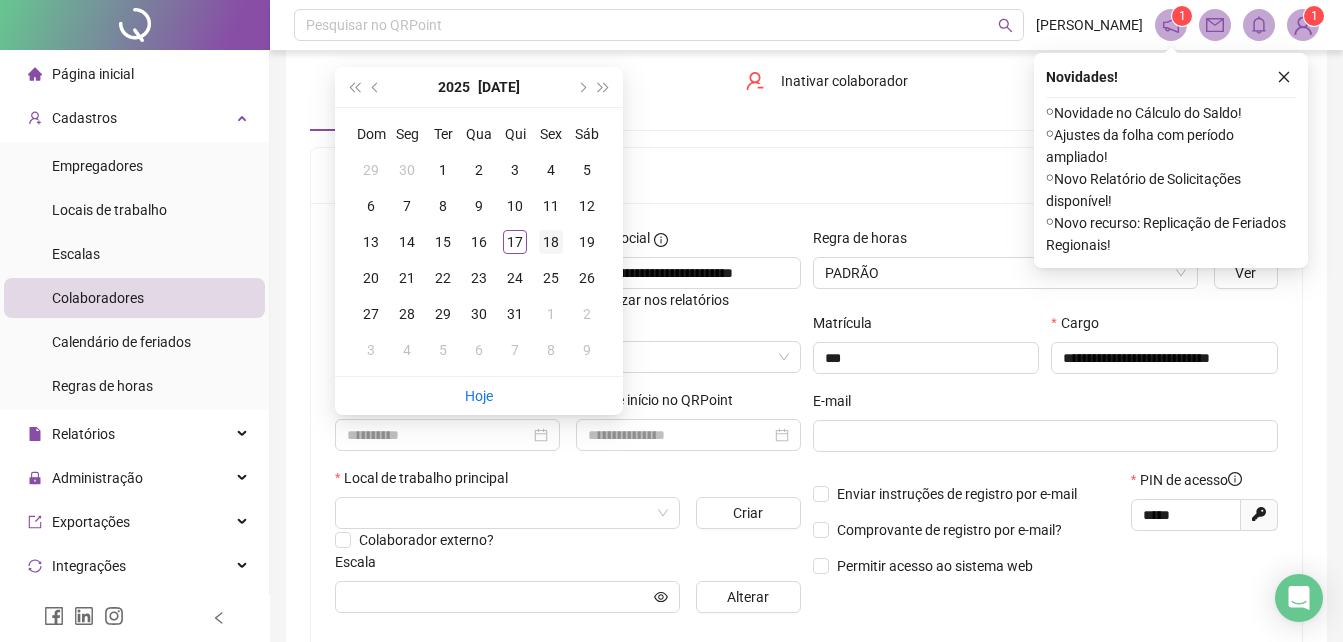click on "18" at bounding box center (551, 242) 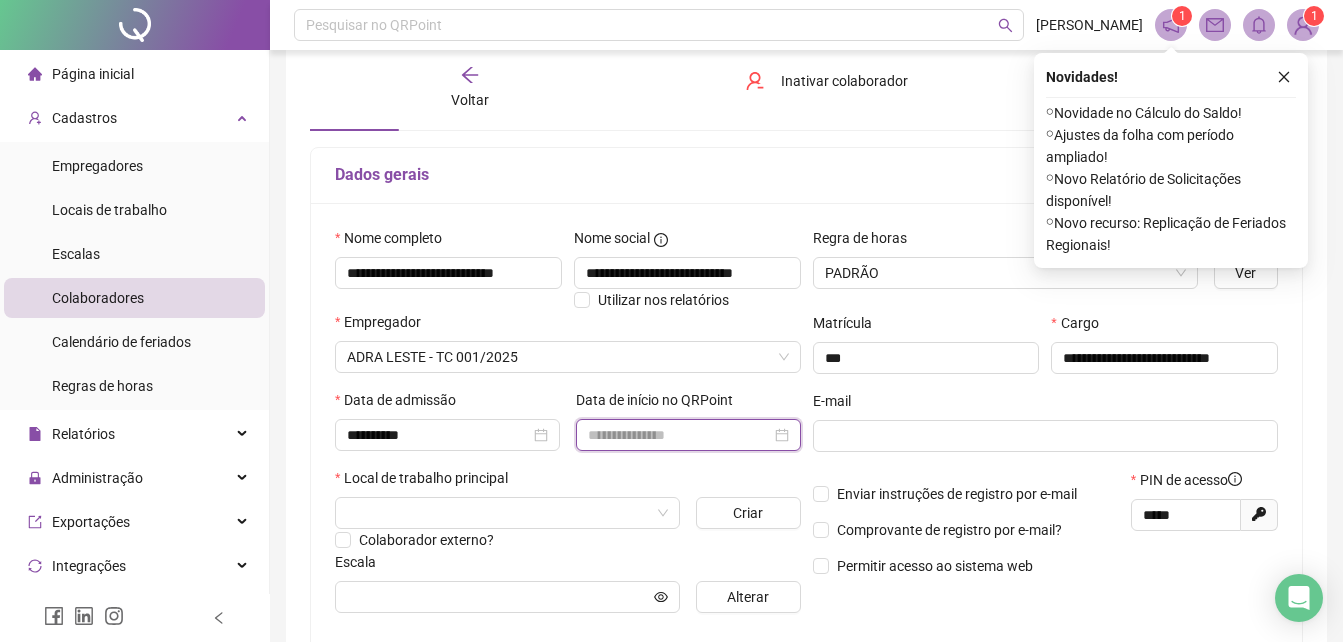 click at bounding box center (679, 435) 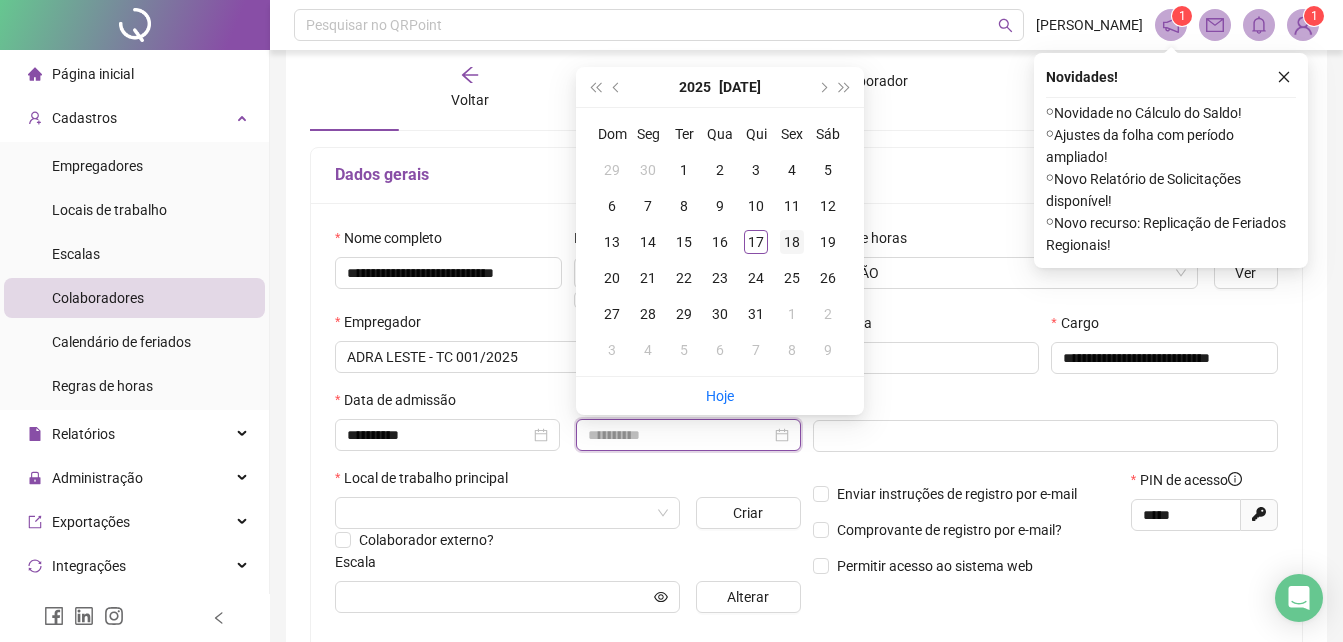 type on "**********" 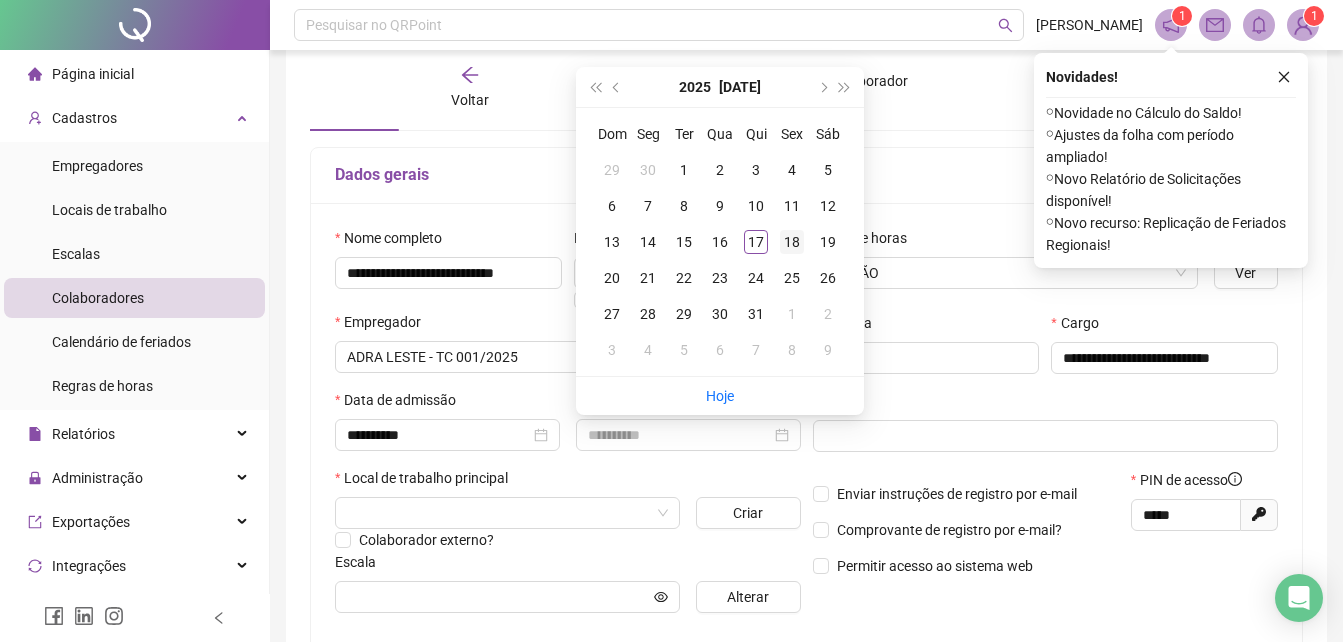 click on "18" at bounding box center (792, 242) 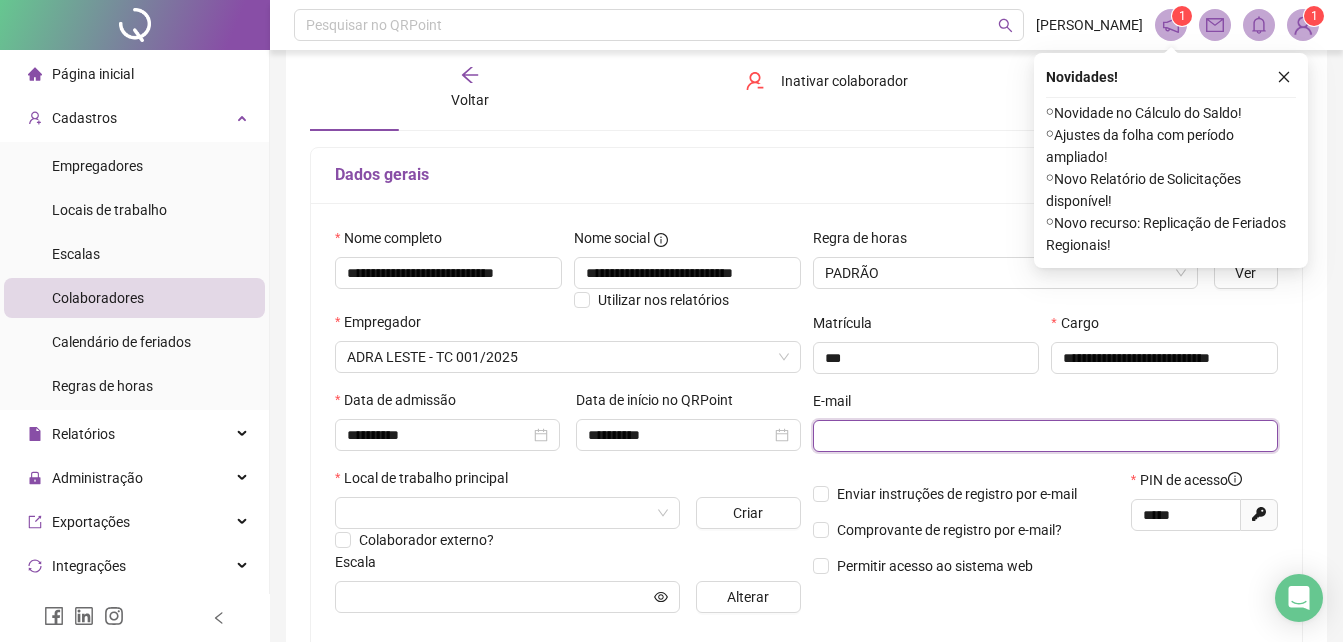 click at bounding box center [1044, 436] 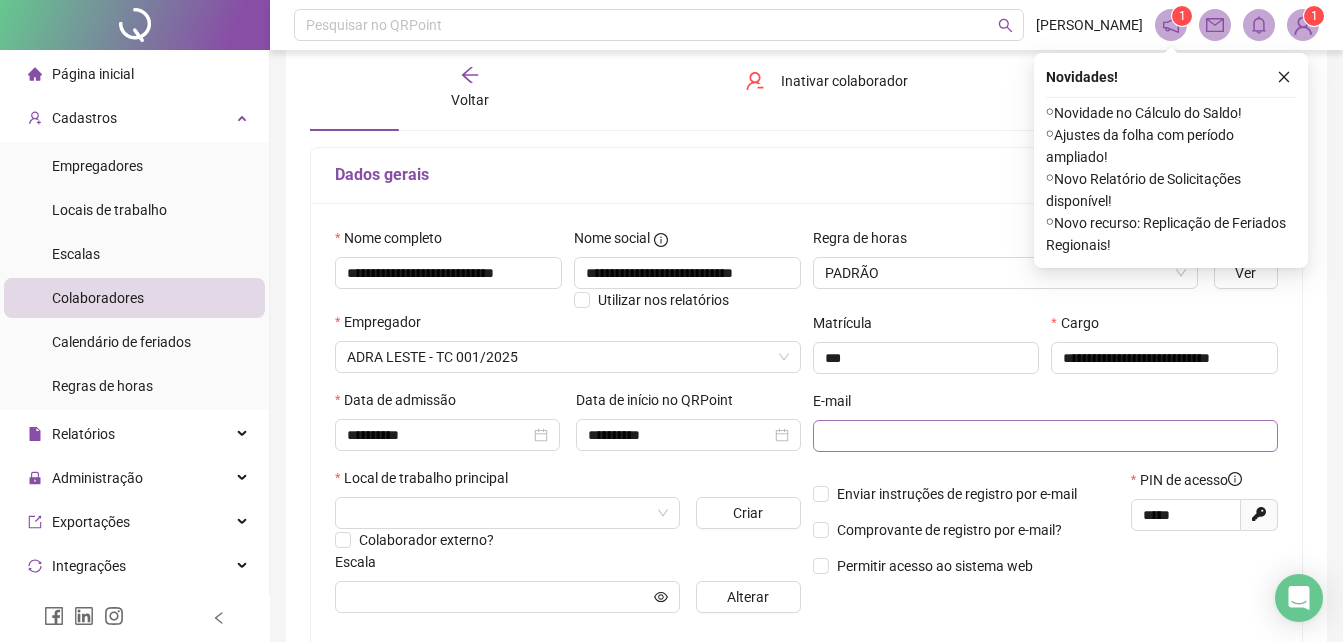 drag, startPoint x: 811, startPoint y: 426, endPoint x: 820, endPoint y: 433, distance: 11.401754 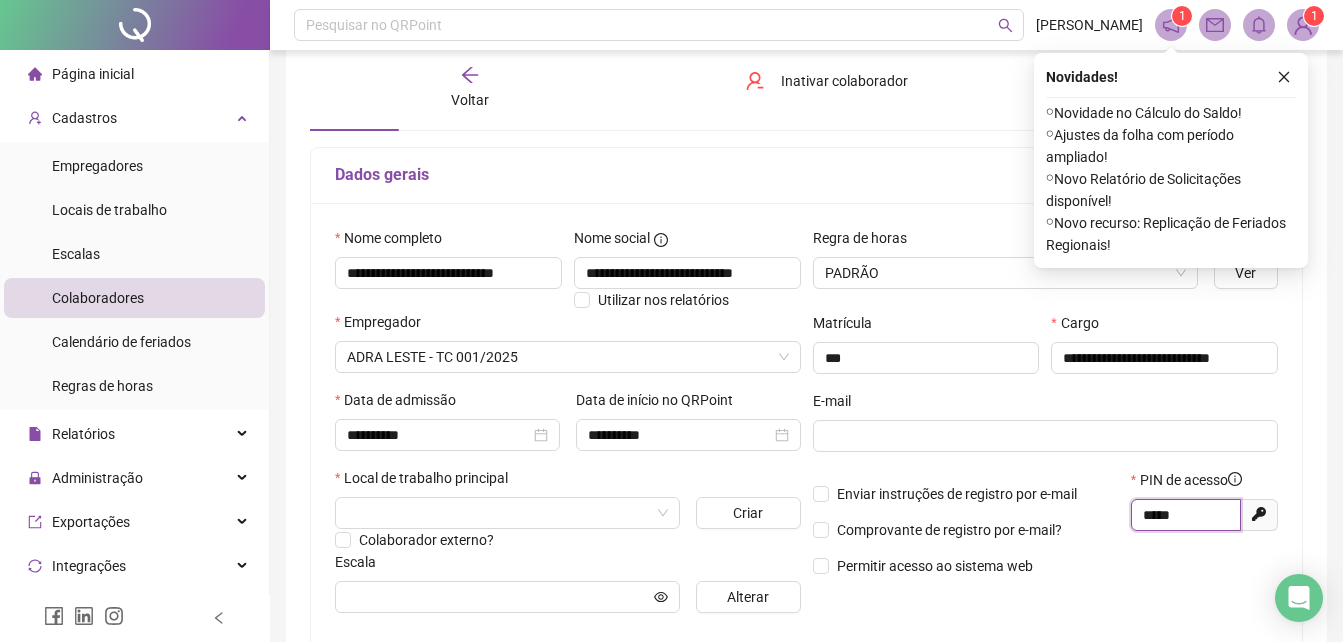 drag, startPoint x: 1181, startPoint y: 518, endPoint x: 1073, endPoint y: 513, distance: 108.11568 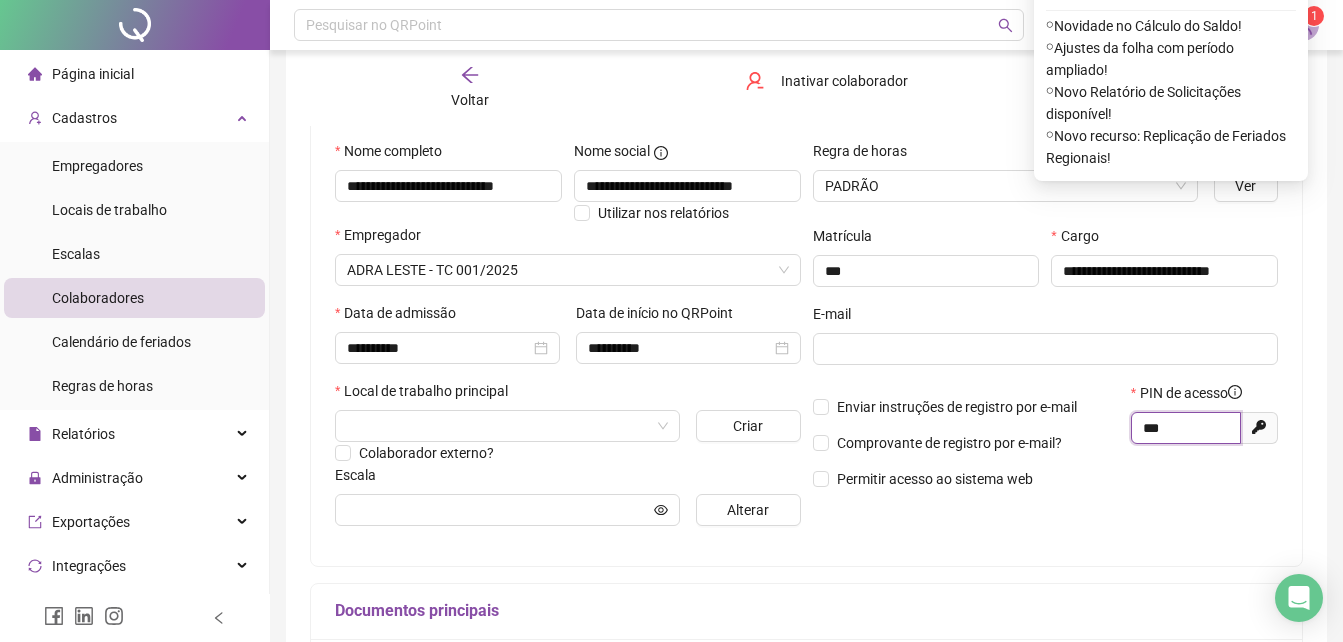 scroll, scrollTop: 300, scrollLeft: 0, axis: vertical 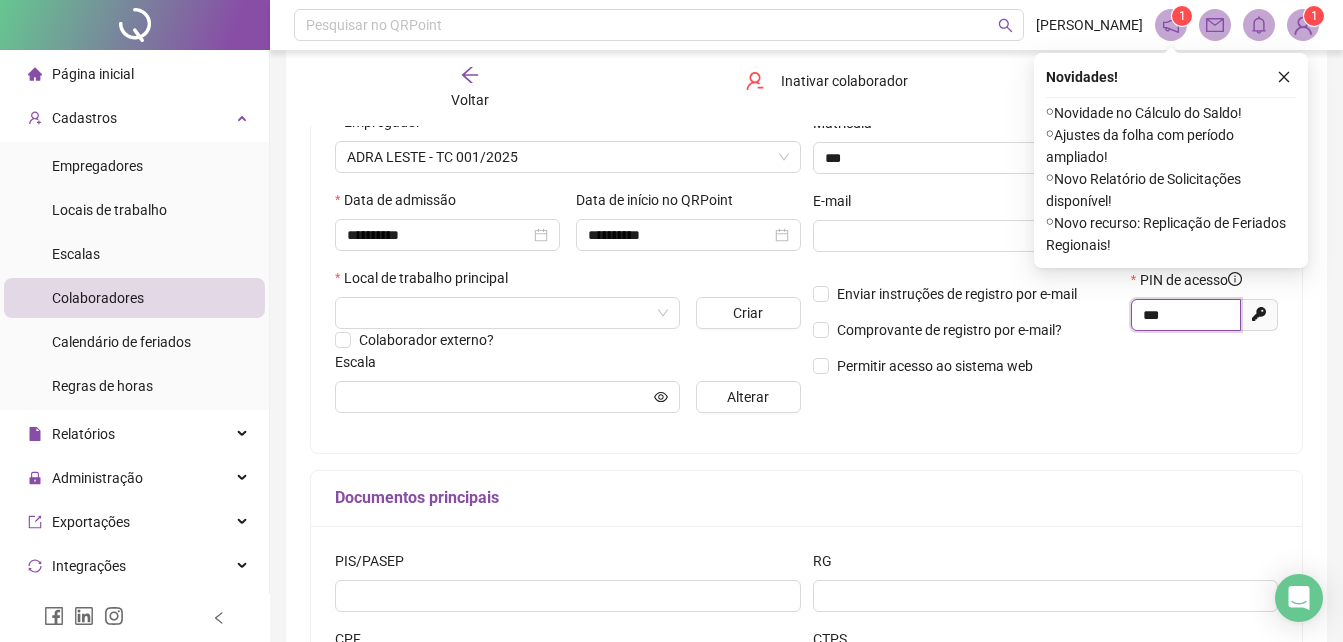 type on "***" 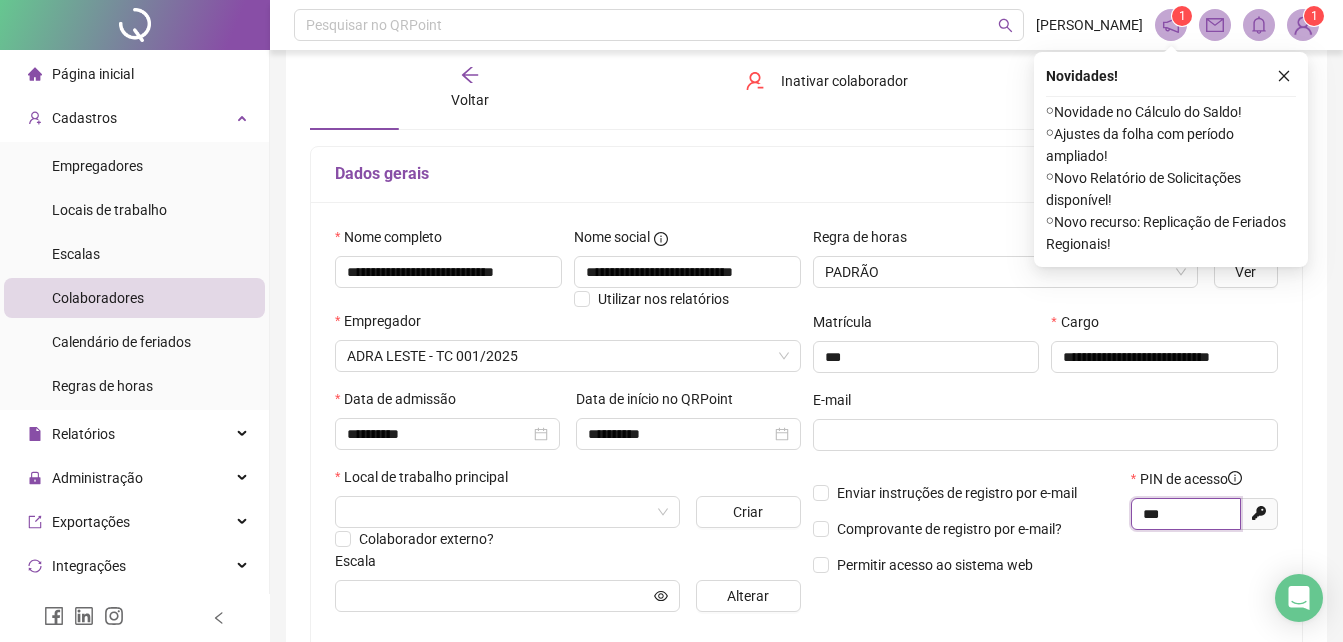 scroll, scrollTop: 100, scrollLeft: 0, axis: vertical 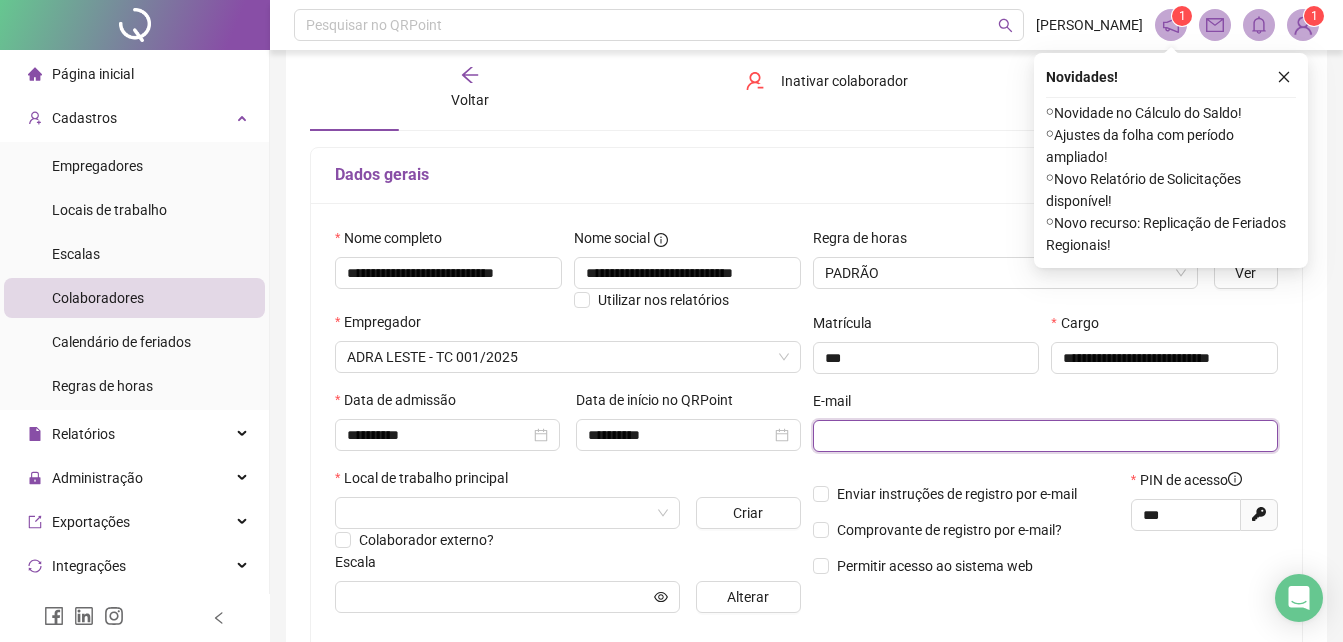 click at bounding box center (1044, 436) 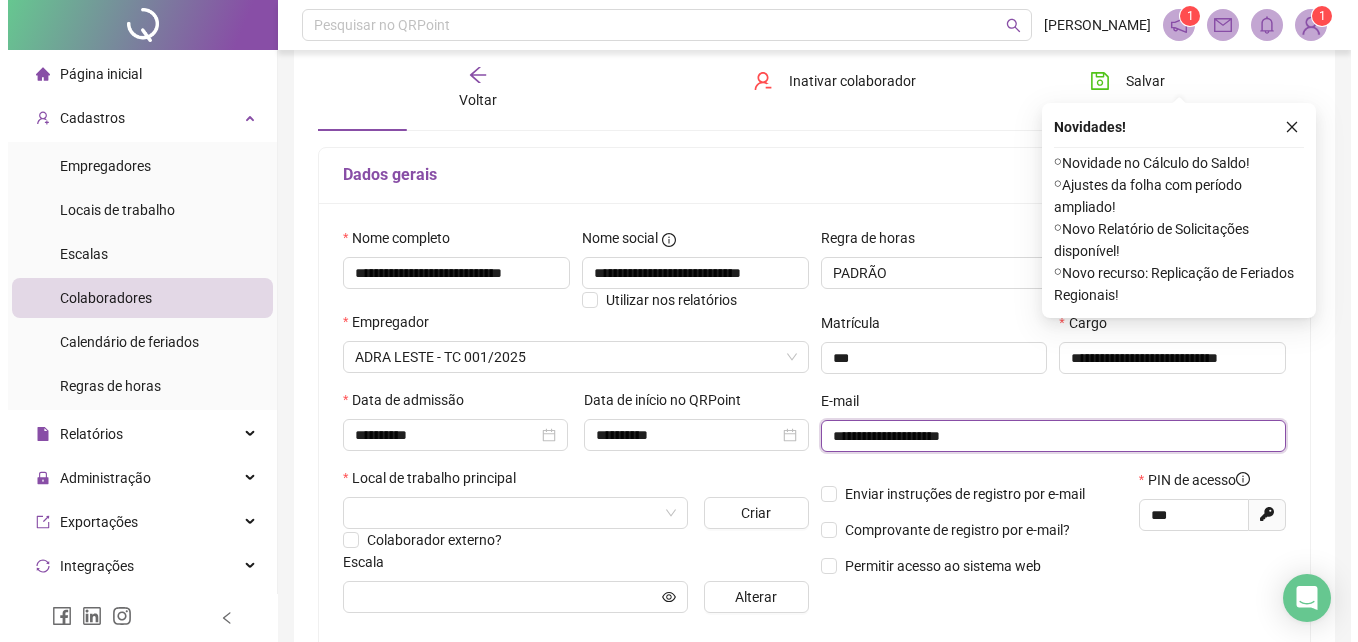 scroll, scrollTop: 200, scrollLeft: 0, axis: vertical 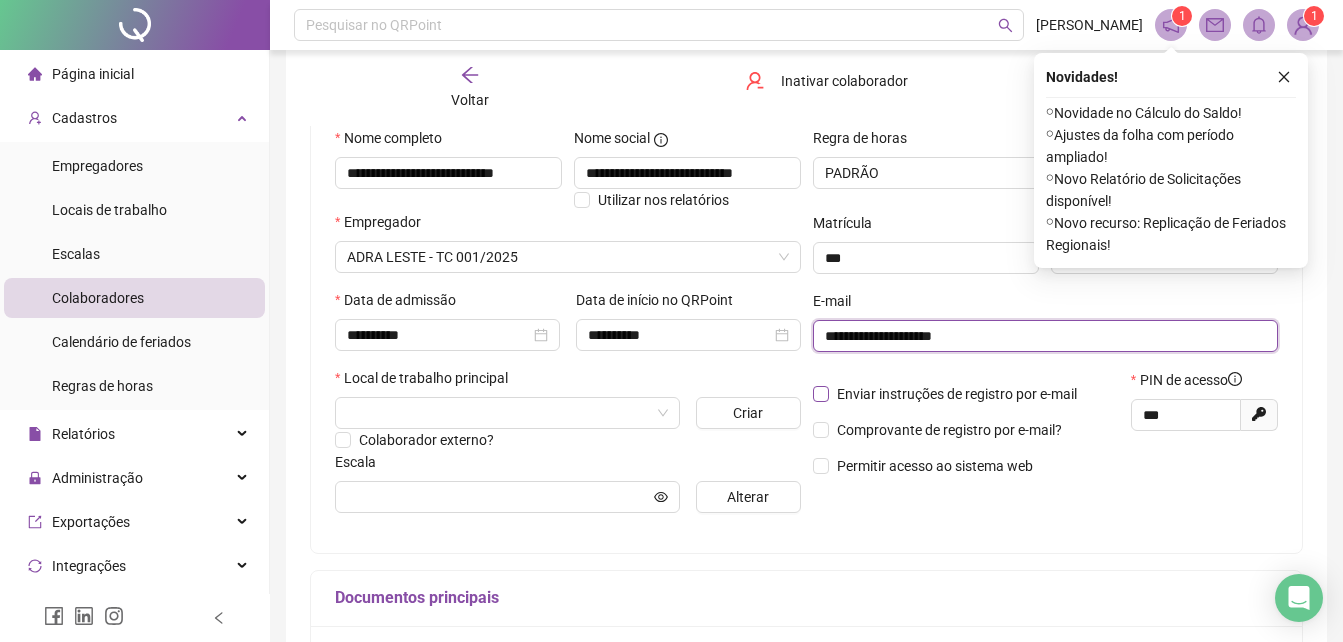 type on "**********" 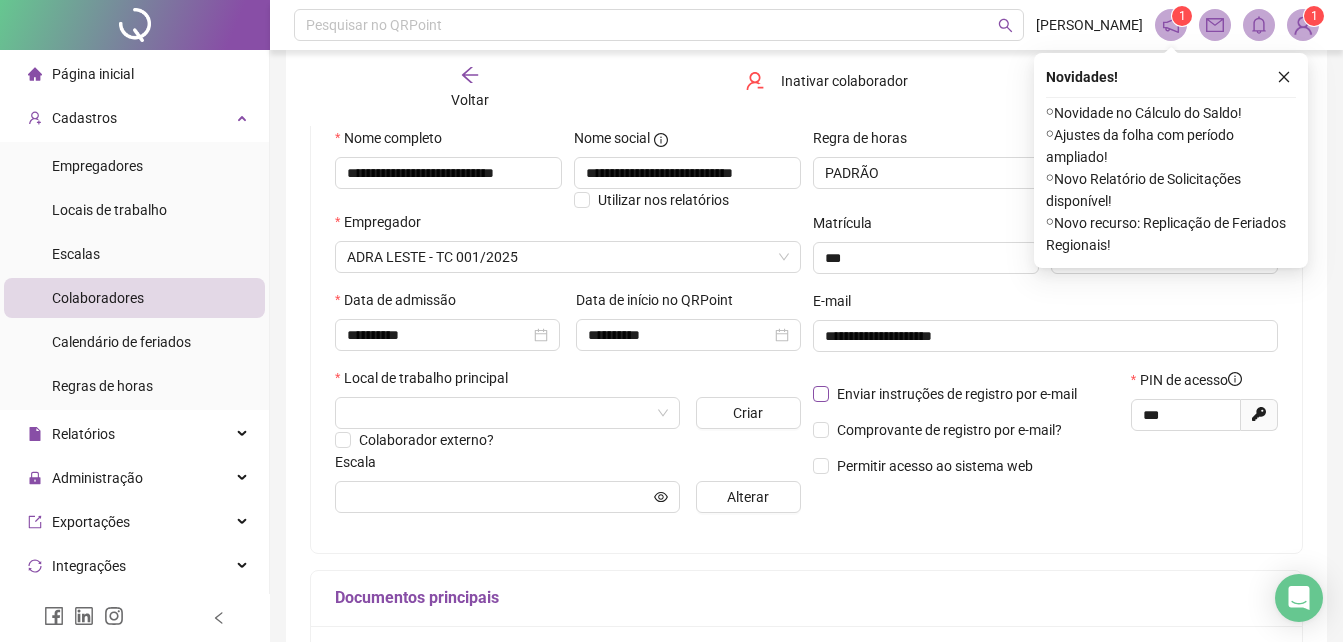 click on "Enviar instruções de registro por e-mail" at bounding box center [957, 394] 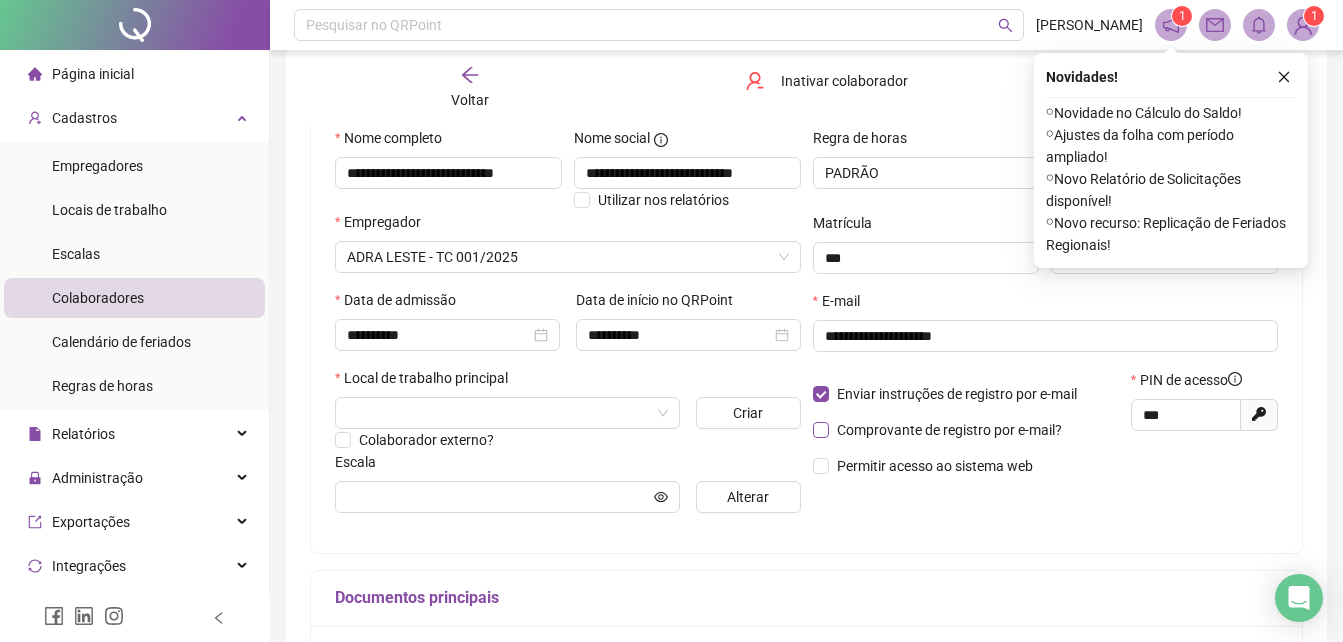 click on "Comprovante de registro por e-mail?" at bounding box center [949, 430] 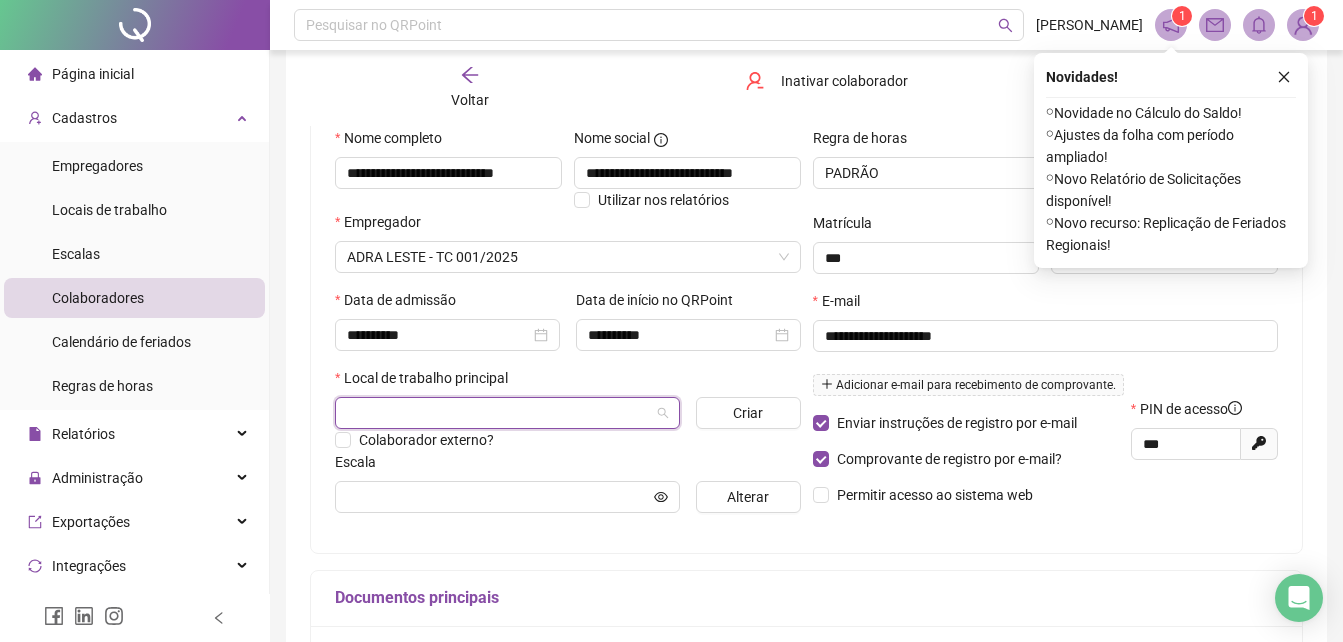 click at bounding box center [501, 413] 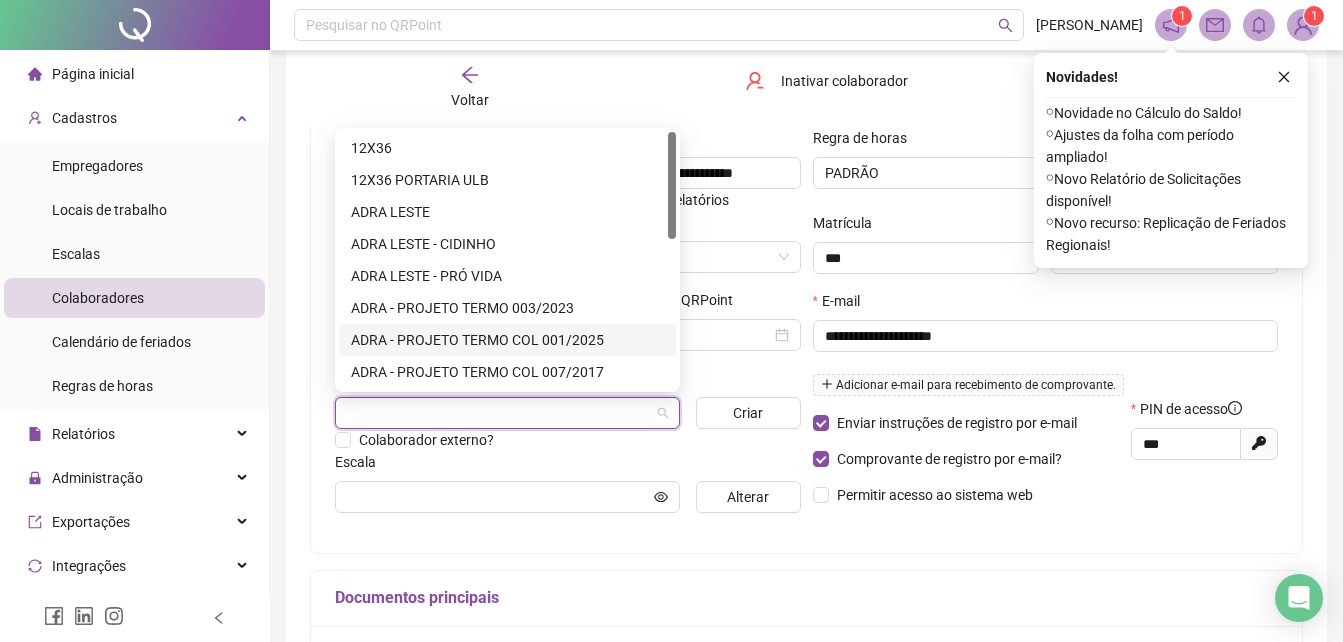click on "ADRA - PROJETO TERMO COL 001/2025" at bounding box center [507, 340] 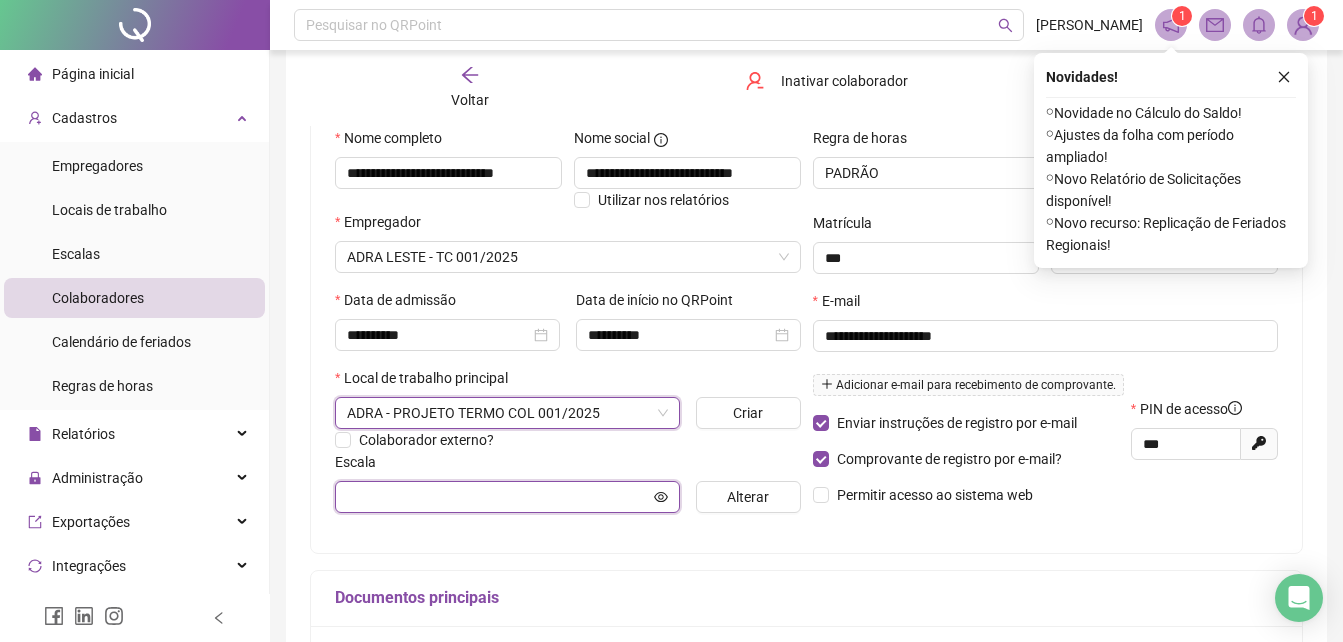 click at bounding box center (498, 497) 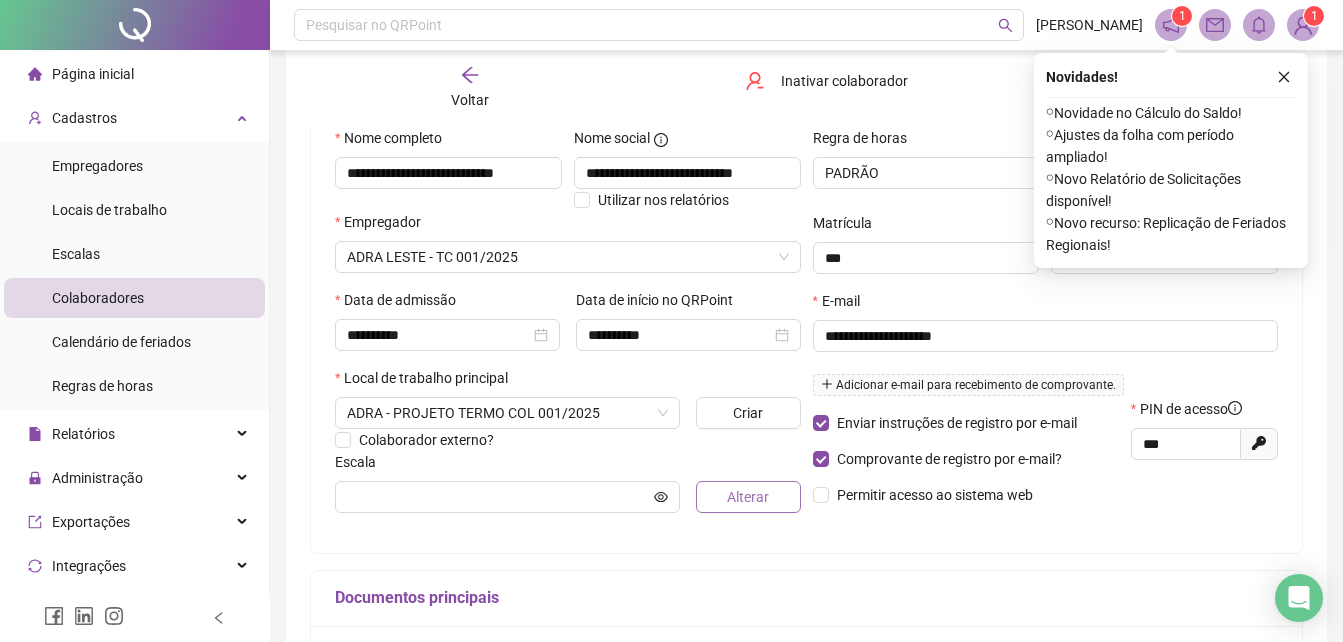 click on "Alterar" at bounding box center [748, 497] 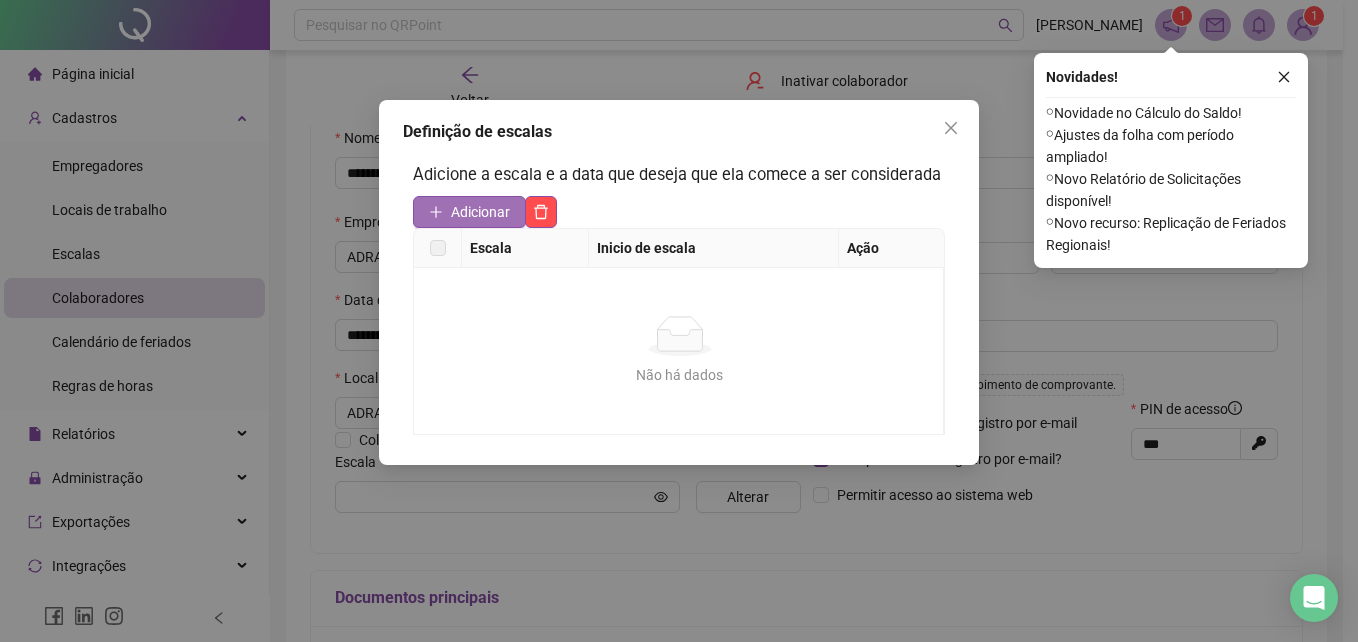 click on "Adicionar" at bounding box center (480, 212) 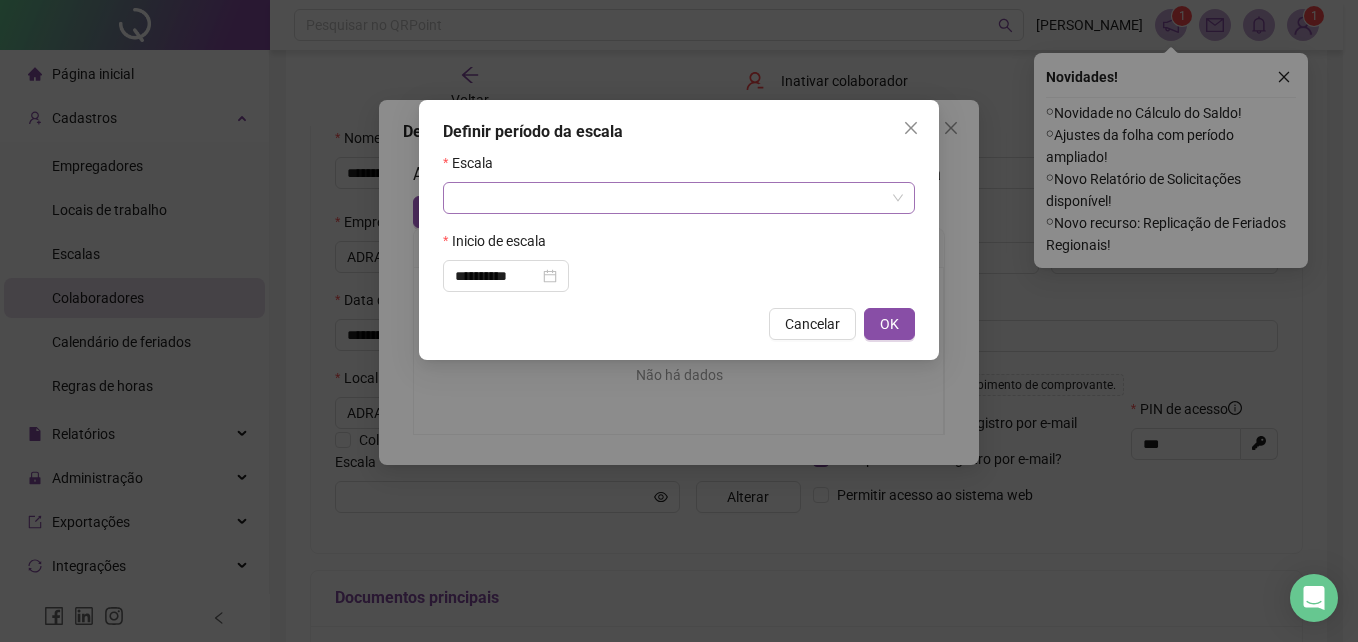 click at bounding box center (673, 198) 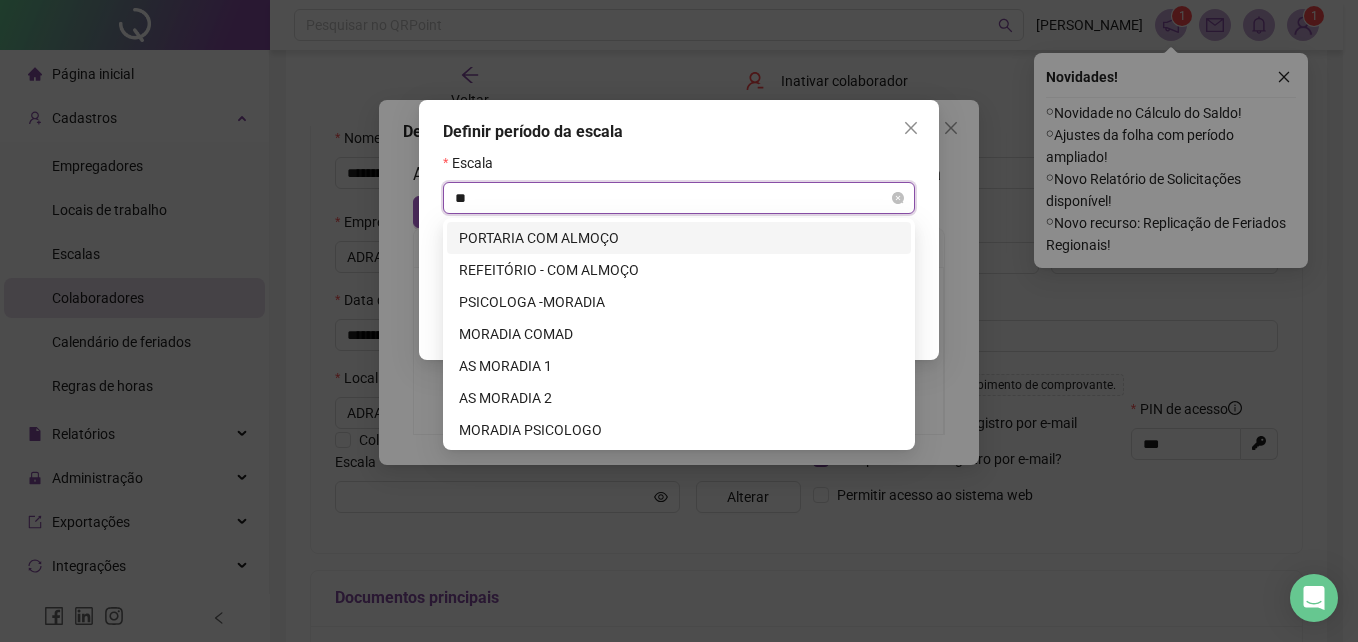 type on "*" 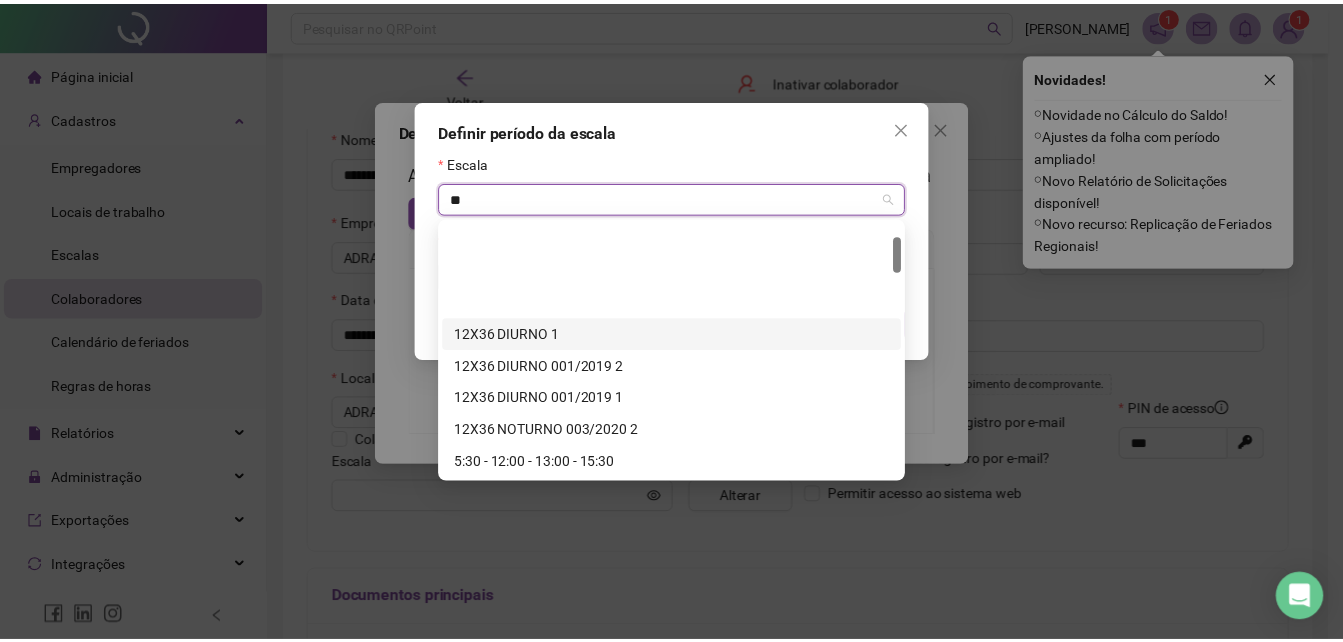 scroll, scrollTop: 100, scrollLeft: 0, axis: vertical 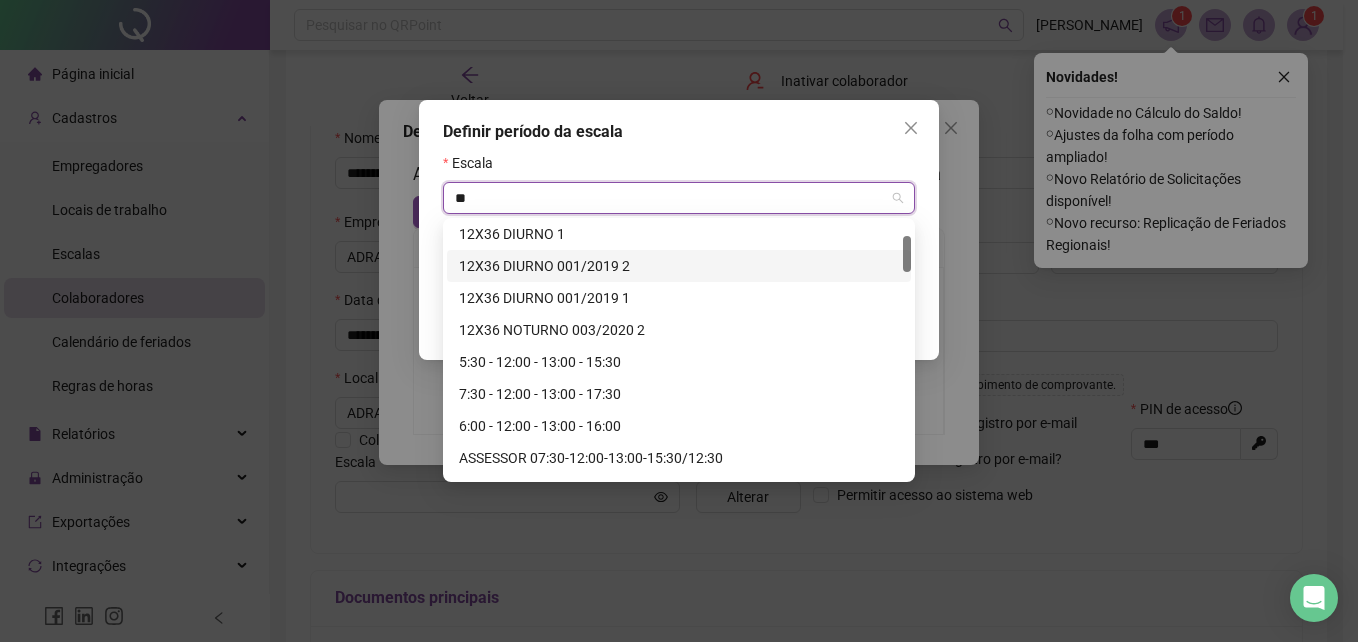 type on "*" 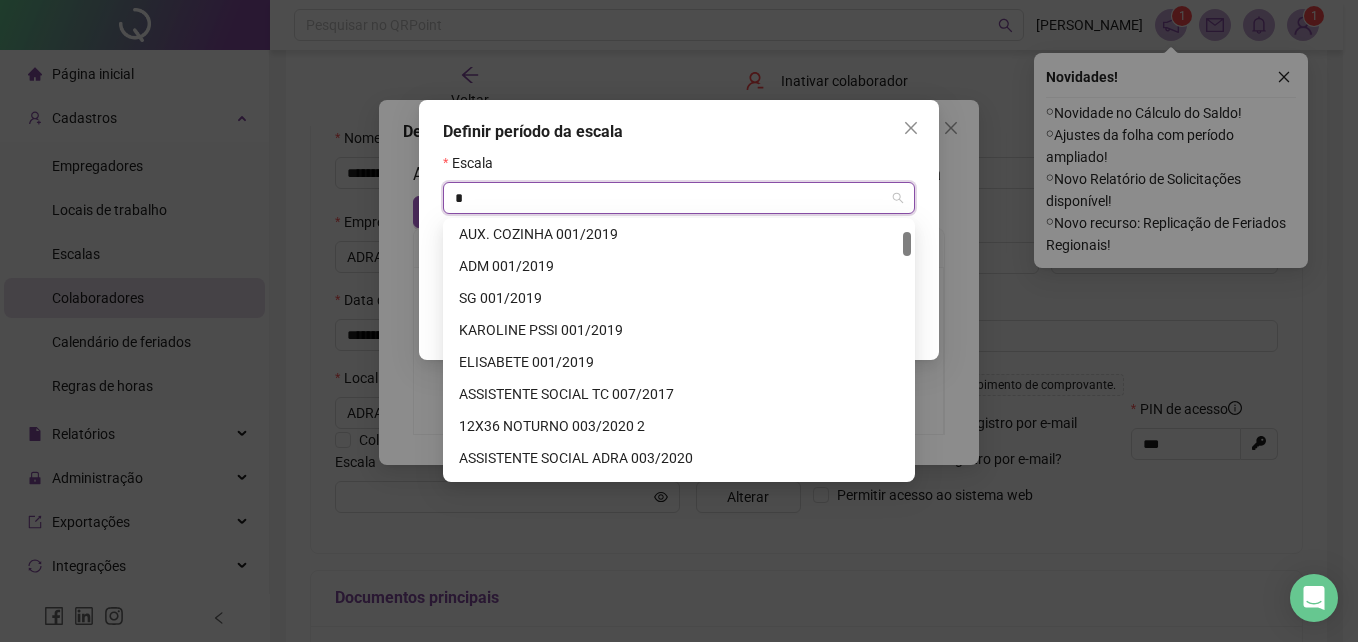 type on "**" 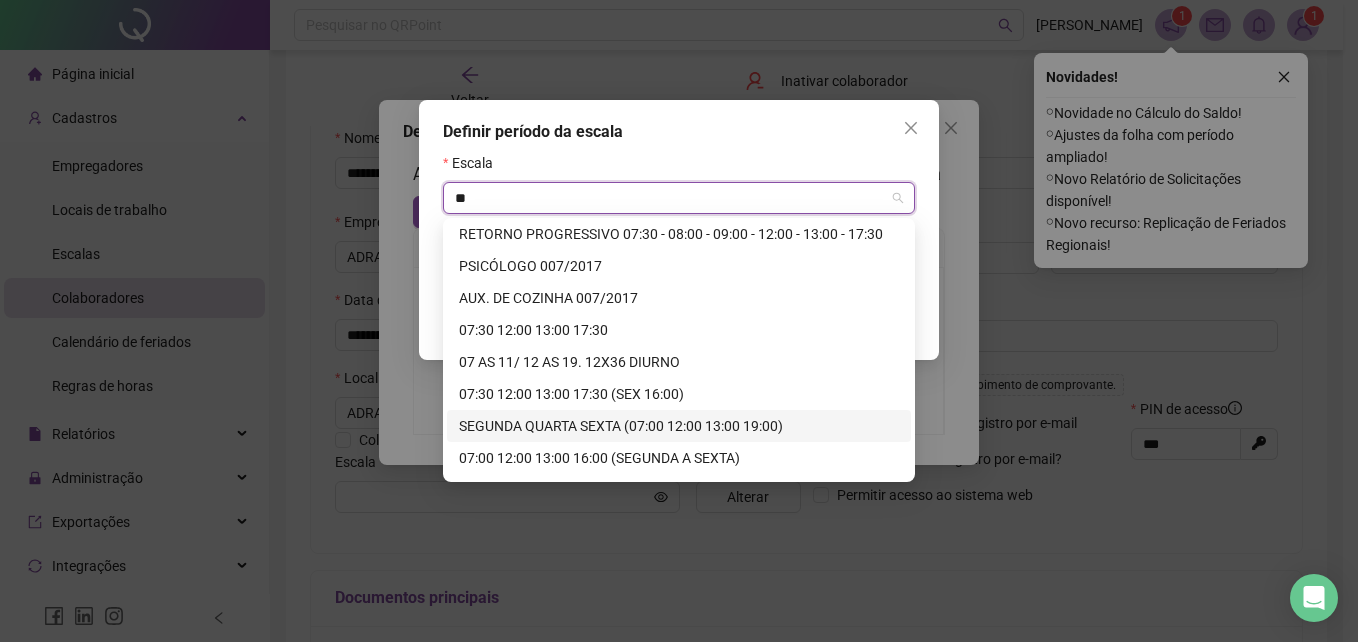 click on "SEGUNDA QUARTA SEXTA (07:00 12:00 13:00 19:00)" at bounding box center [679, 426] 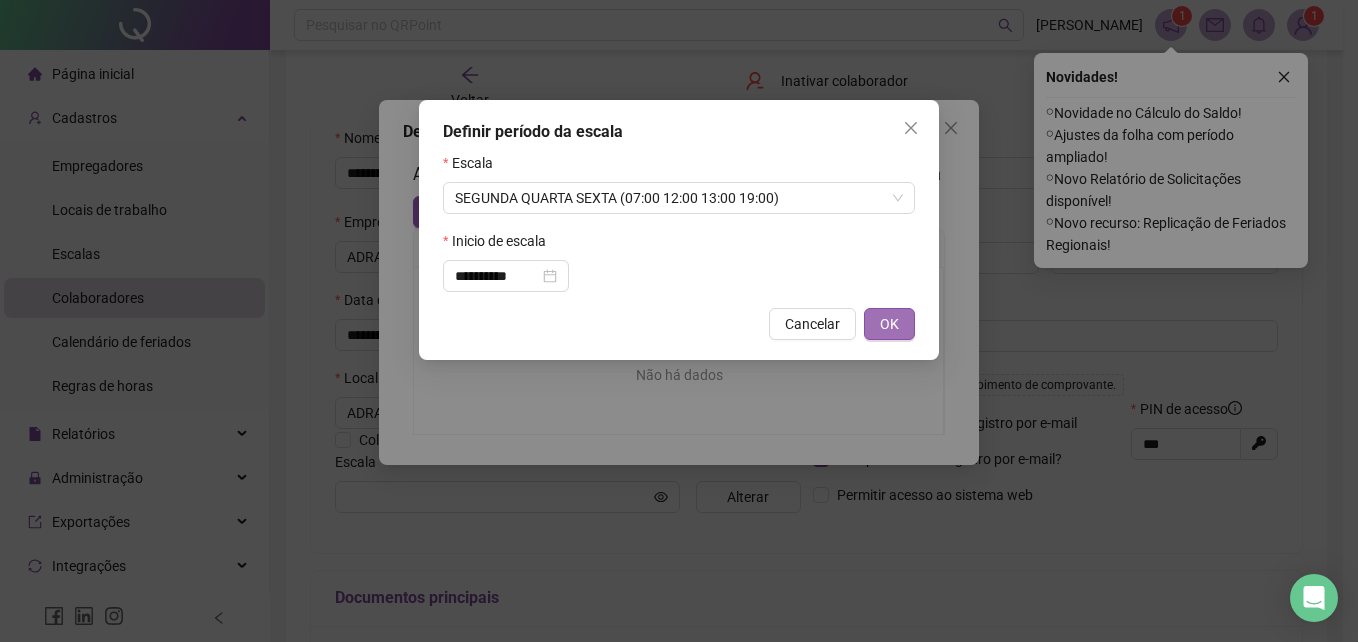 click on "OK" at bounding box center [889, 324] 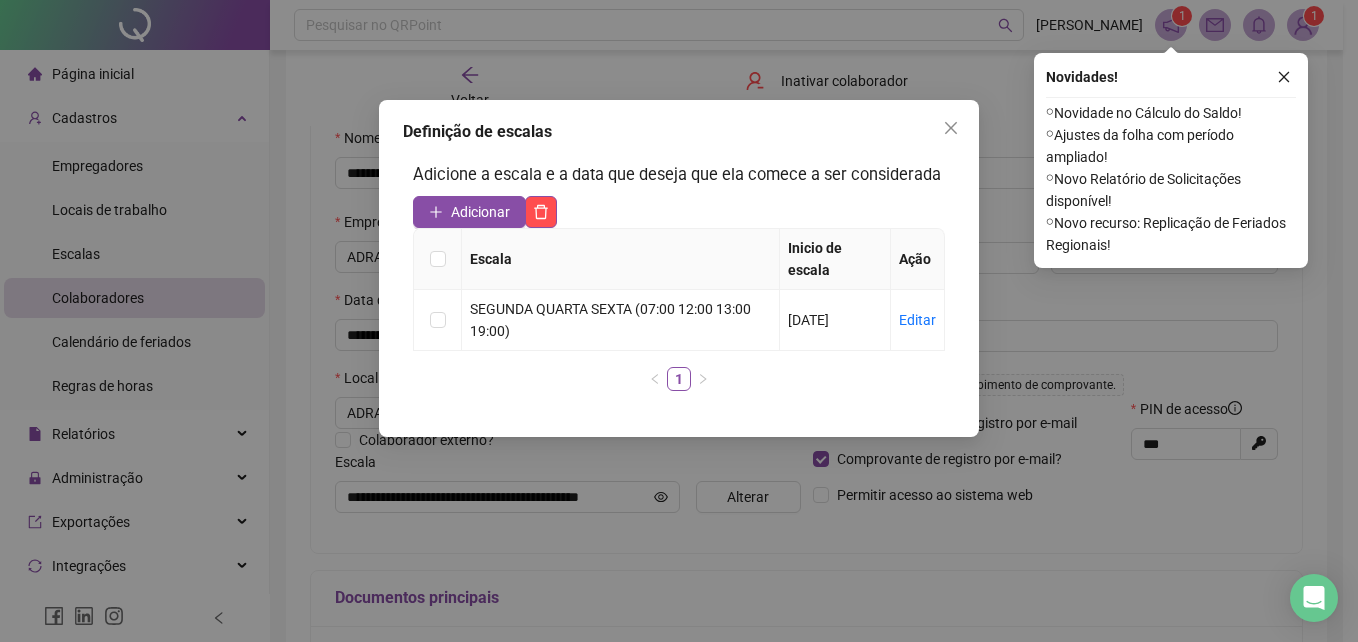 click 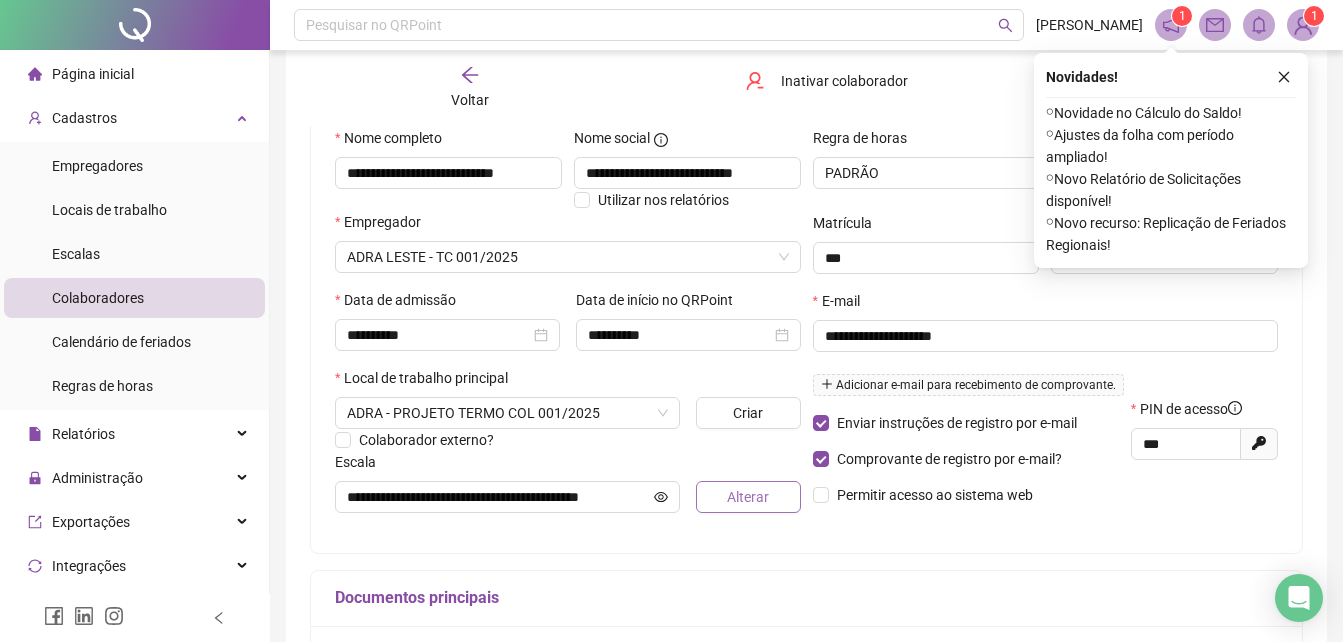 click on "Alterar" at bounding box center (748, 497) 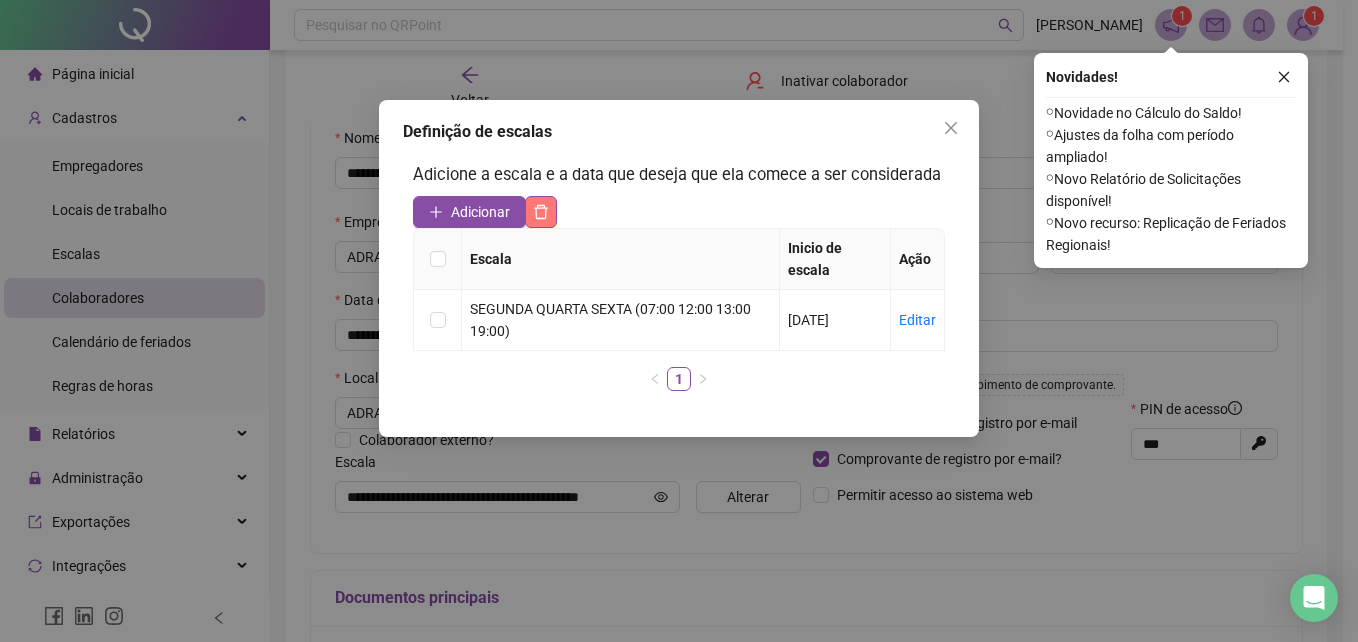 click 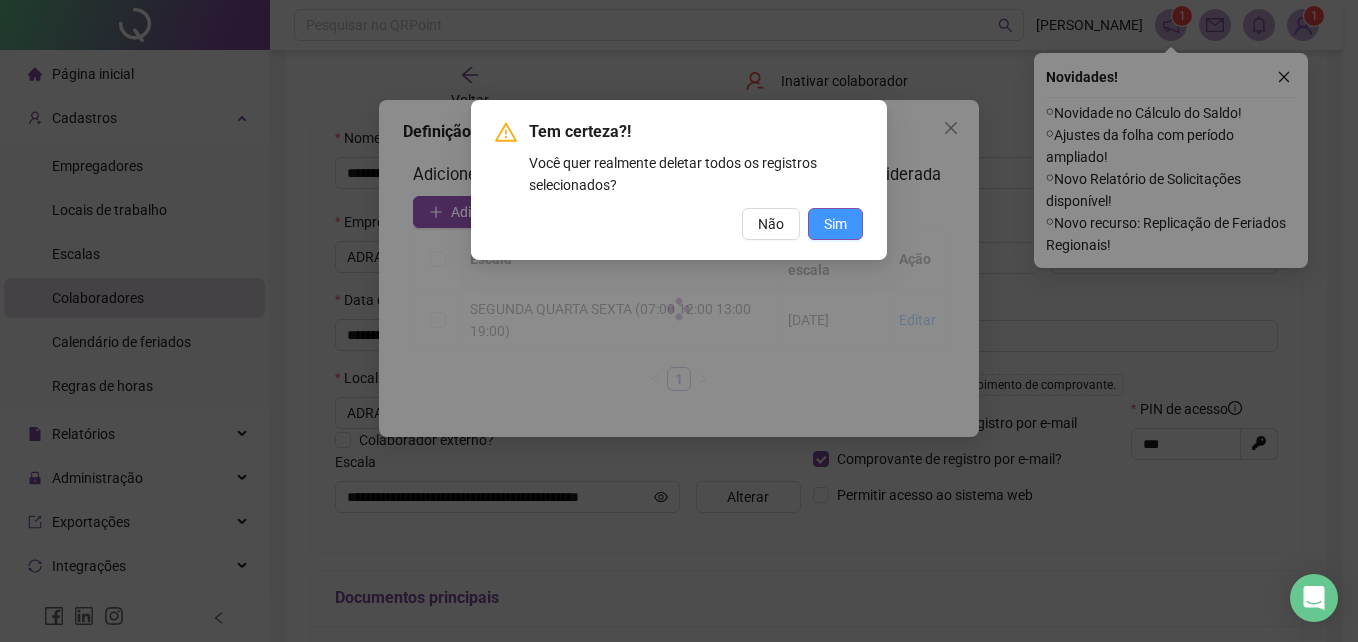 click on "Sim" at bounding box center [835, 224] 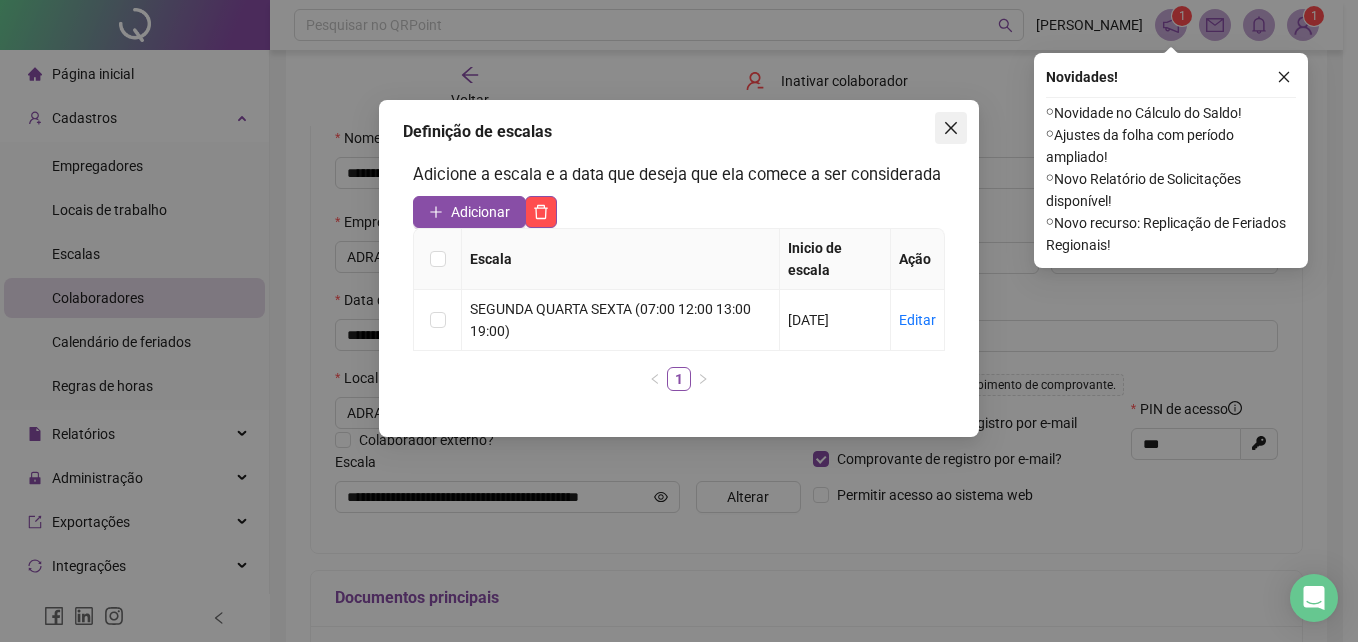 click 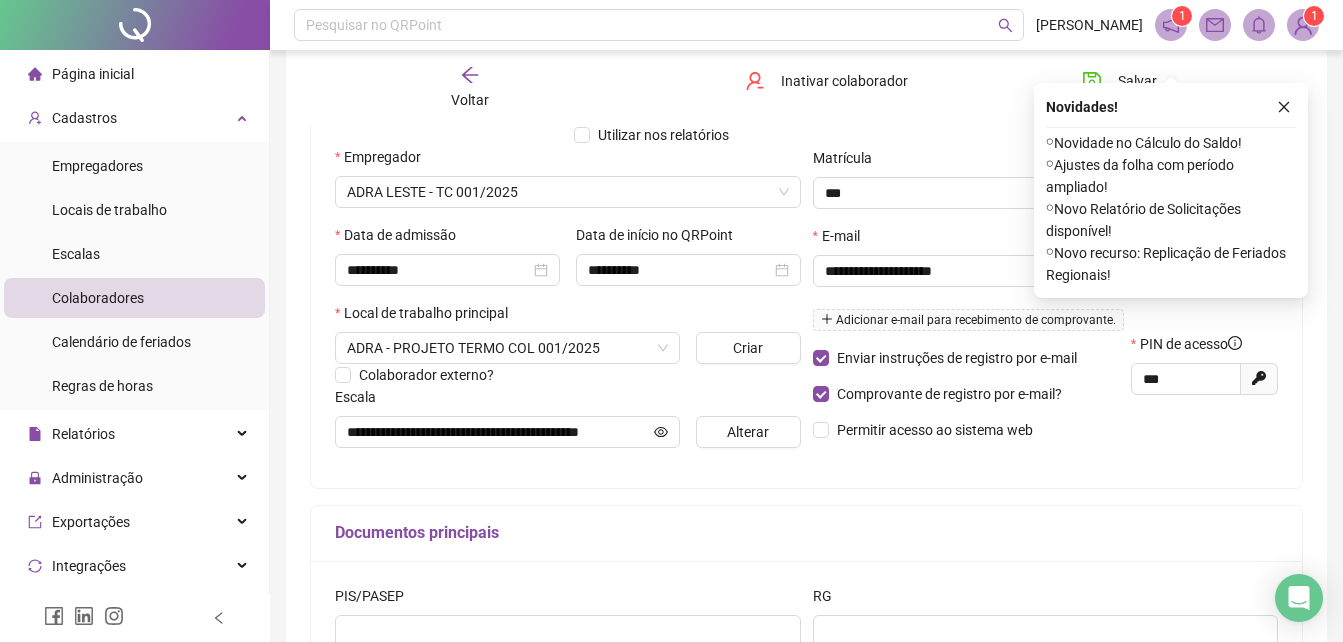 scroll, scrollTop: 300, scrollLeft: 0, axis: vertical 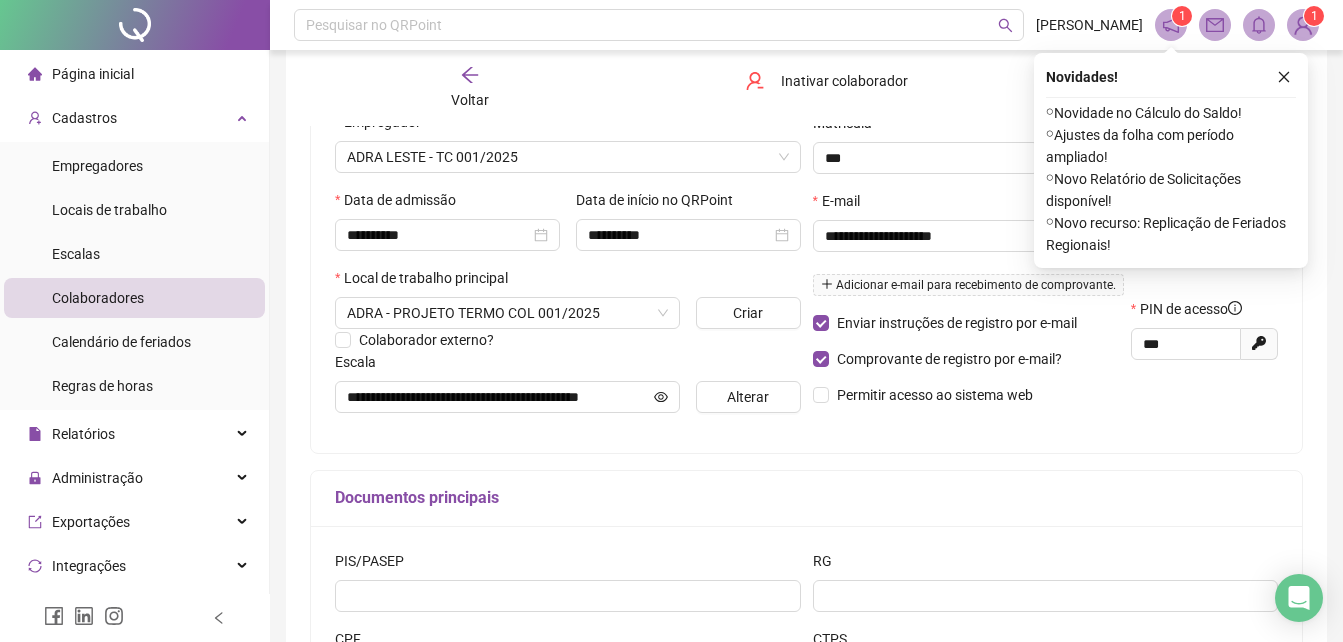 click on "PIS/PASEP" at bounding box center (568, 565) 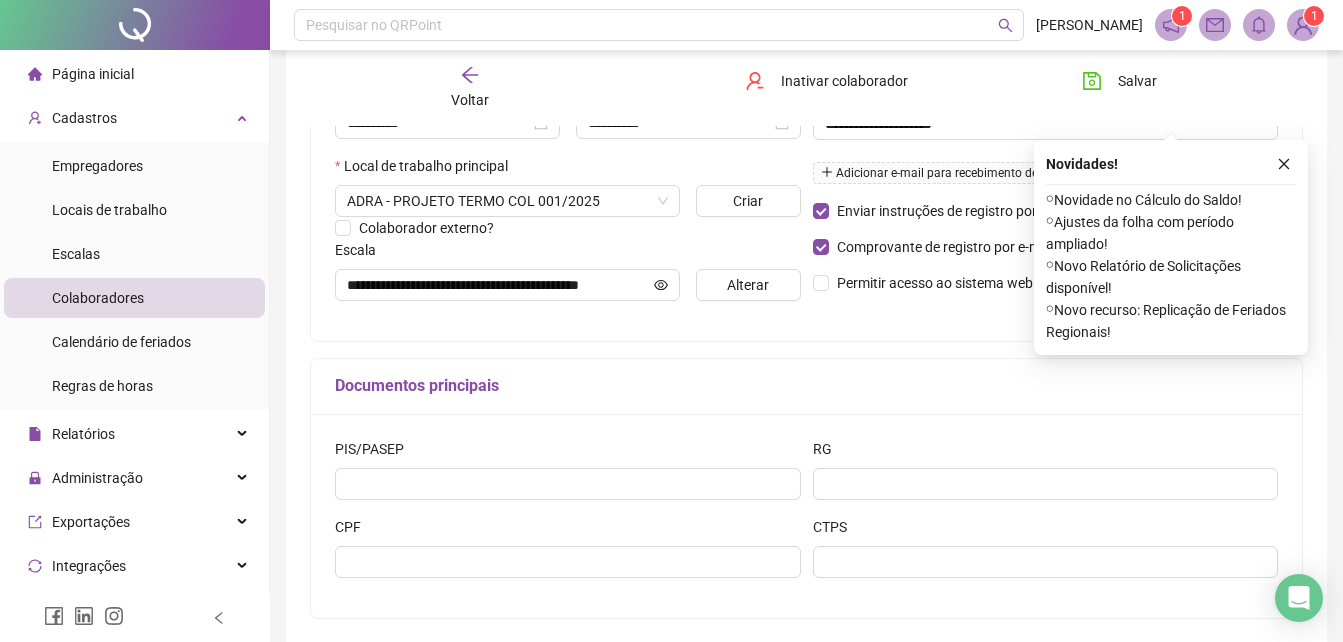 scroll, scrollTop: 499, scrollLeft: 0, axis: vertical 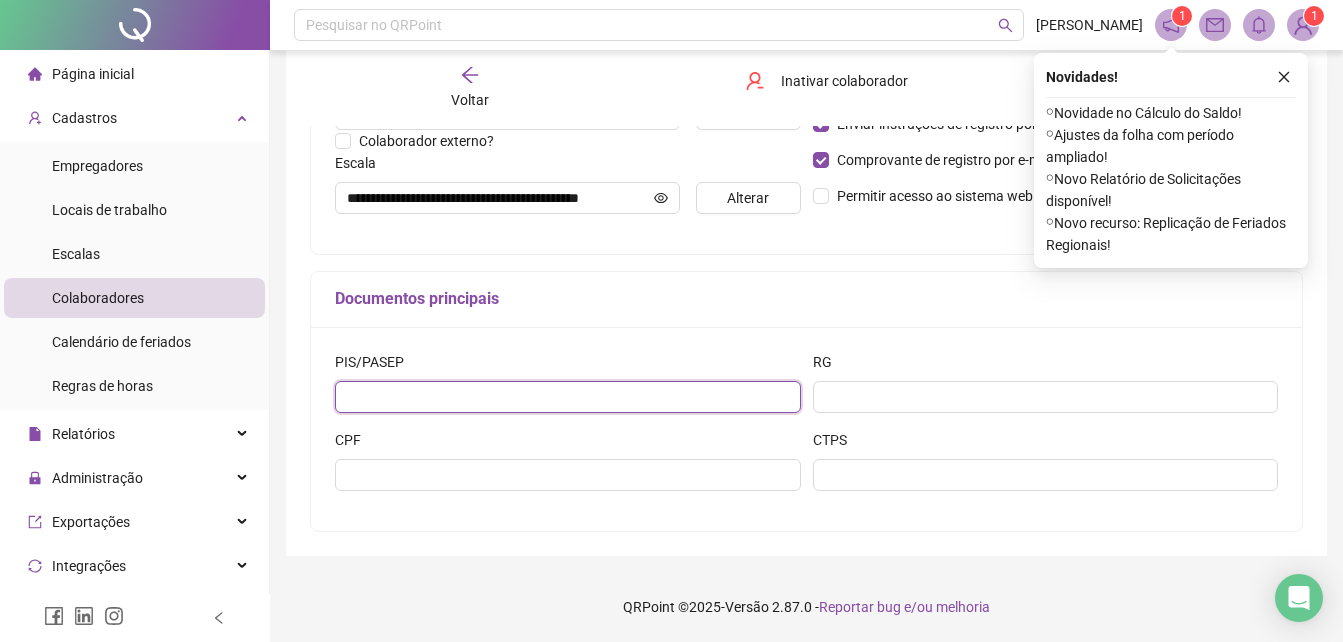 click at bounding box center [568, 397] 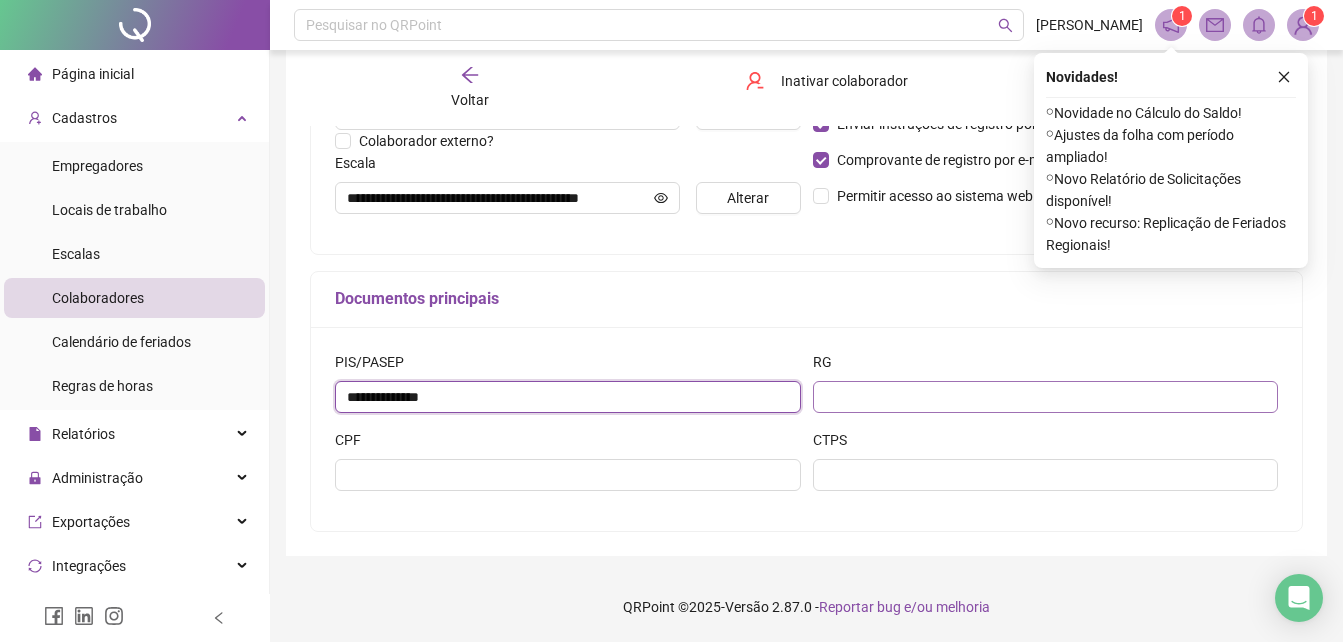 type on "**********" 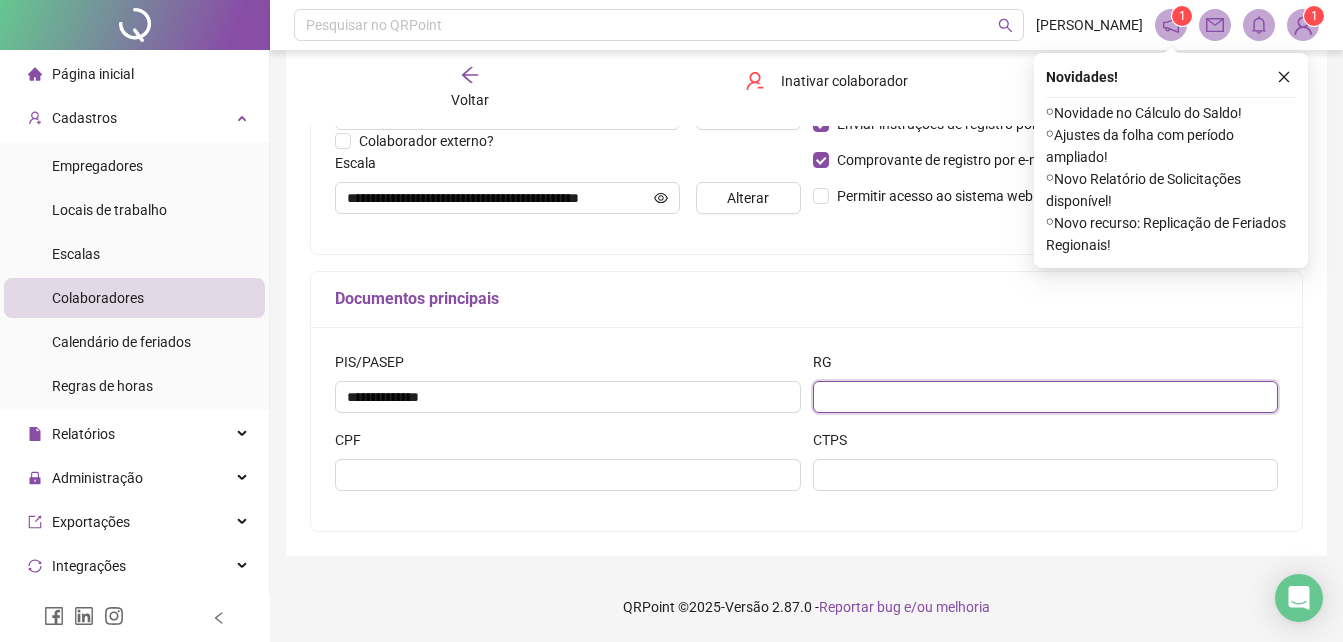 click at bounding box center [1046, 397] 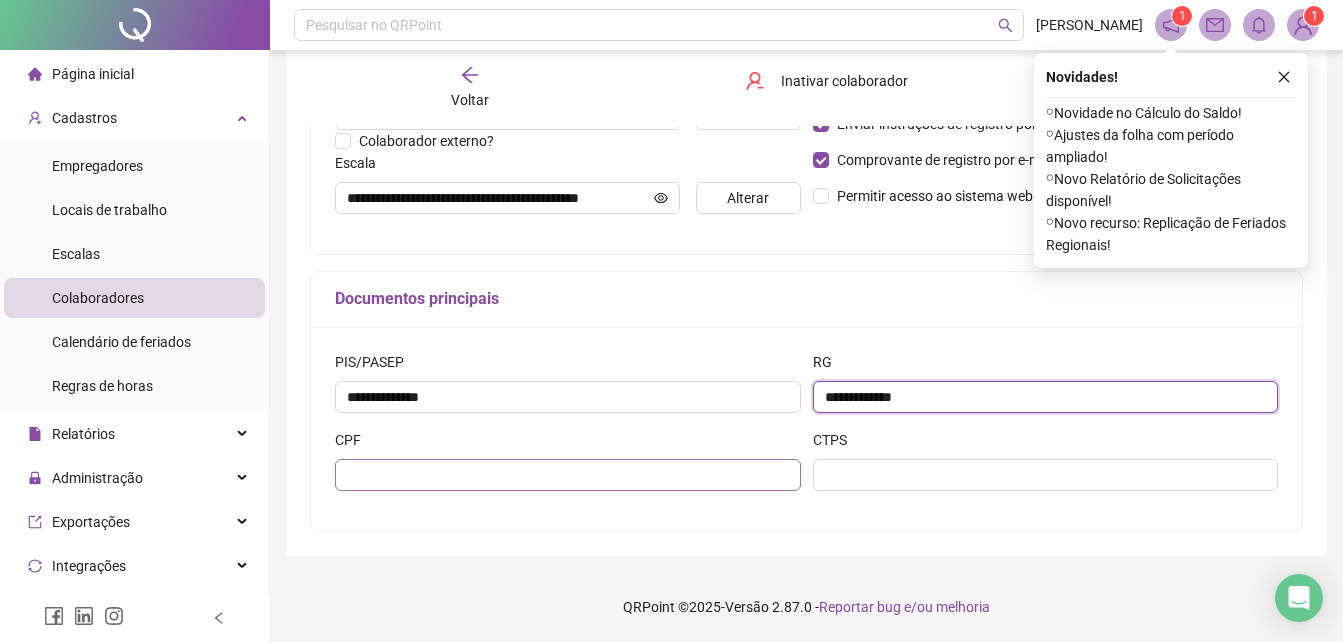 type on "**********" 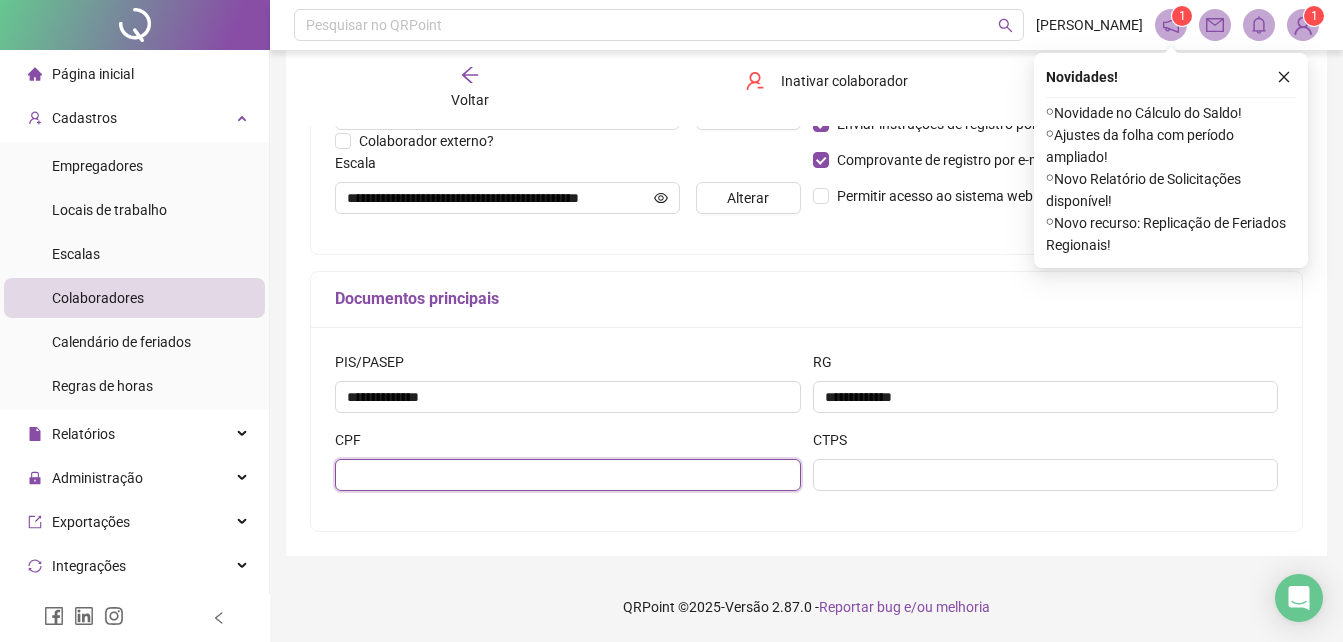 click at bounding box center (568, 475) 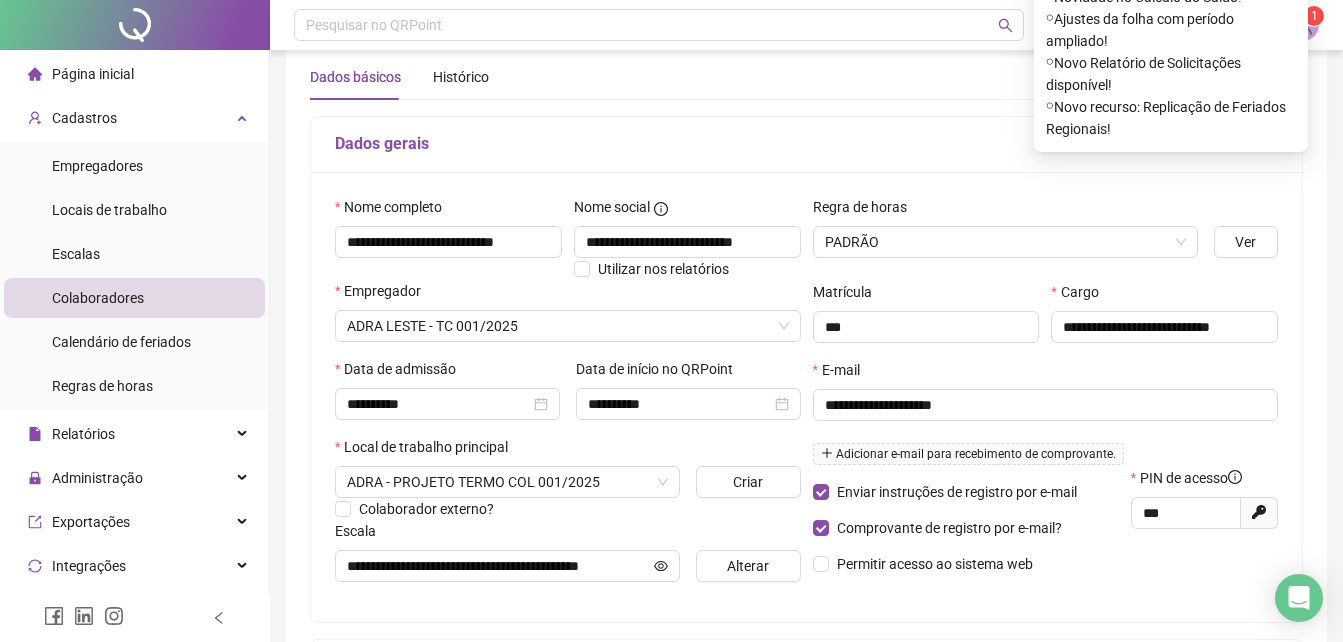 scroll, scrollTop: 0, scrollLeft: 0, axis: both 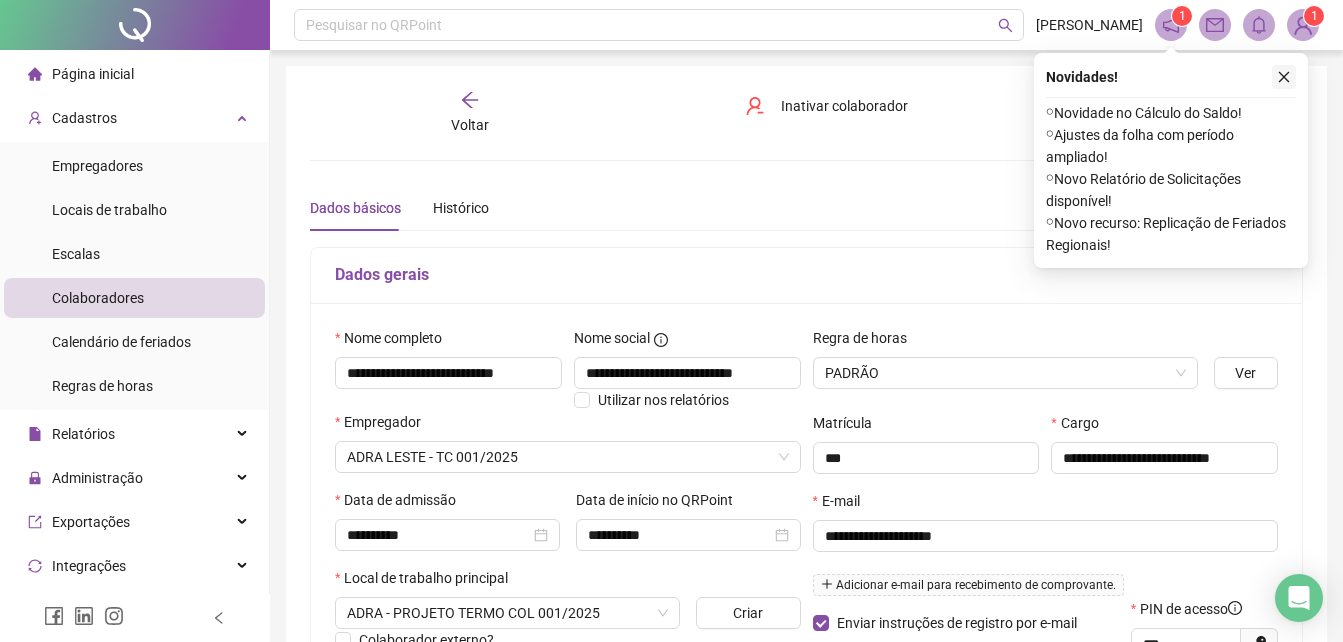 type on "**********" 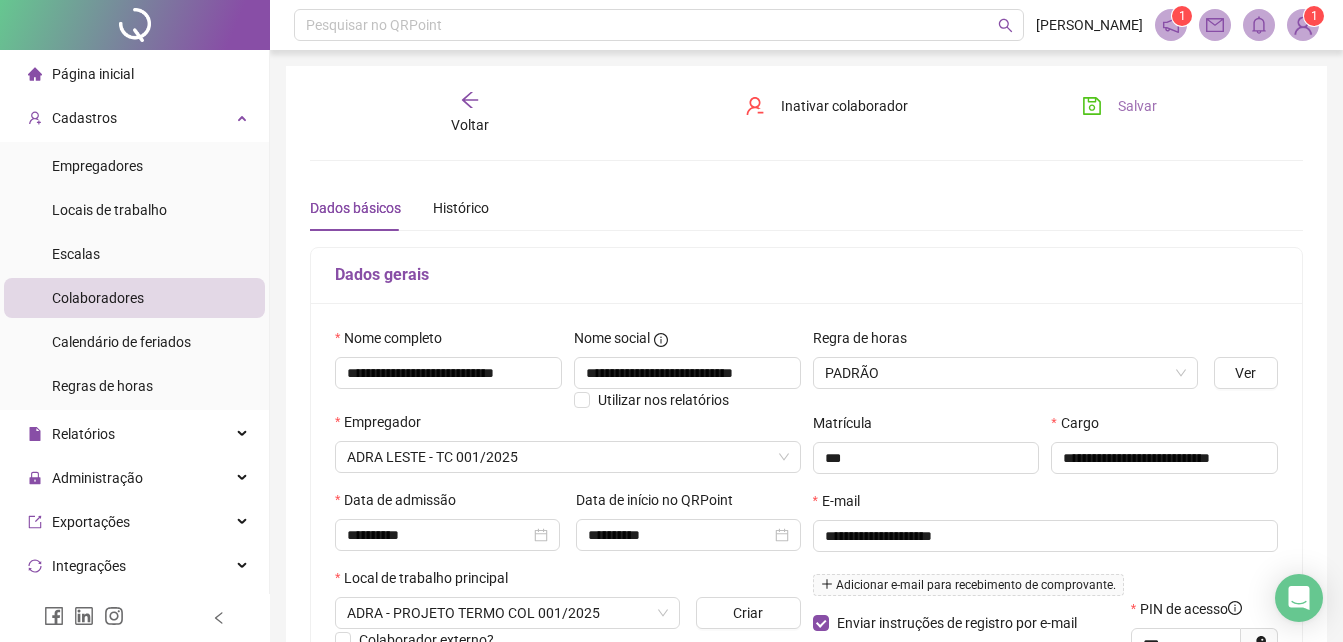 click on "Salvar" at bounding box center (1119, 106) 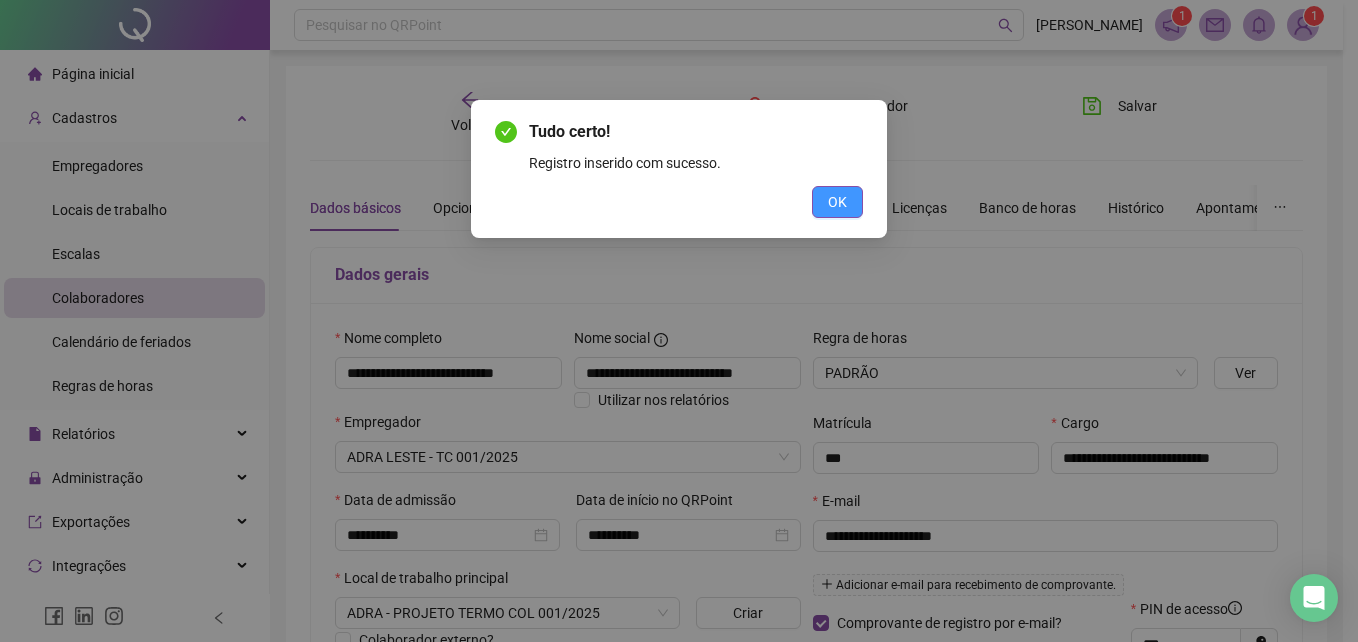 click on "OK" at bounding box center (837, 202) 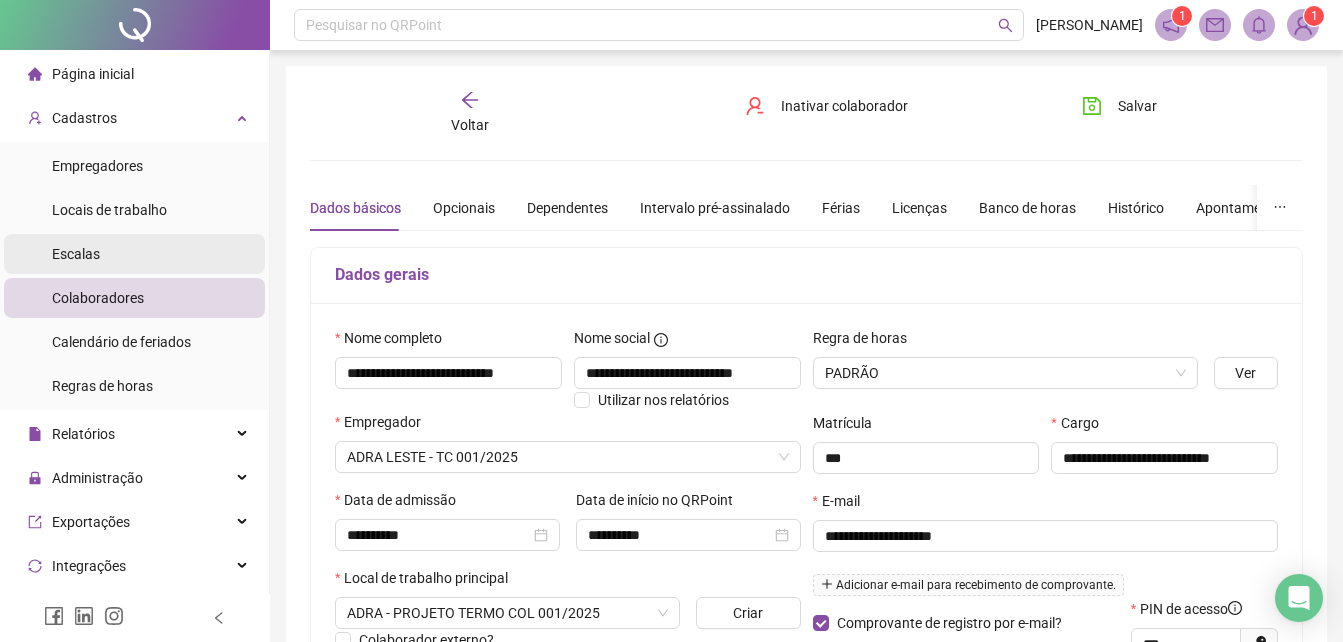 click on "Escalas" at bounding box center (134, 254) 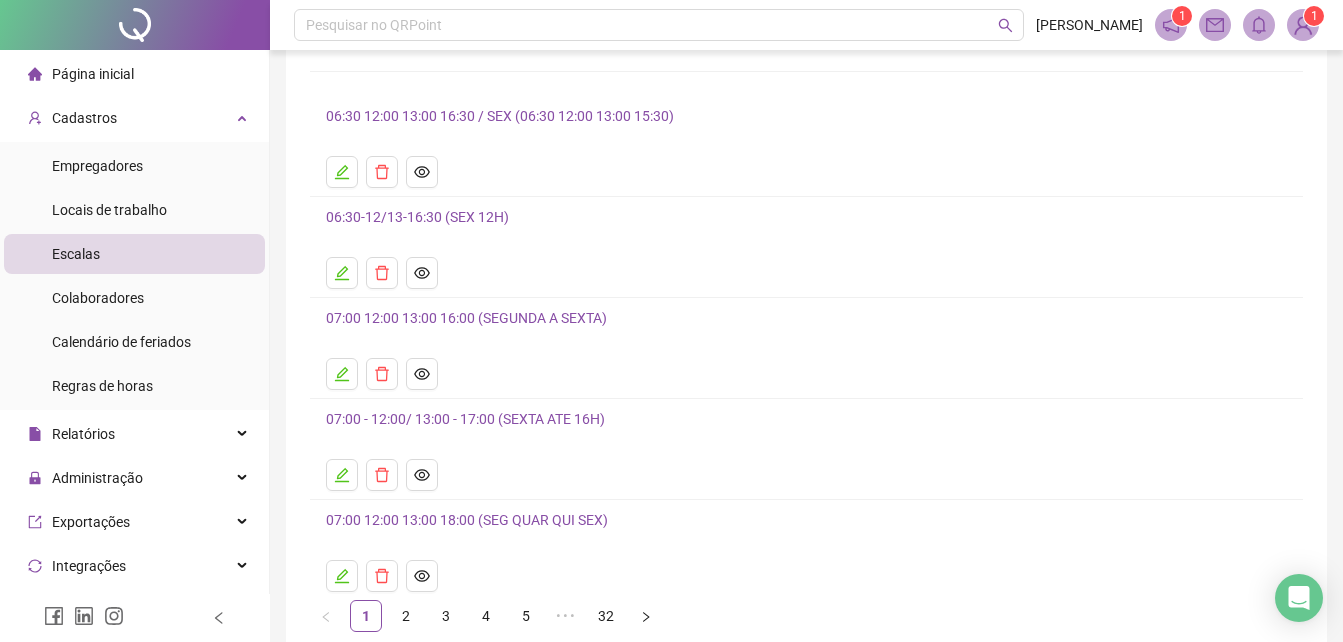 scroll, scrollTop: 15, scrollLeft: 0, axis: vertical 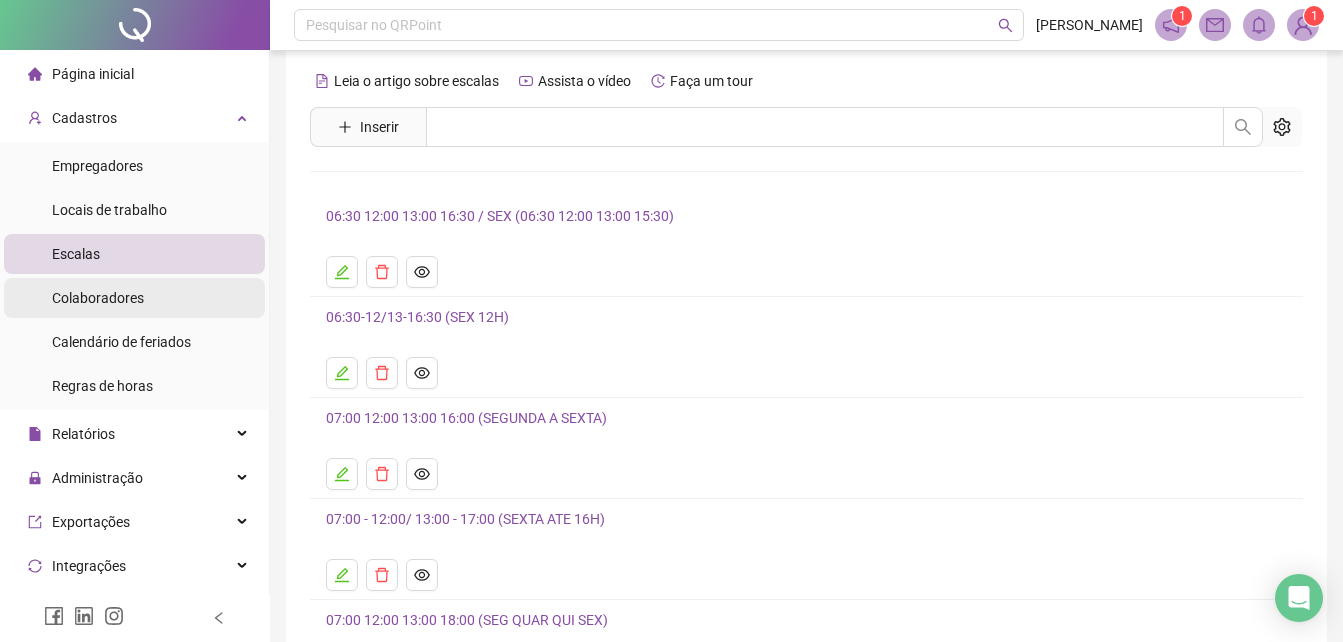 click on "Colaboradores" at bounding box center (98, 298) 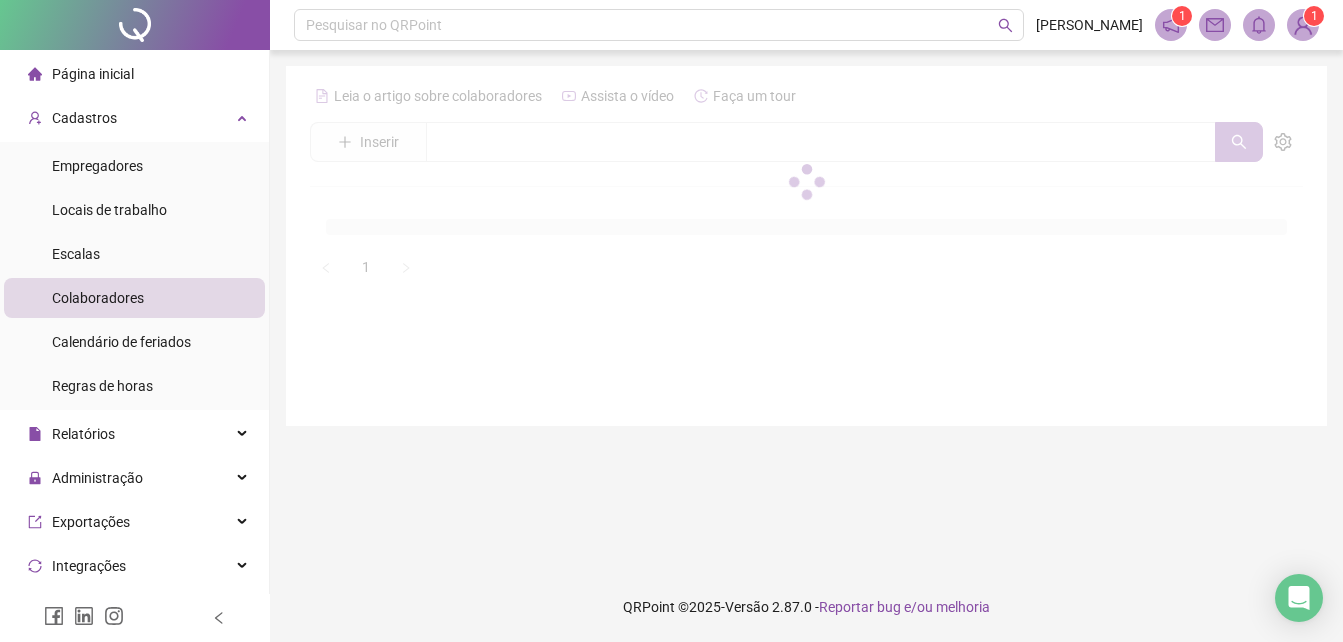 scroll, scrollTop: 0, scrollLeft: 0, axis: both 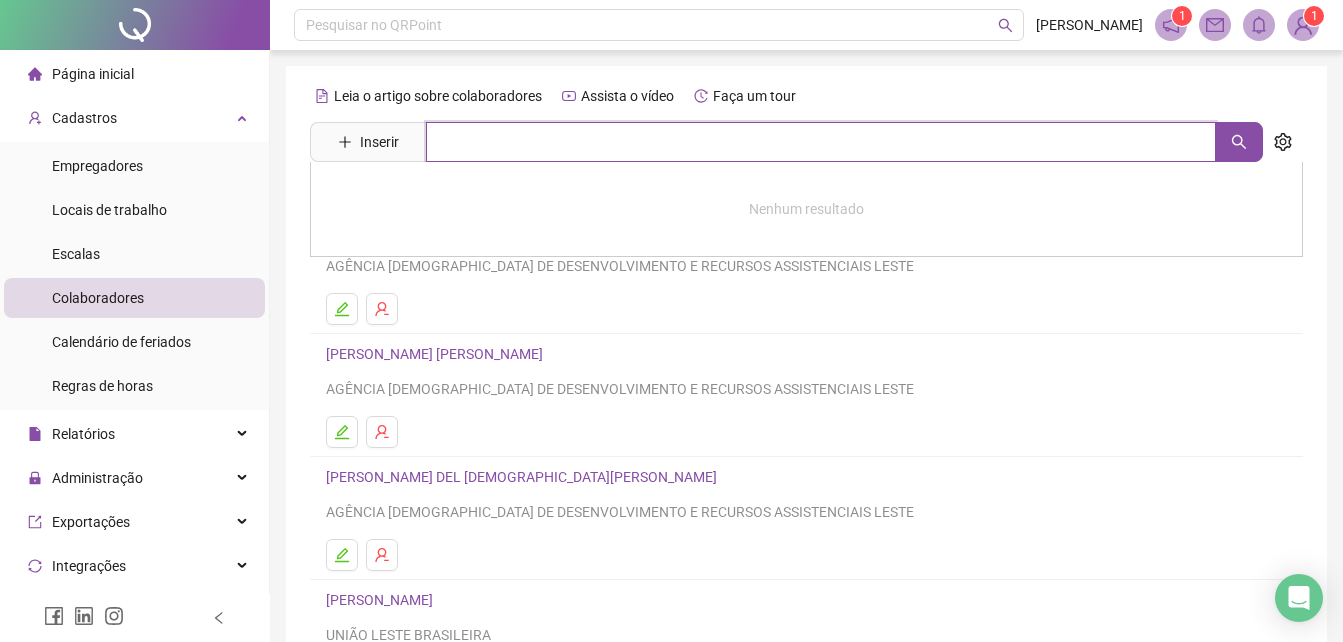 click at bounding box center (821, 142) 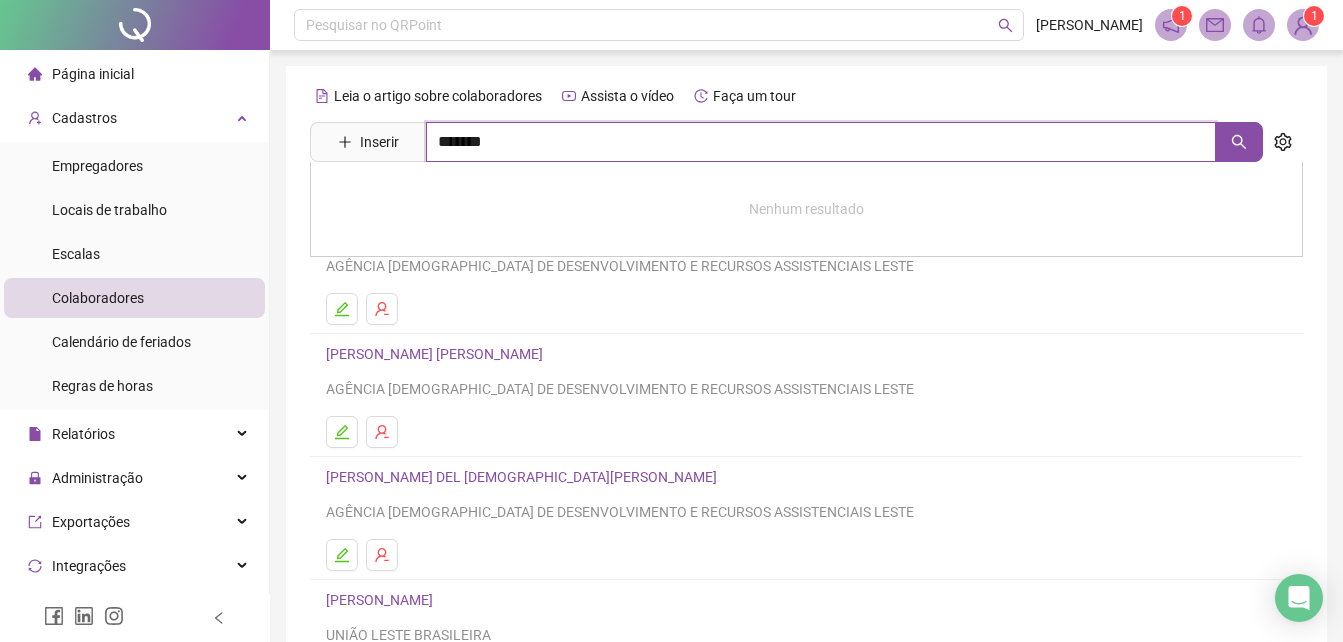 type on "*******" 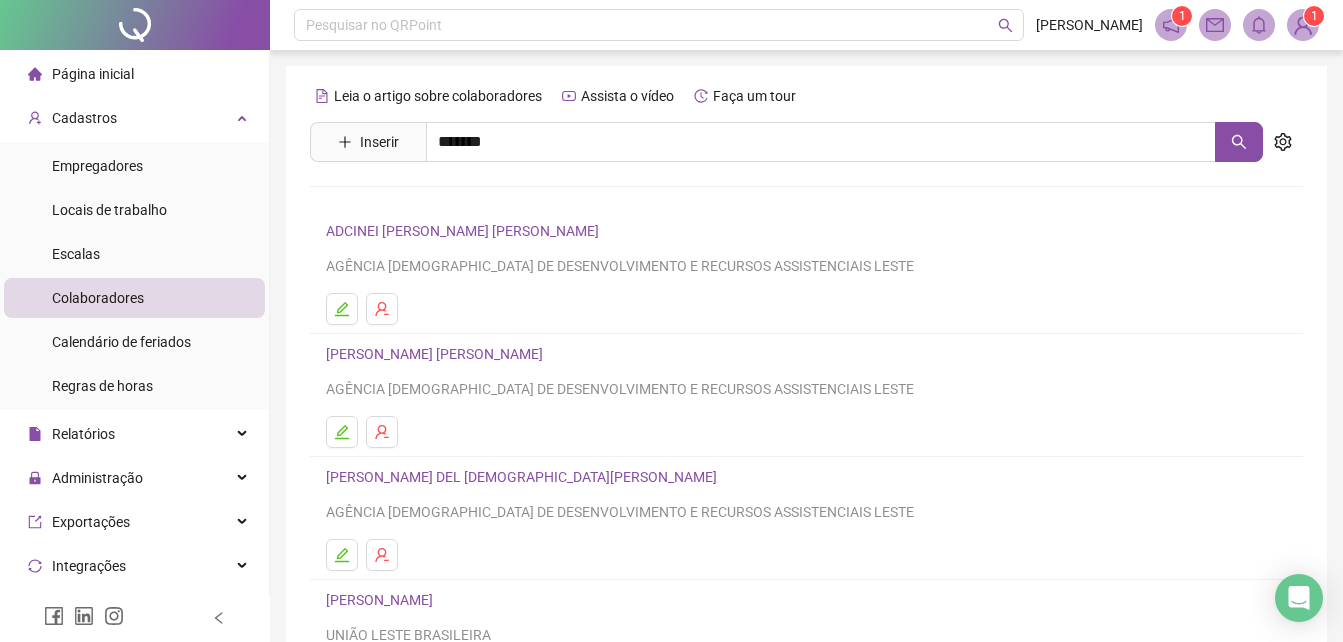click on "[PERSON_NAME]" at bounding box center [400, 201] 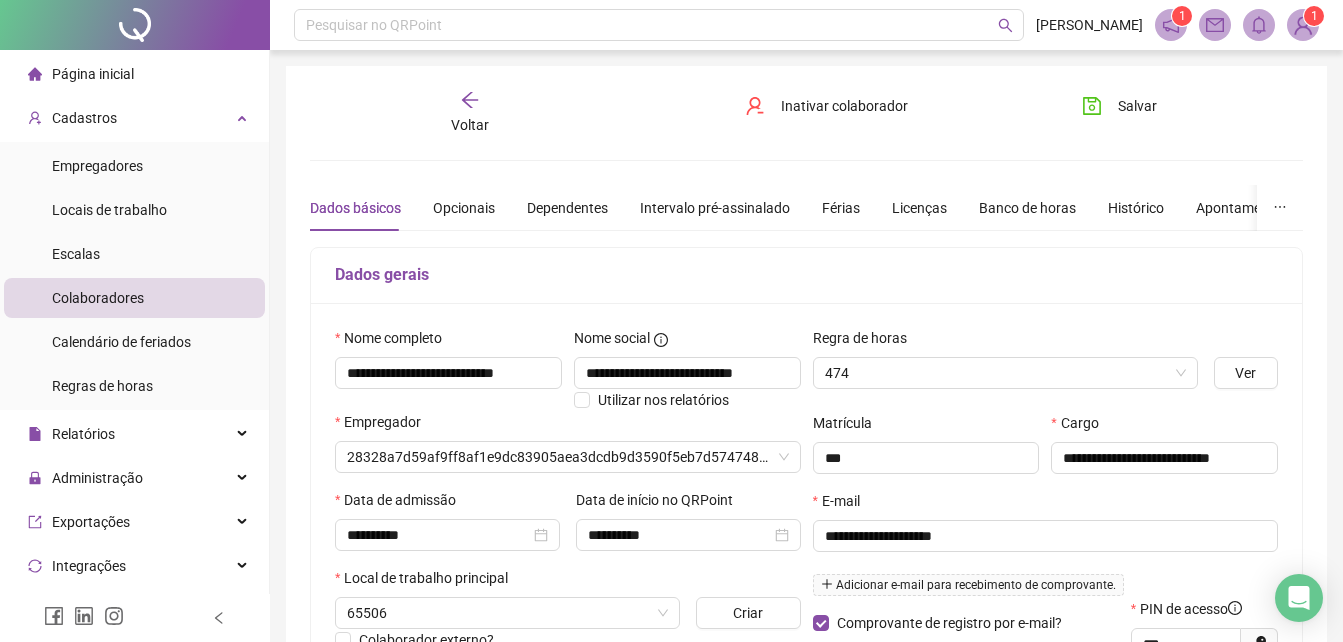 type on "**********" 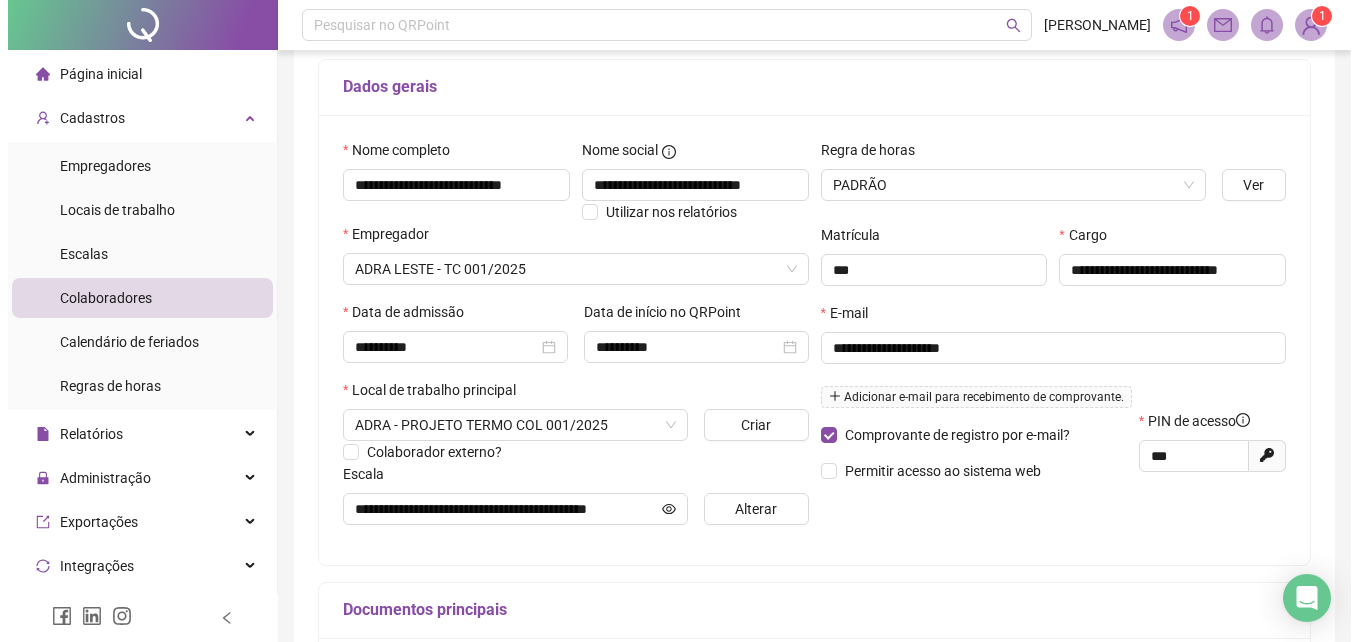 scroll, scrollTop: 400, scrollLeft: 0, axis: vertical 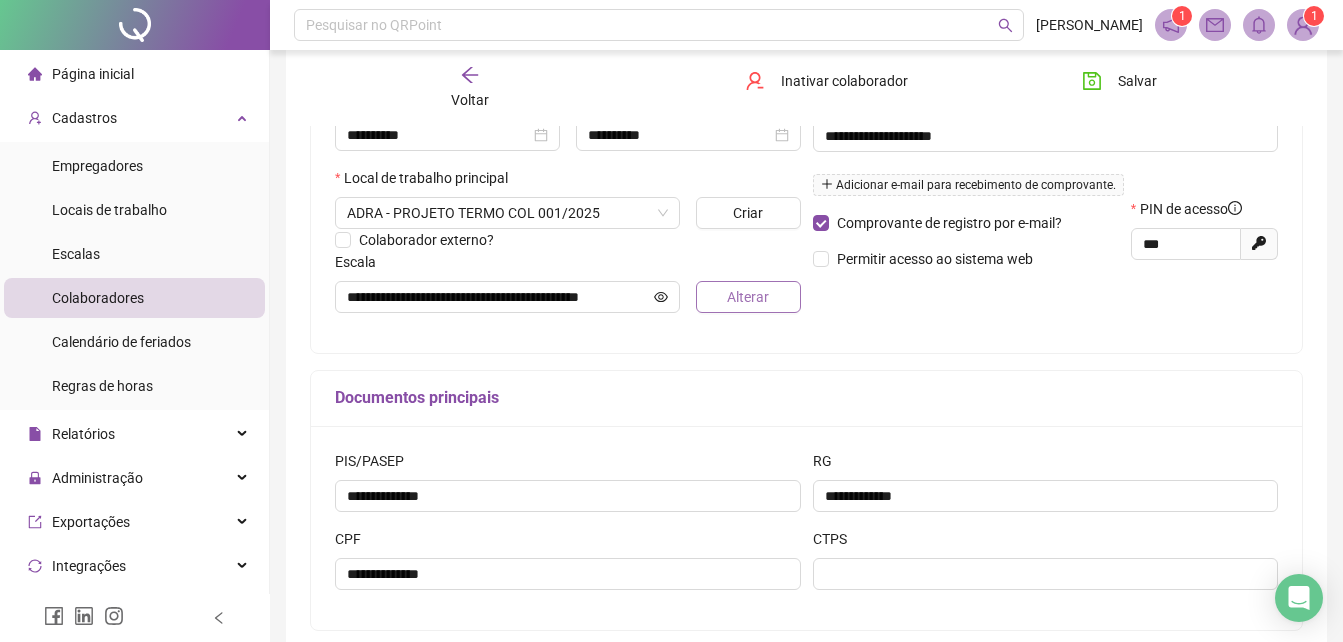 click on "Alterar" at bounding box center [748, 297] 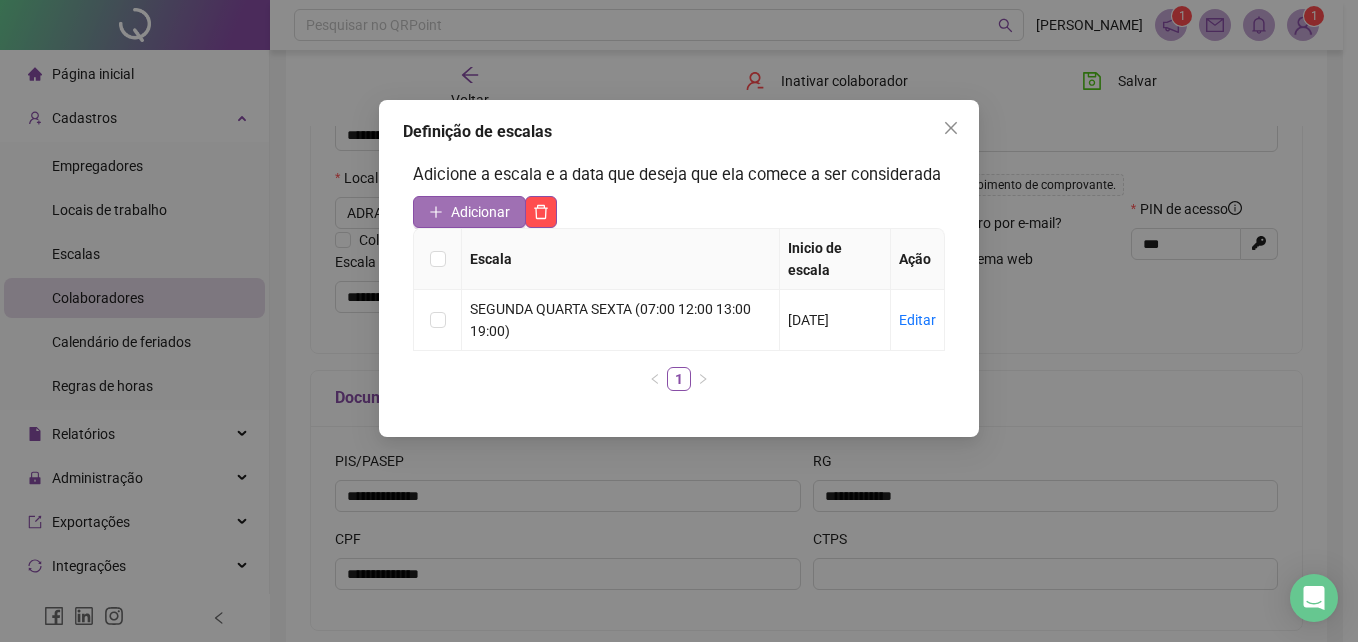 click on "Adicionar" at bounding box center (480, 212) 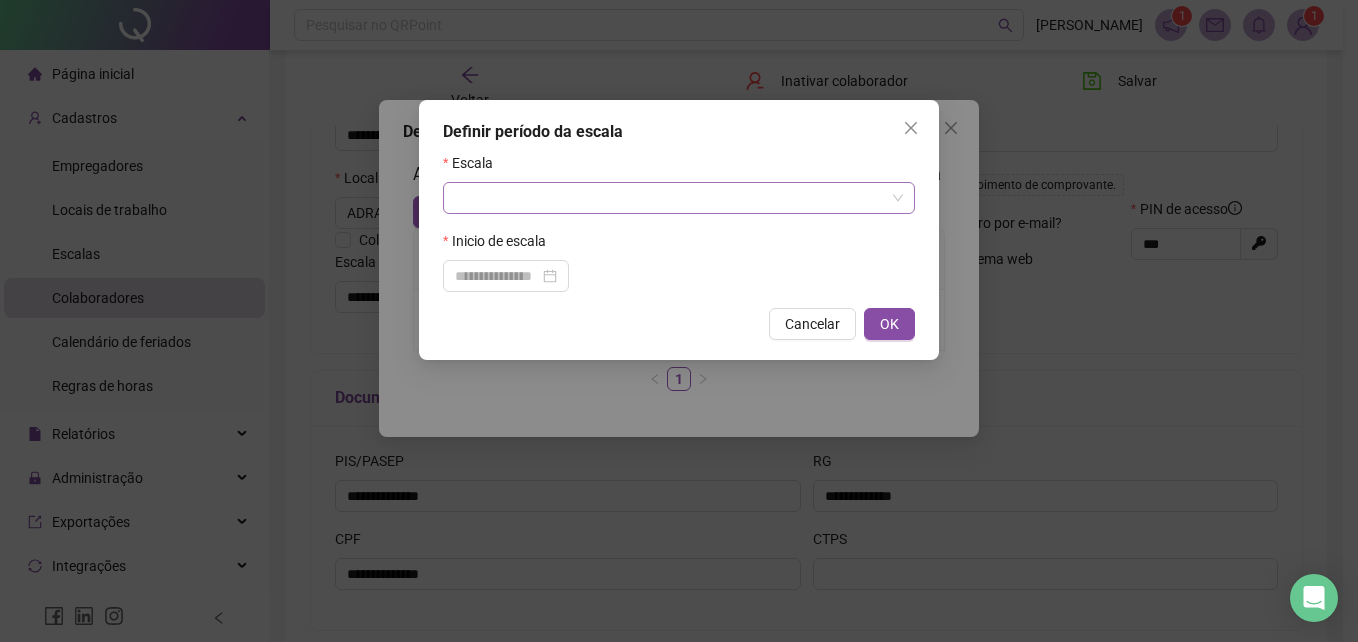 click at bounding box center [673, 198] 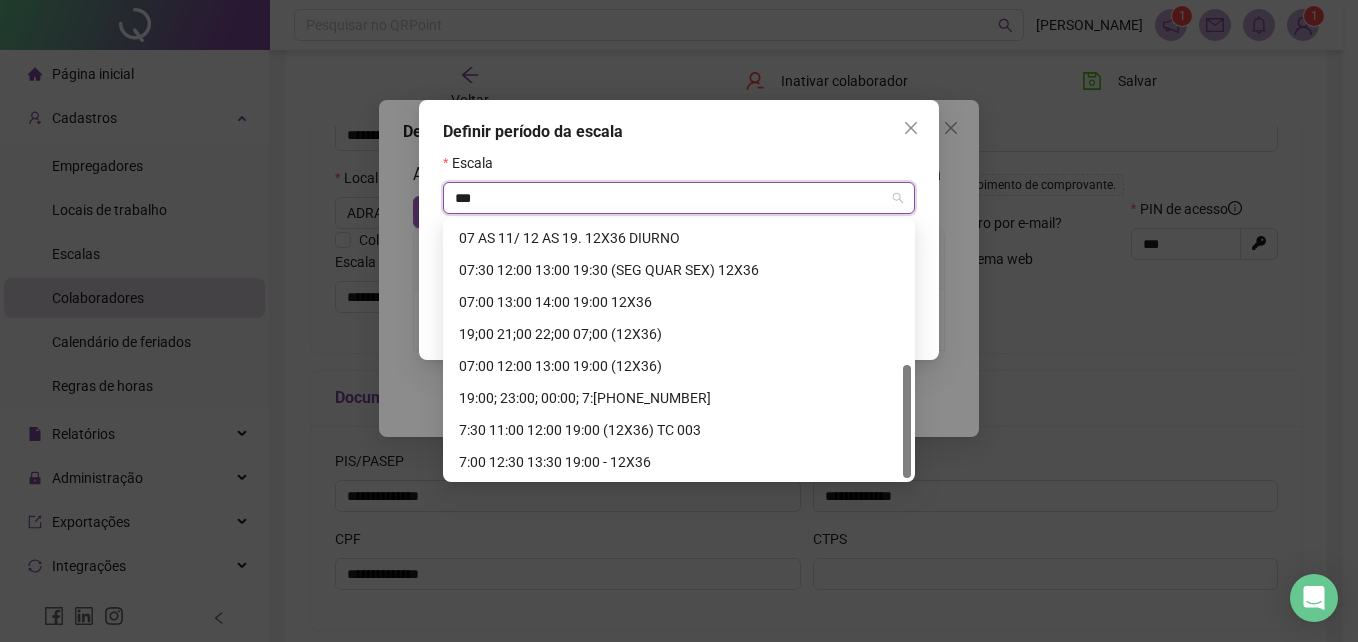 scroll, scrollTop: 320, scrollLeft: 0, axis: vertical 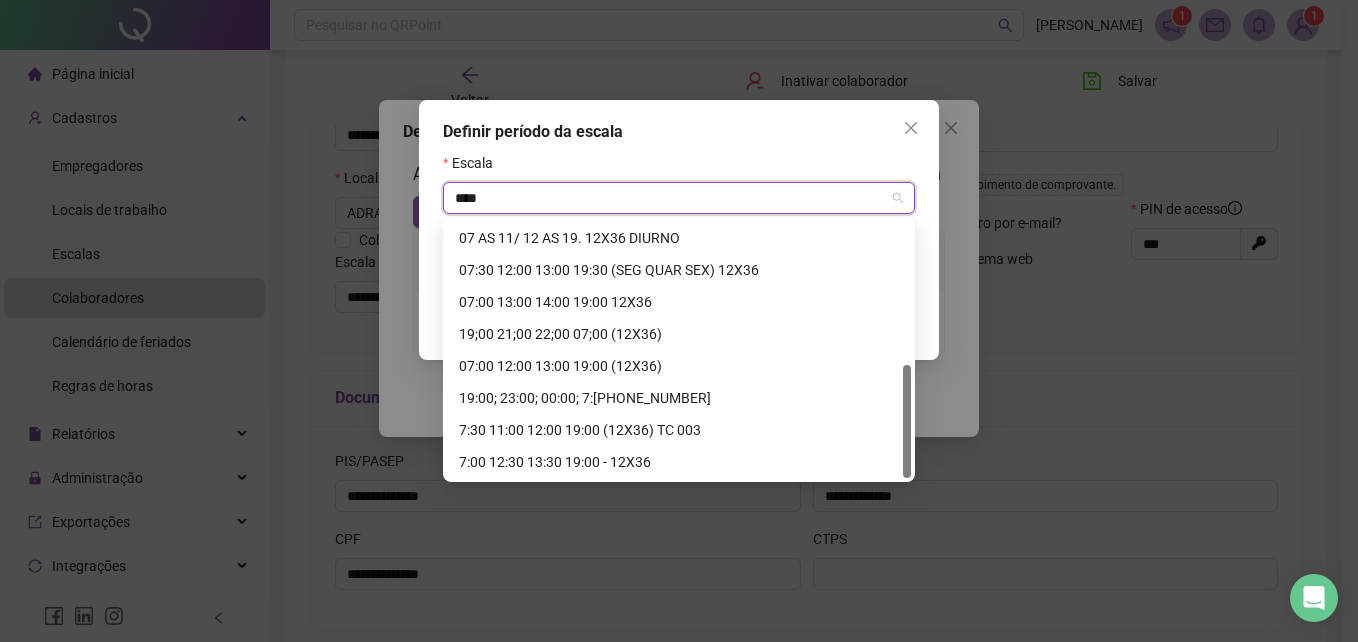 type on "*****" 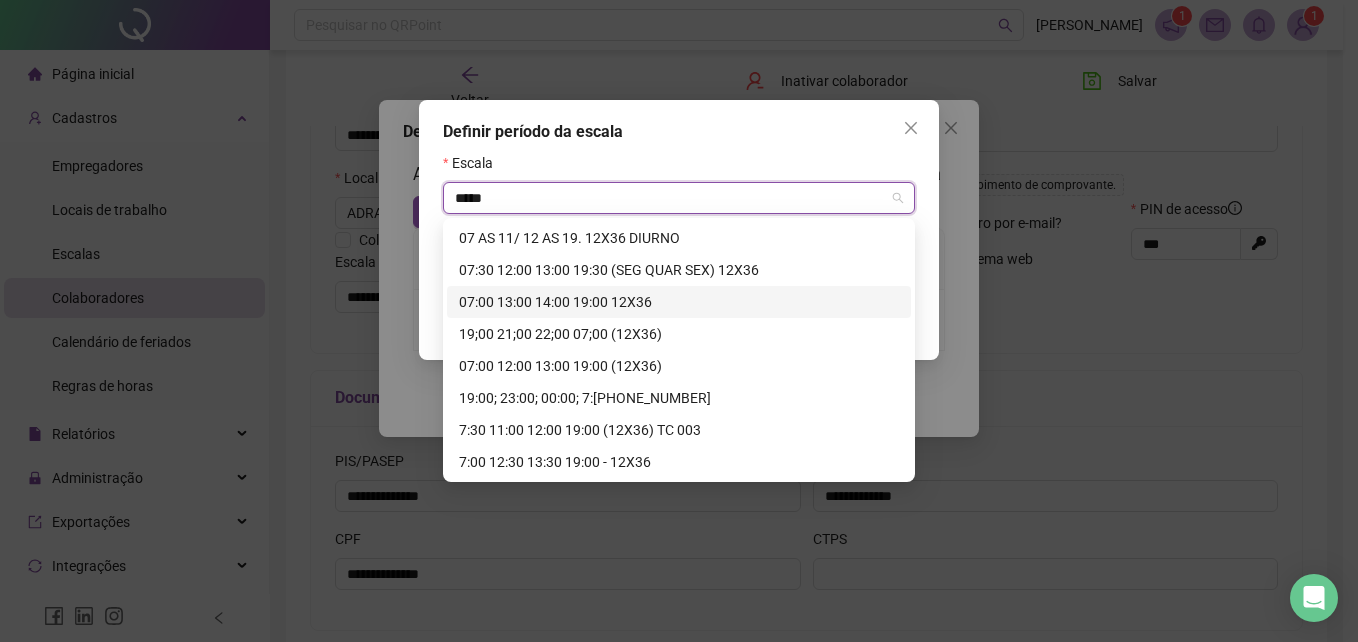 click on "07:00 13:00 14:00 19:00  12X36" at bounding box center [679, 302] 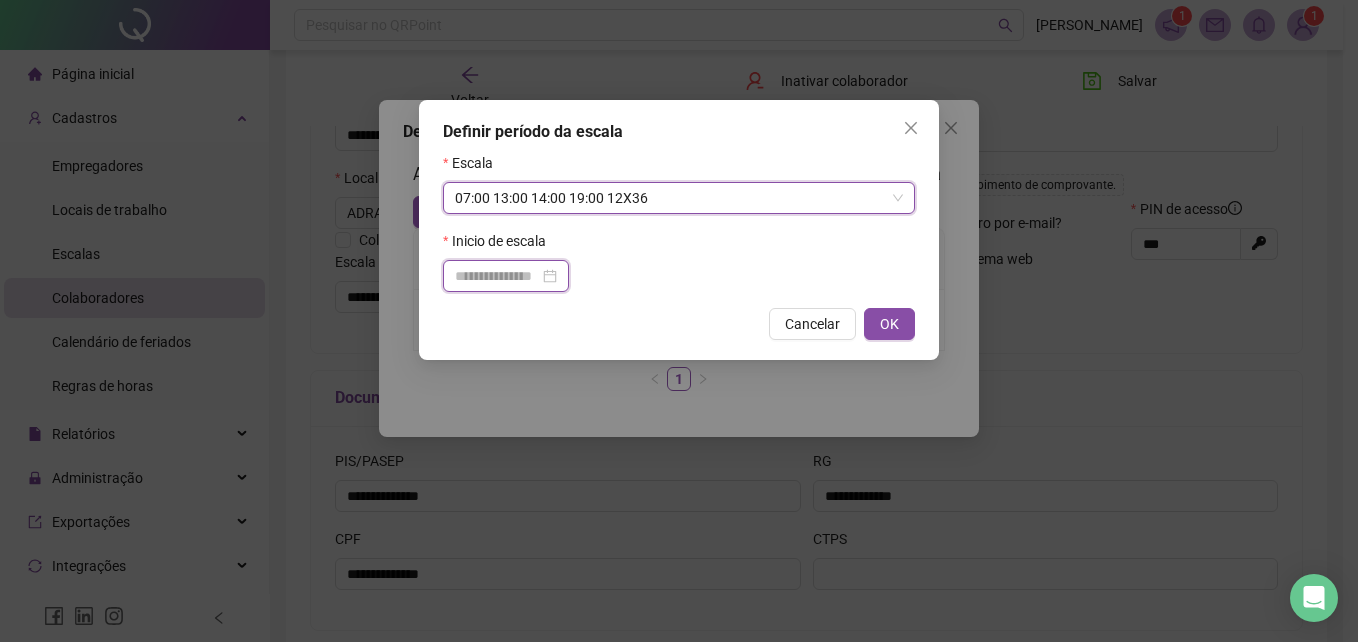 click at bounding box center [497, 276] 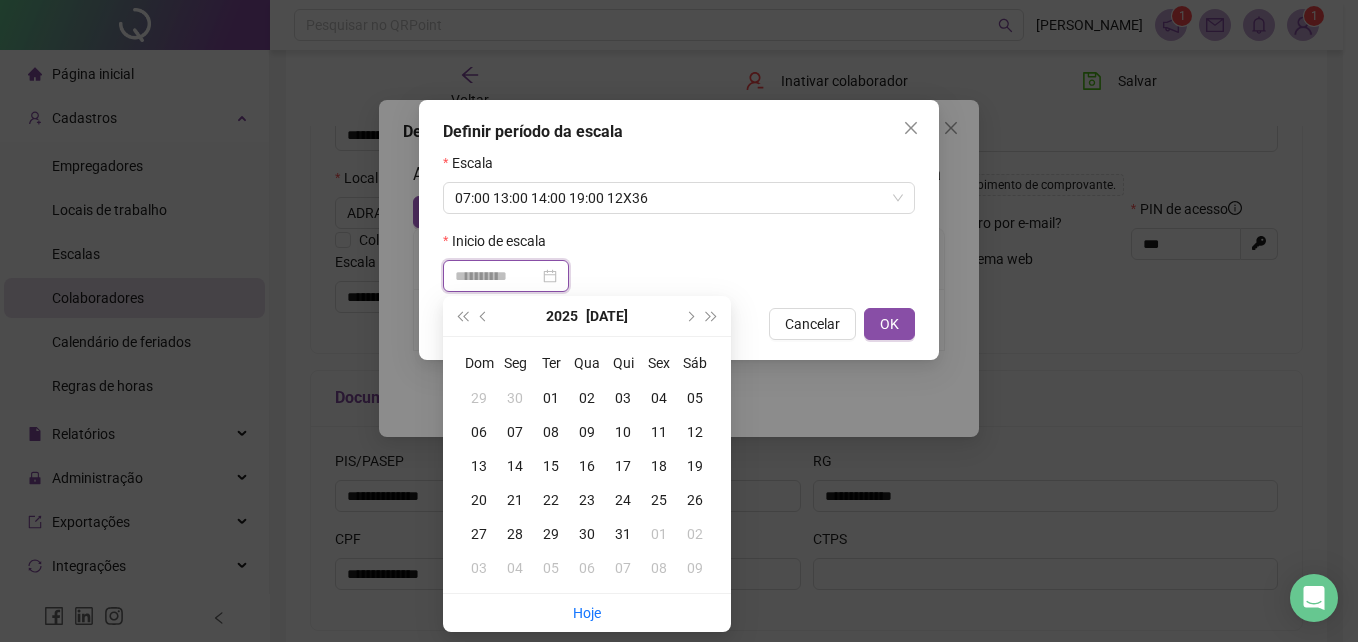 type on "**********" 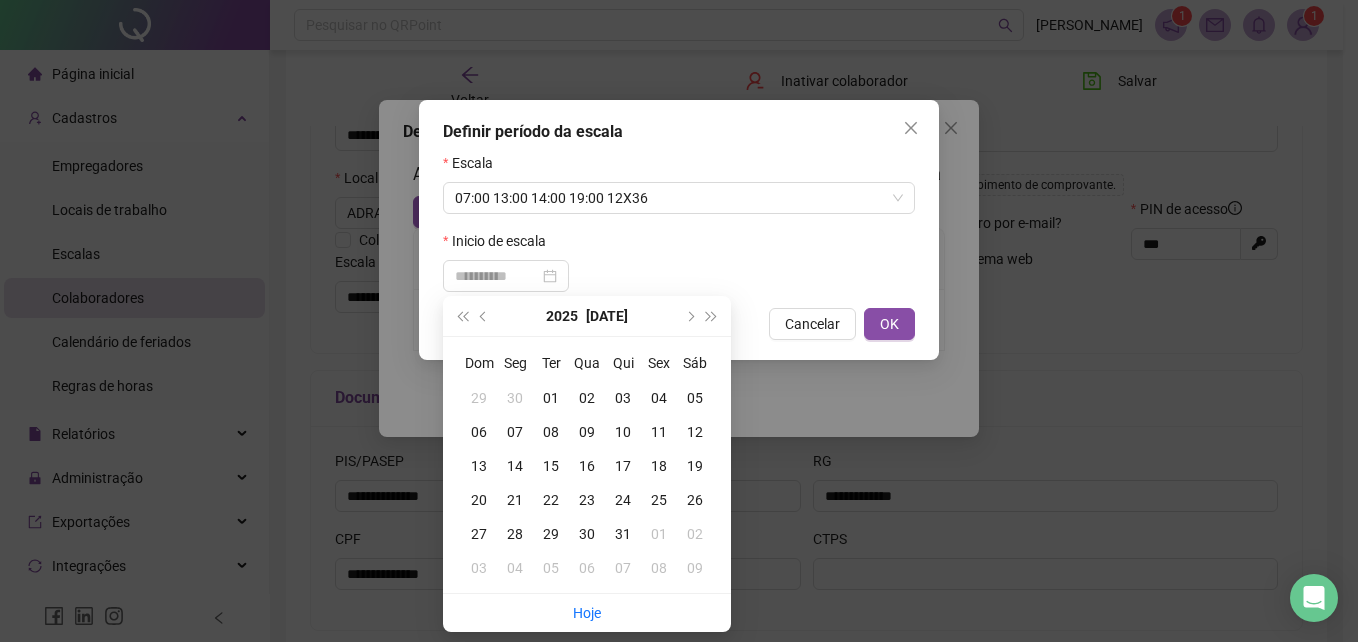 click on "18" at bounding box center [659, 466] 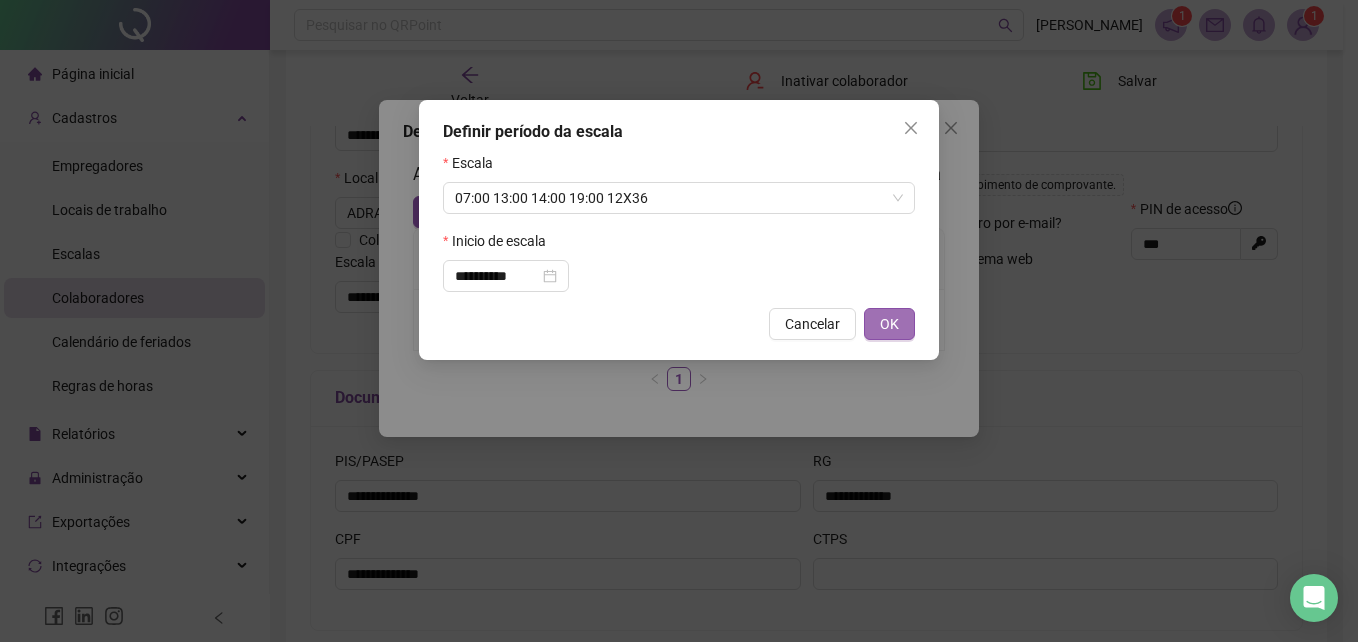 click on "OK" at bounding box center [889, 324] 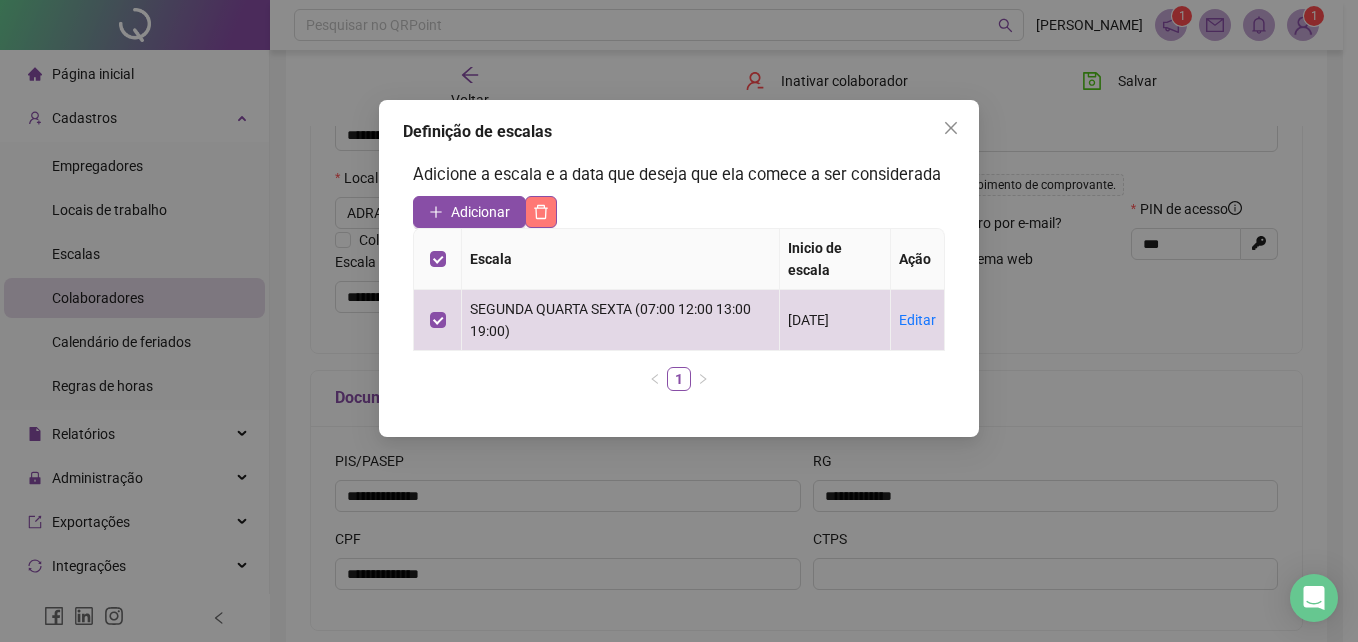 click 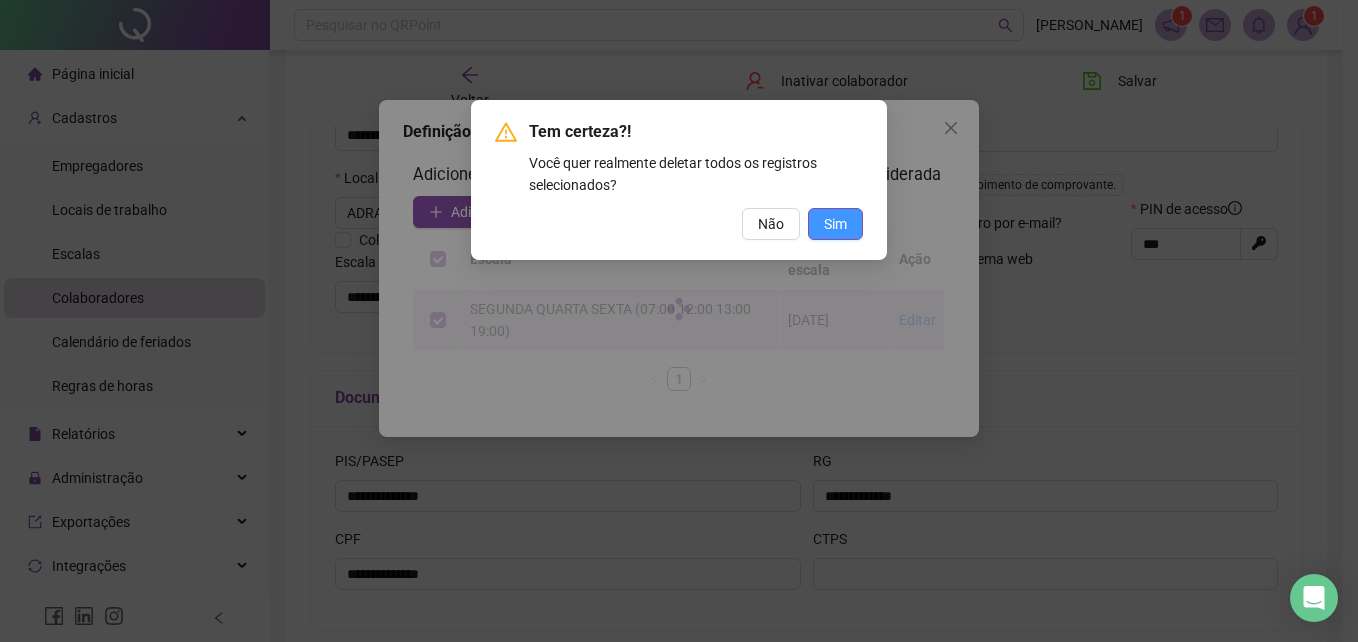 click on "Sim" at bounding box center (835, 224) 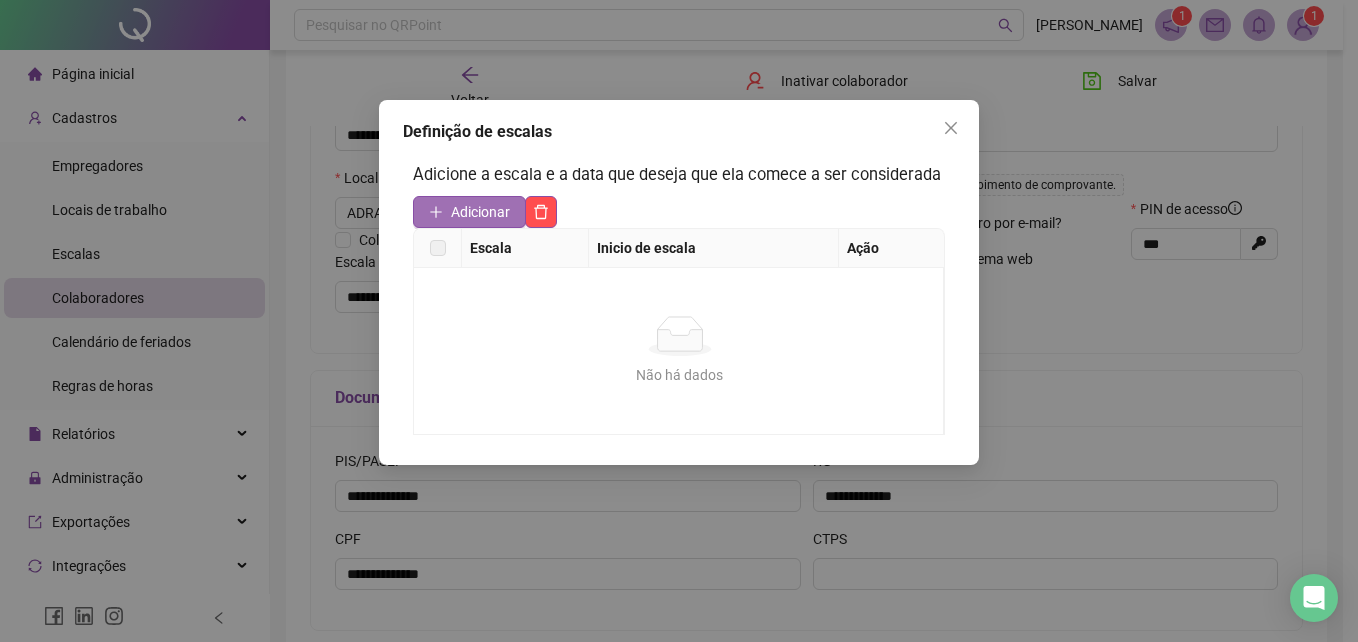 click on "Adicionar" at bounding box center (480, 212) 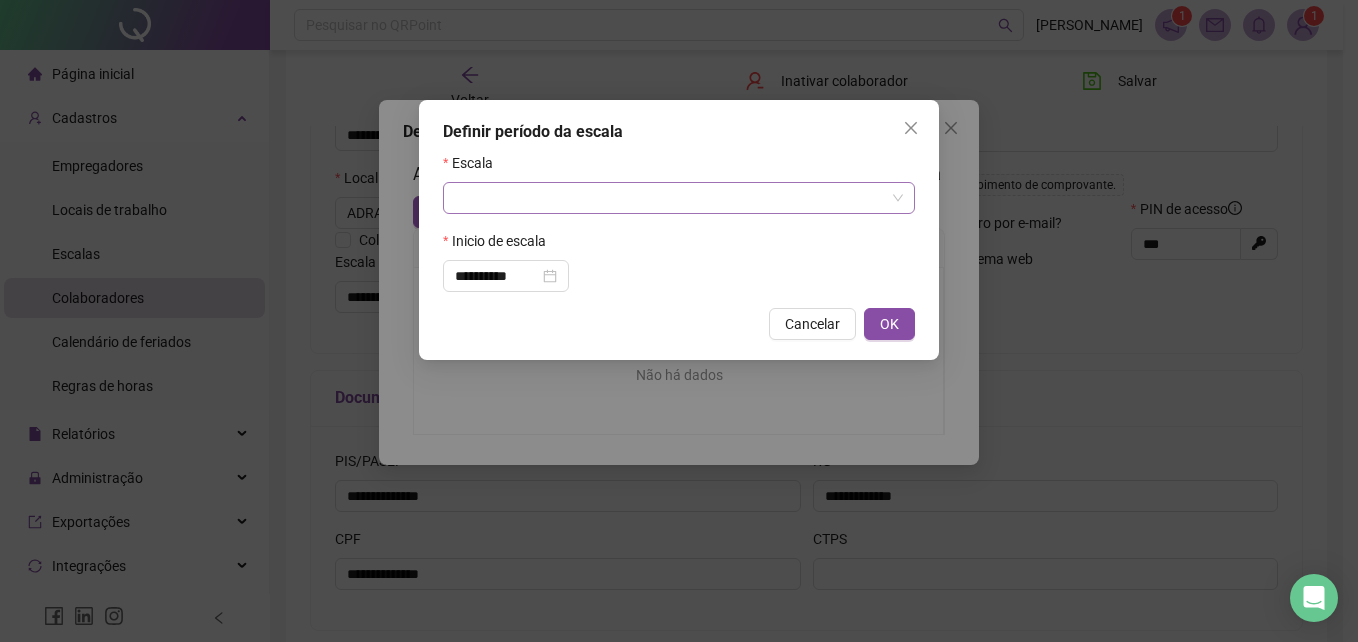 click at bounding box center [673, 198] 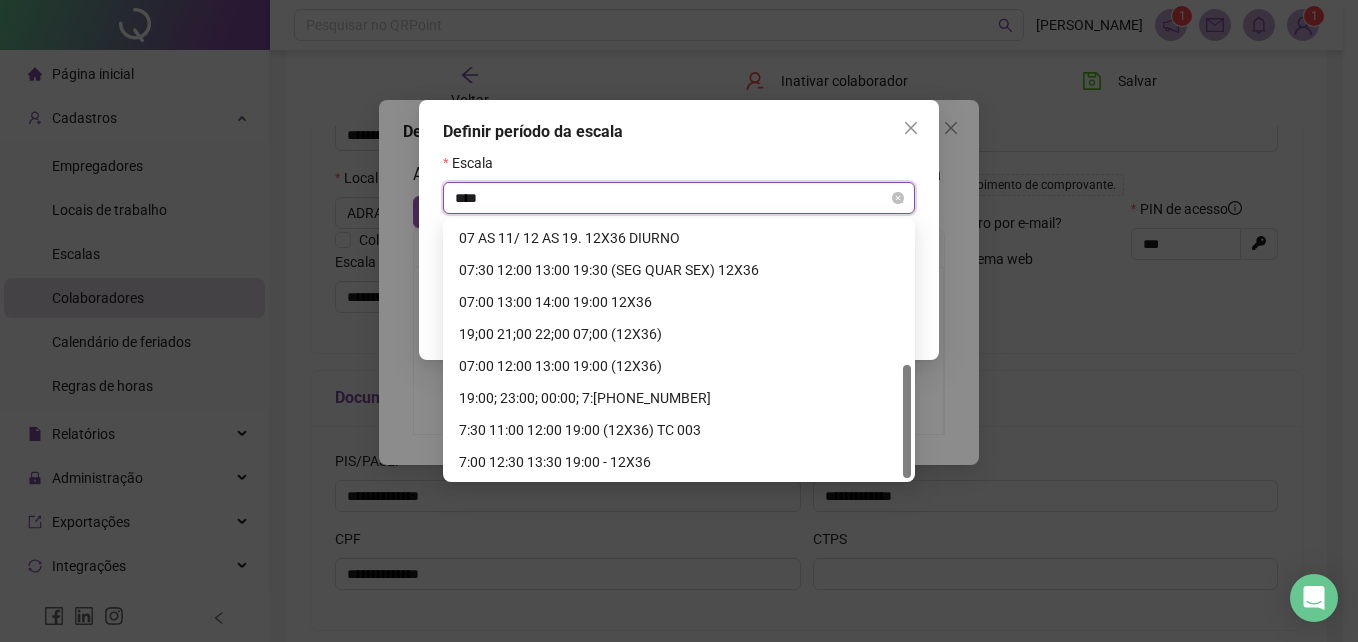 type on "*****" 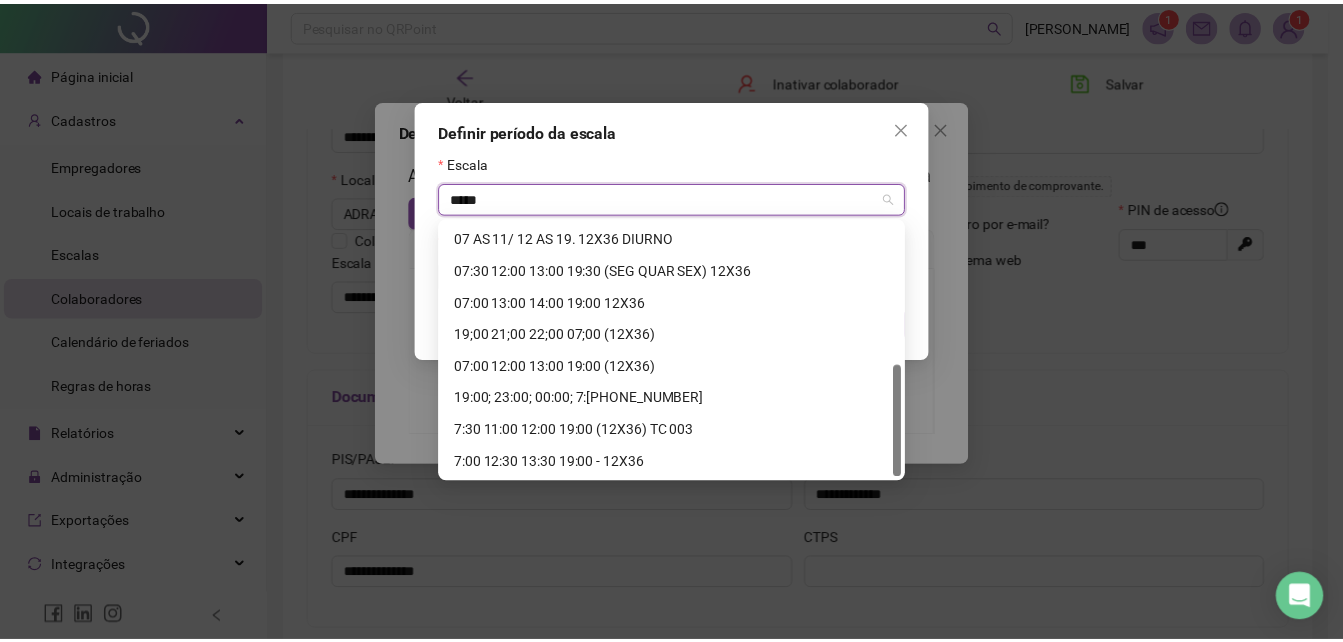 scroll, scrollTop: 320, scrollLeft: 0, axis: vertical 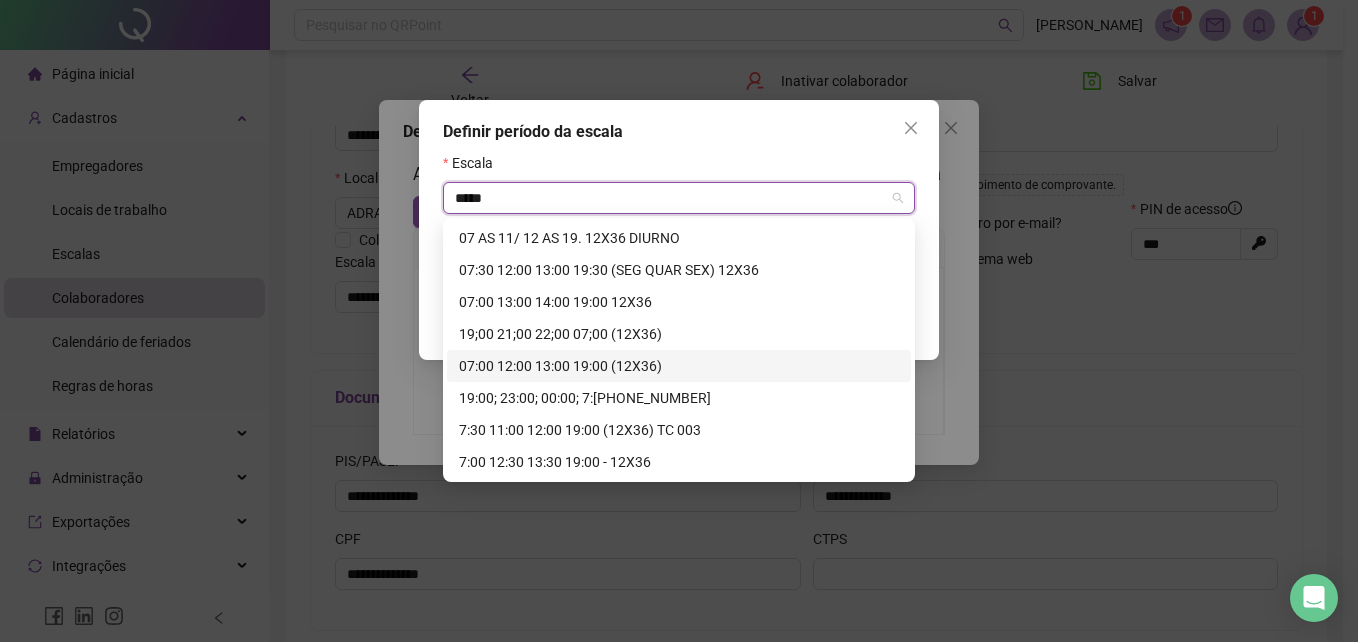 click on "07:00 12:00 13:00 19:00 (12X36)" at bounding box center (679, 366) 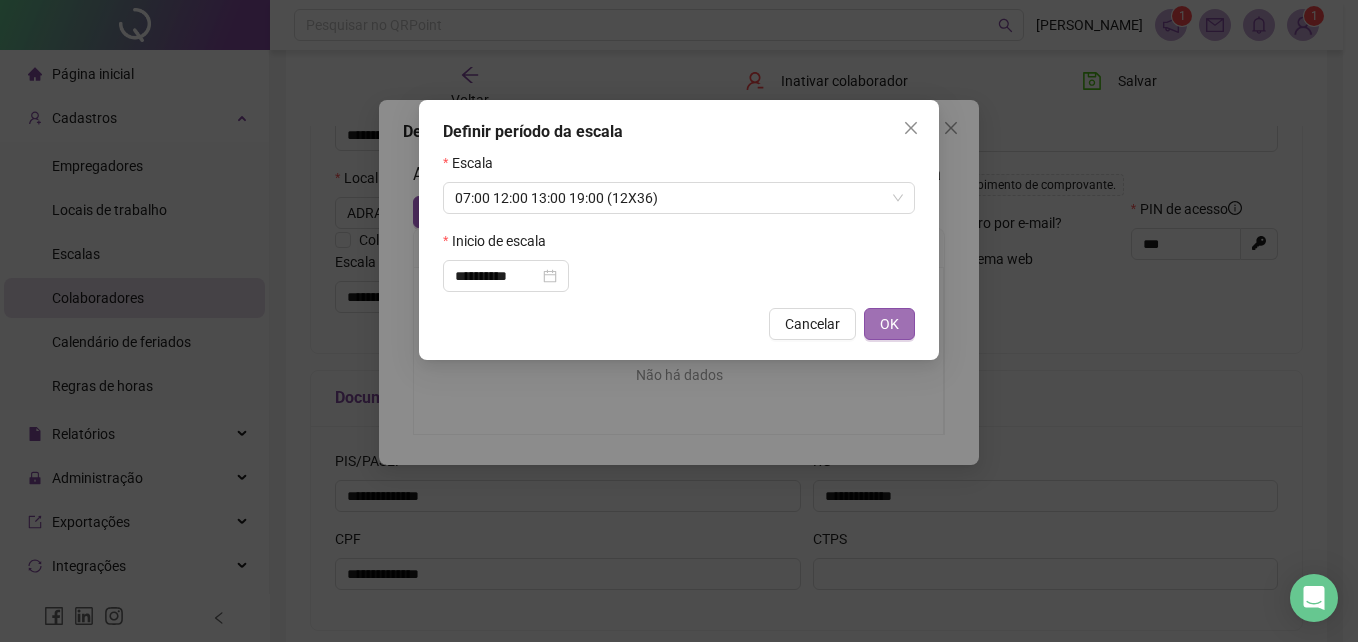 click on "OK" at bounding box center [889, 324] 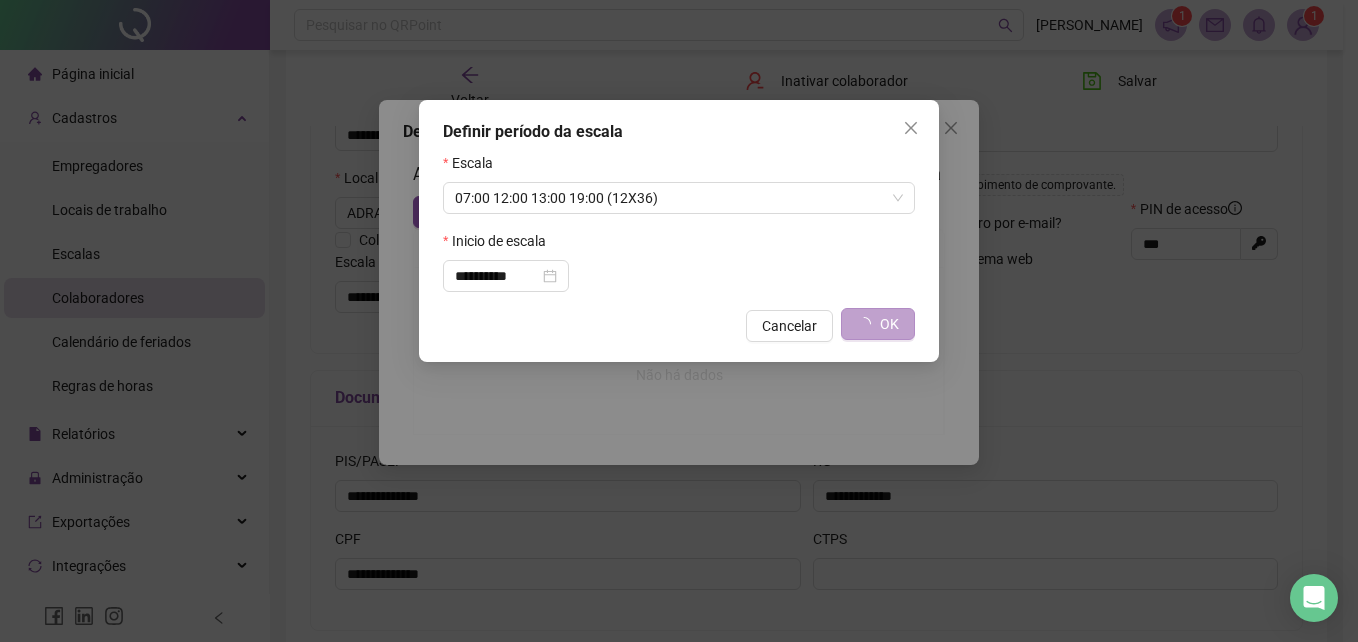 type on "**********" 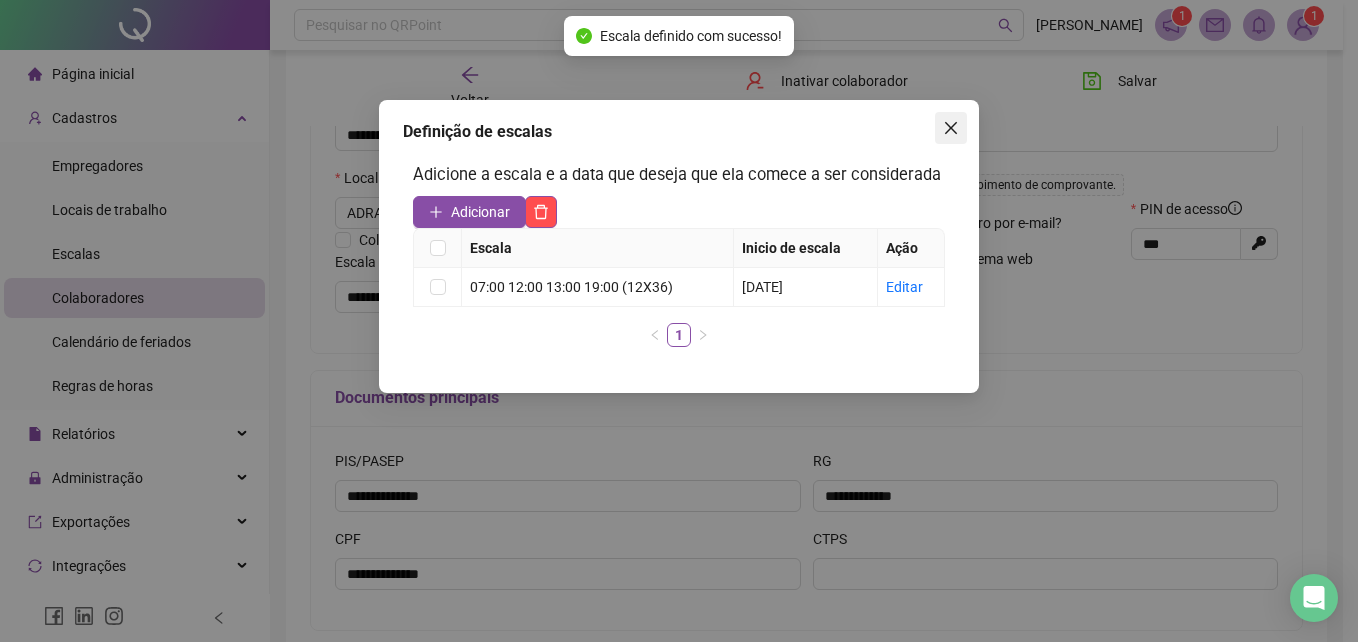 click at bounding box center (951, 128) 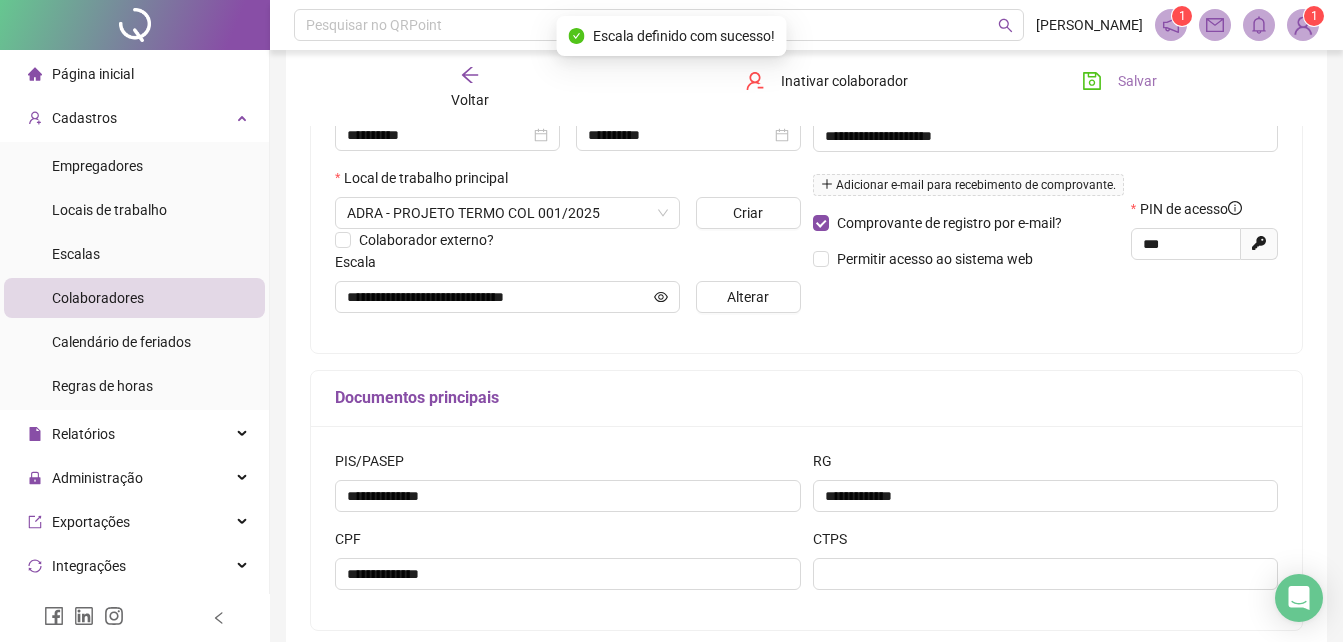 click on "Salvar" at bounding box center [1137, 81] 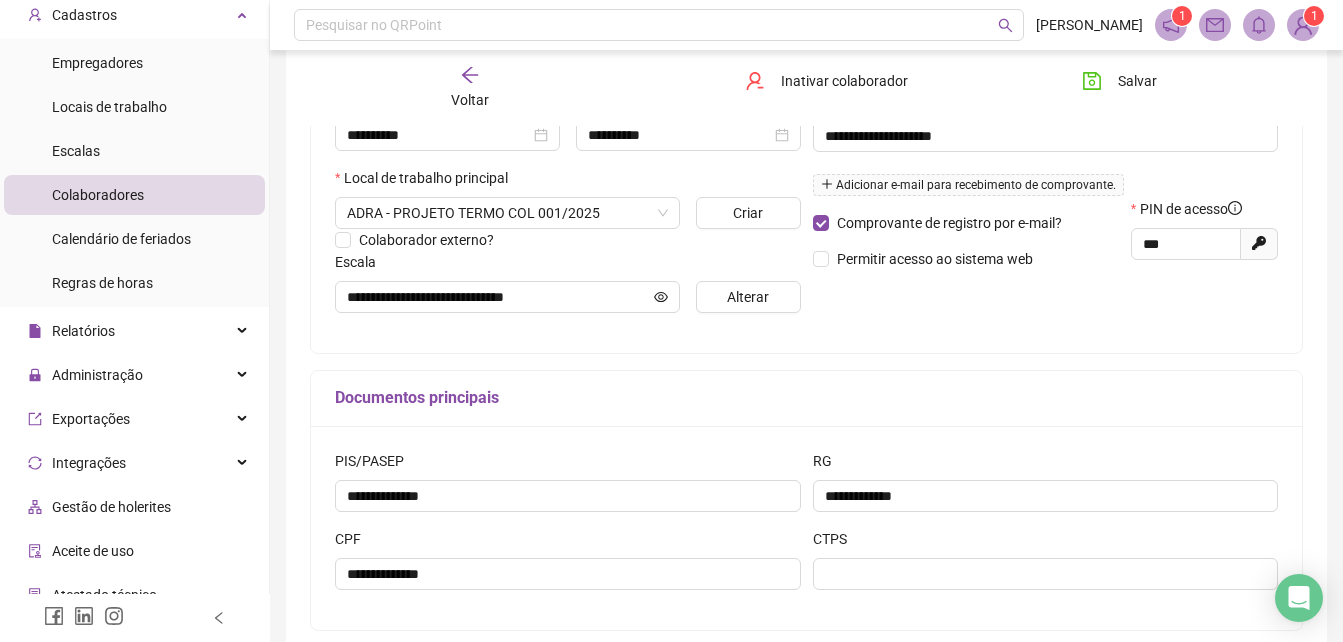 scroll, scrollTop: 212, scrollLeft: 0, axis: vertical 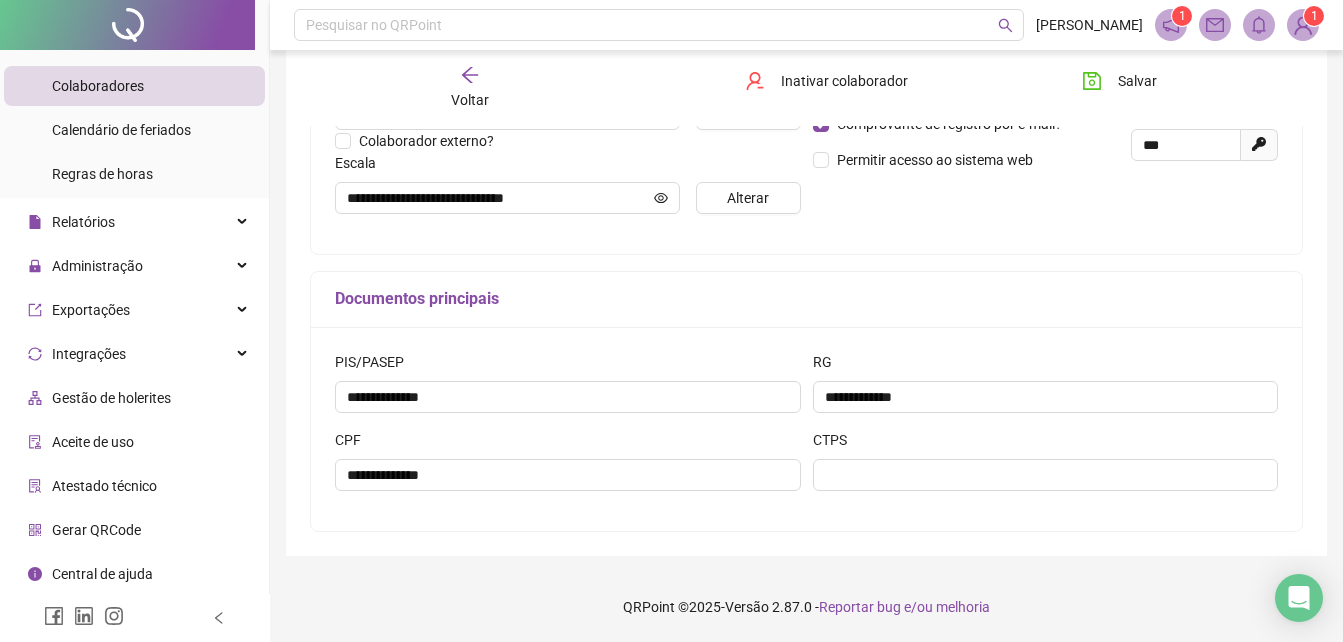click on "Gerar QRCode" at bounding box center (84, 530) 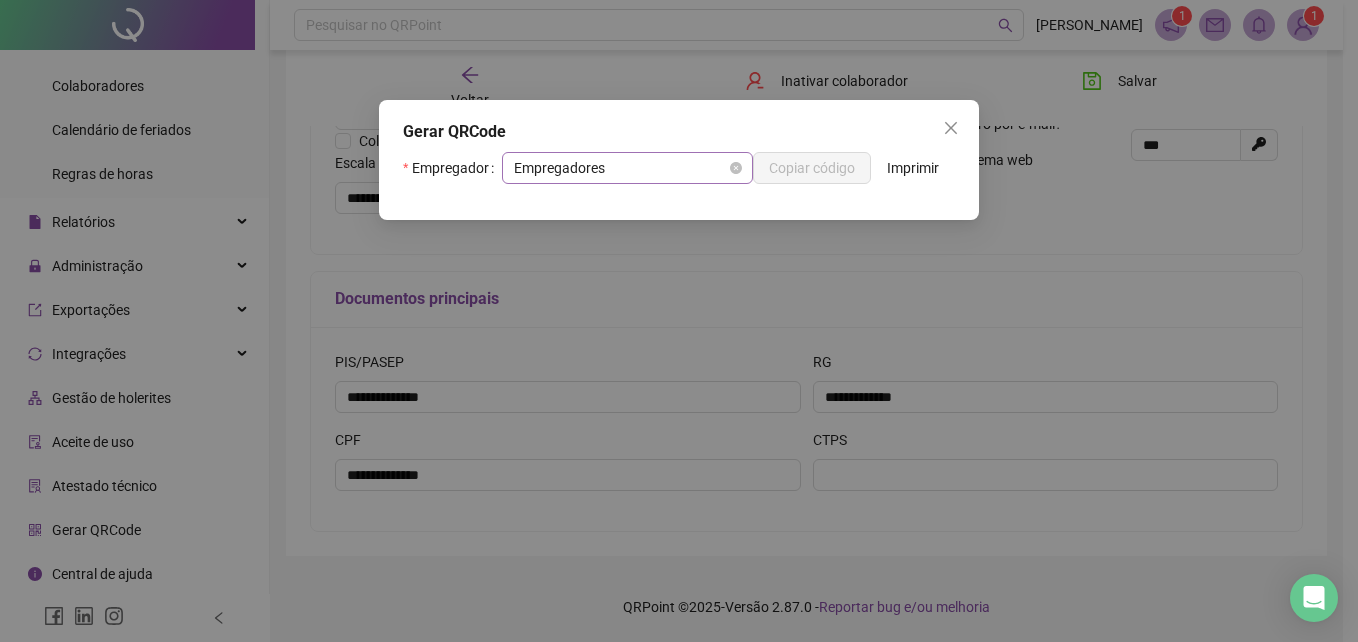 click on "Empregadores" at bounding box center (627, 168) 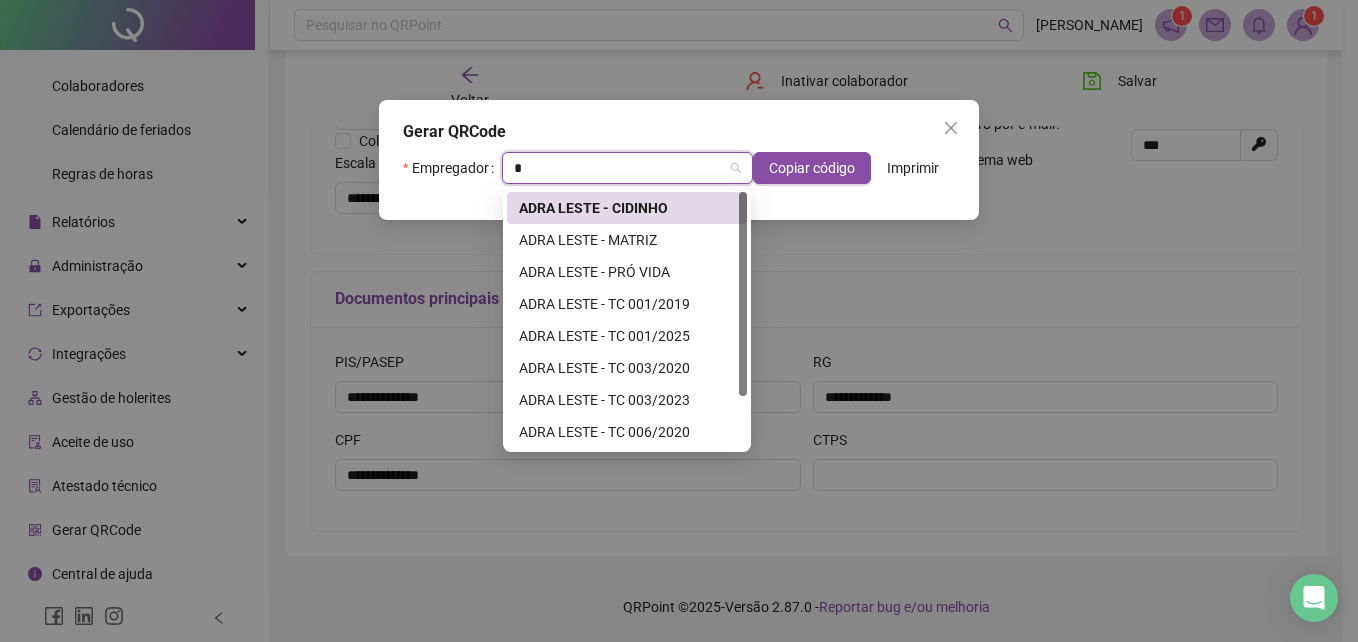 type on "**" 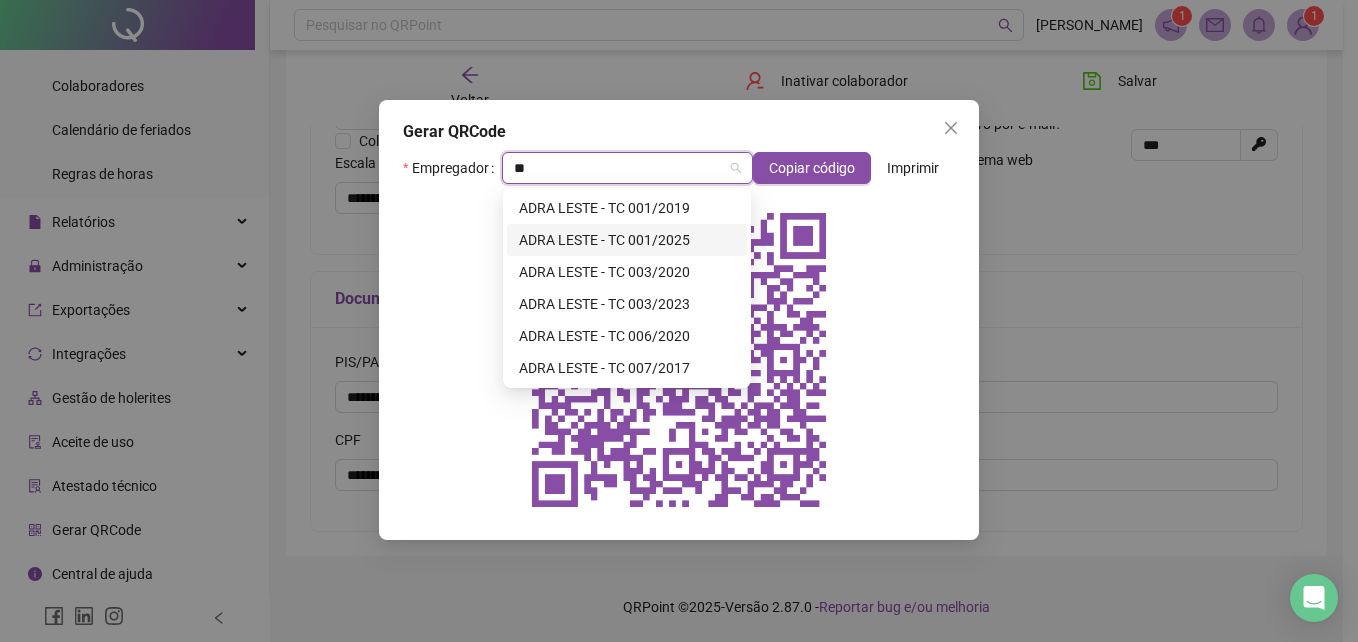 click on "ADRA LESTE - TC 001/2025" at bounding box center [627, 240] 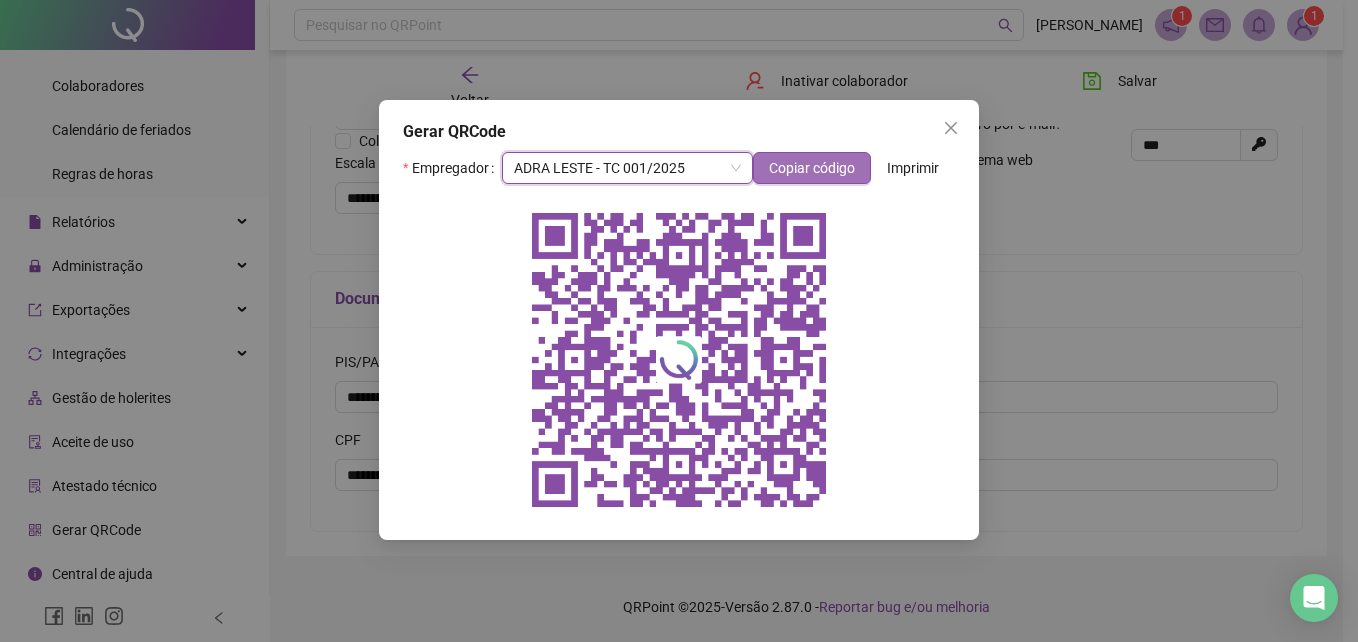 click on "Copiar código" at bounding box center [812, 168] 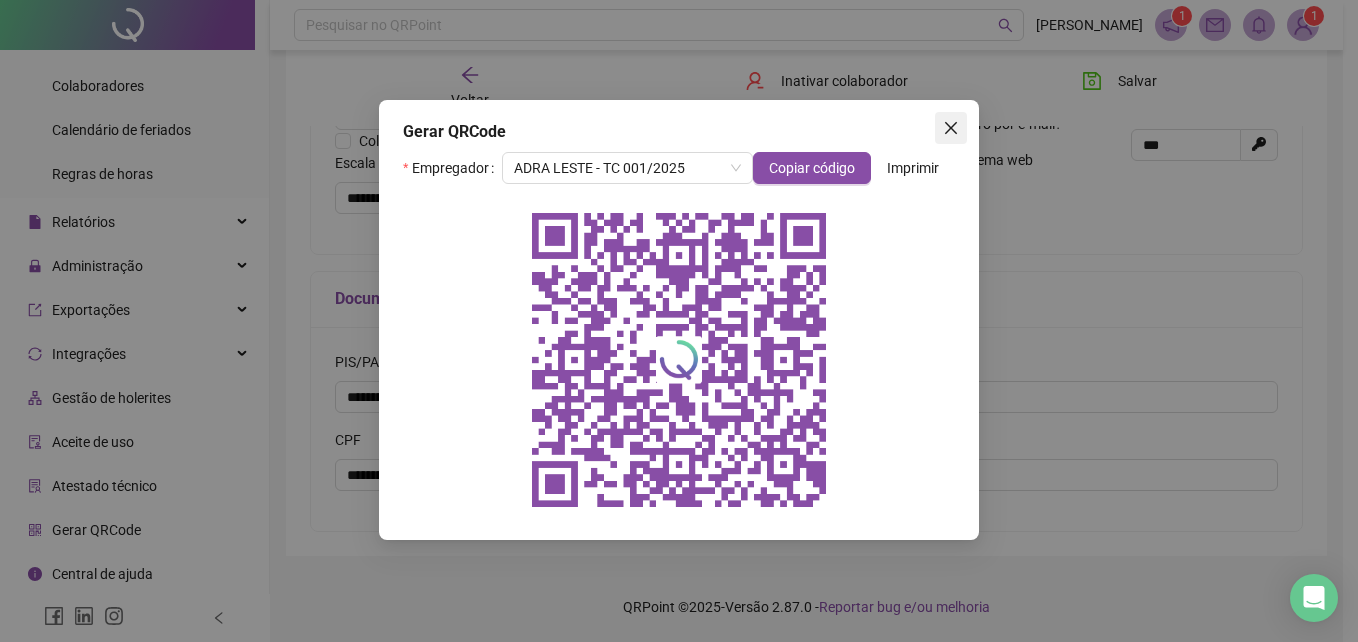 click 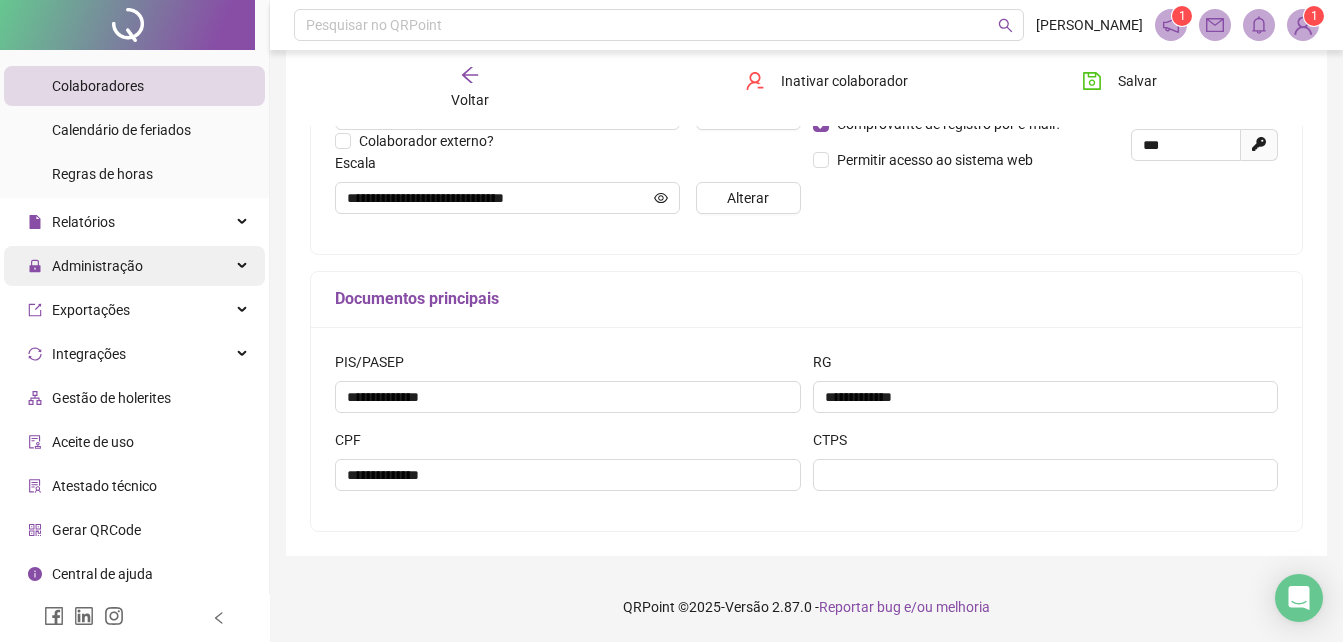 click on "Administração" at bounding box center [97, 266] 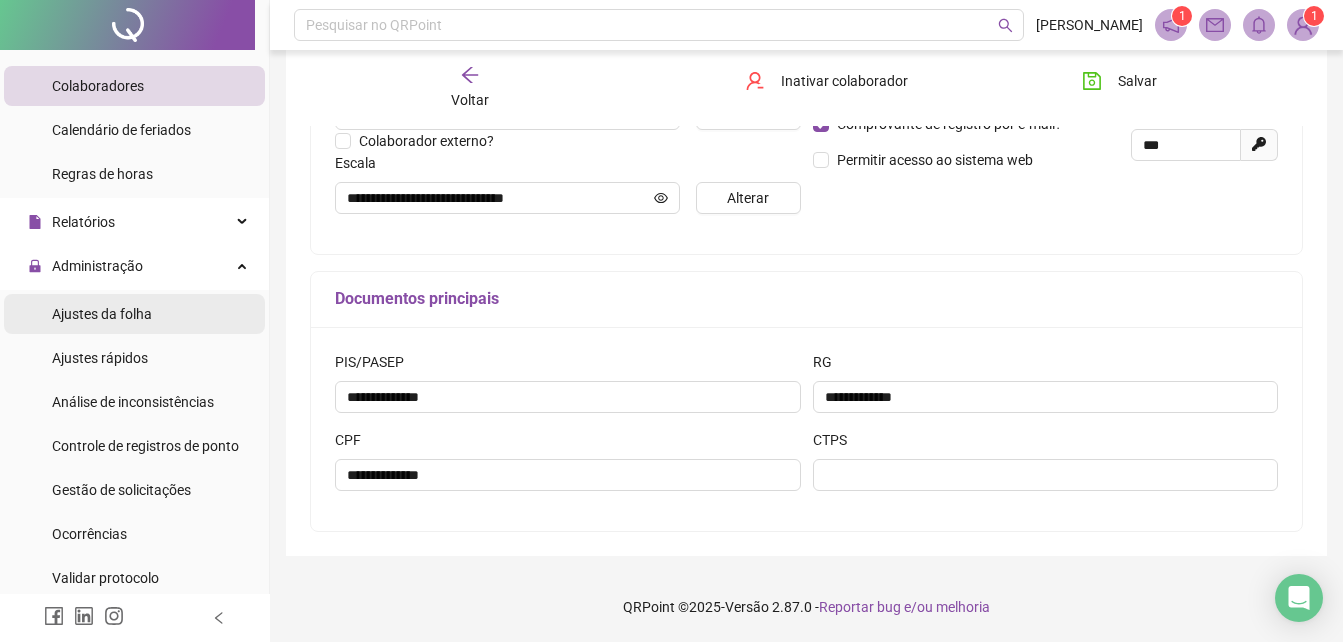 click on "Ajustes da folha" at bounding box center (102, 314) 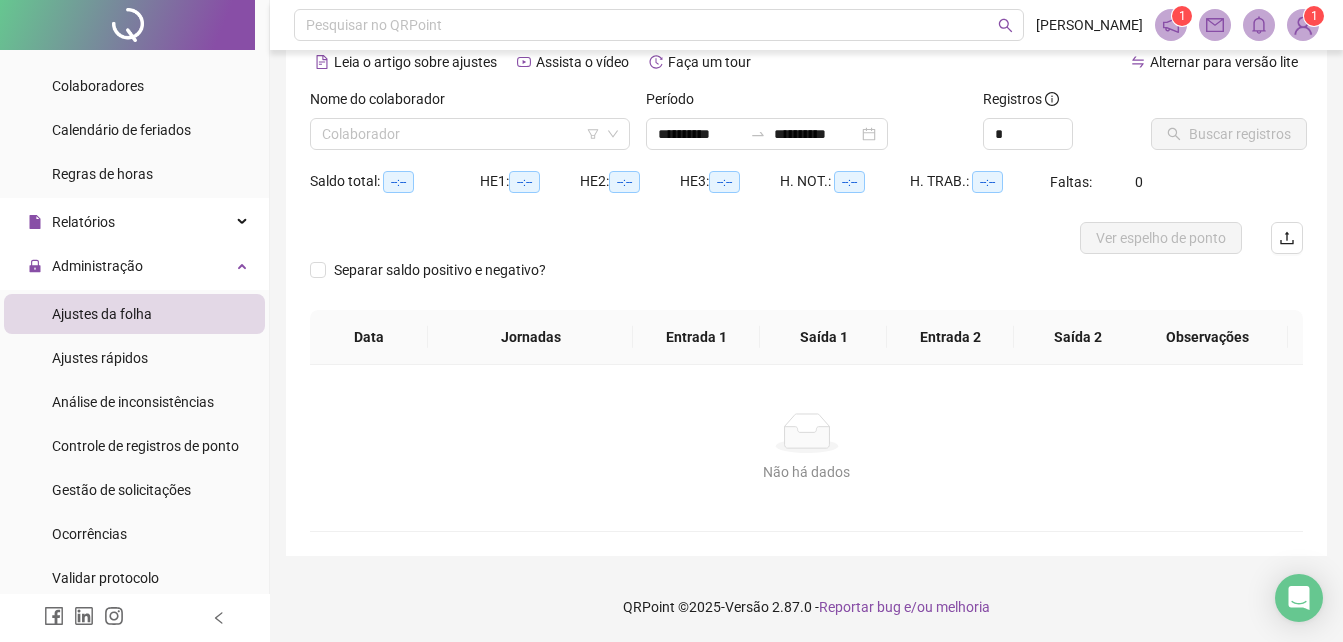 scroll, scrollTop: 96, scrollLeft: 0, axis: vertical 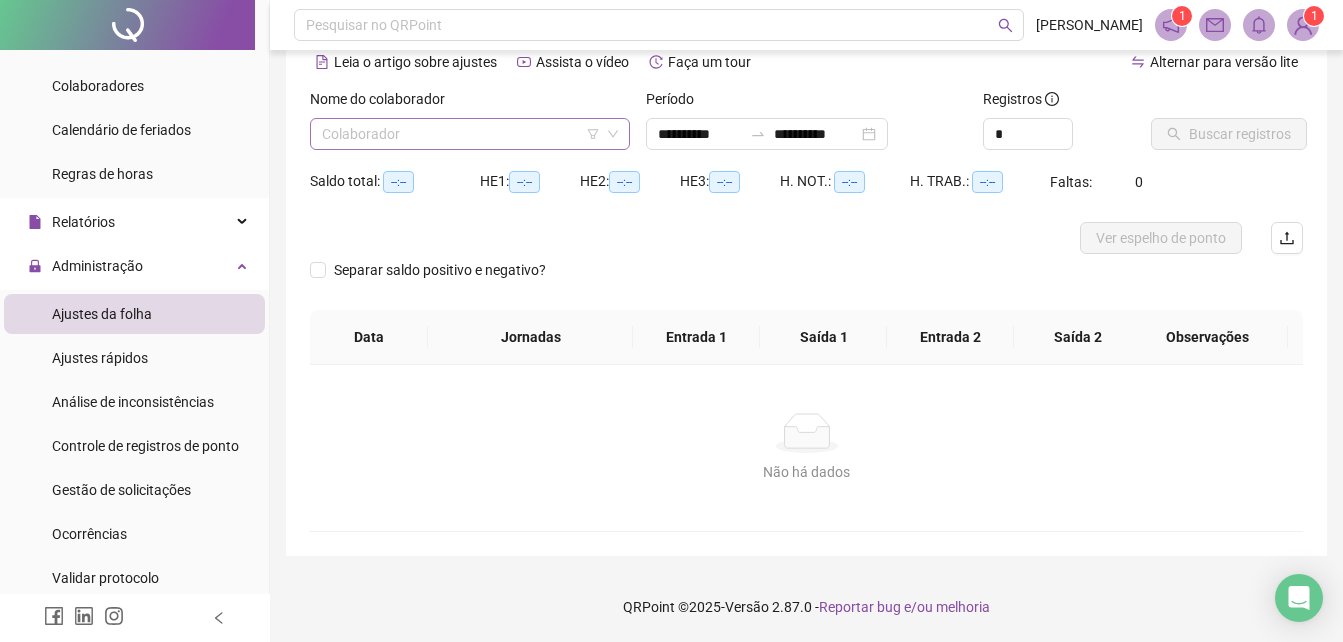 click at bounding box center (464, 134) 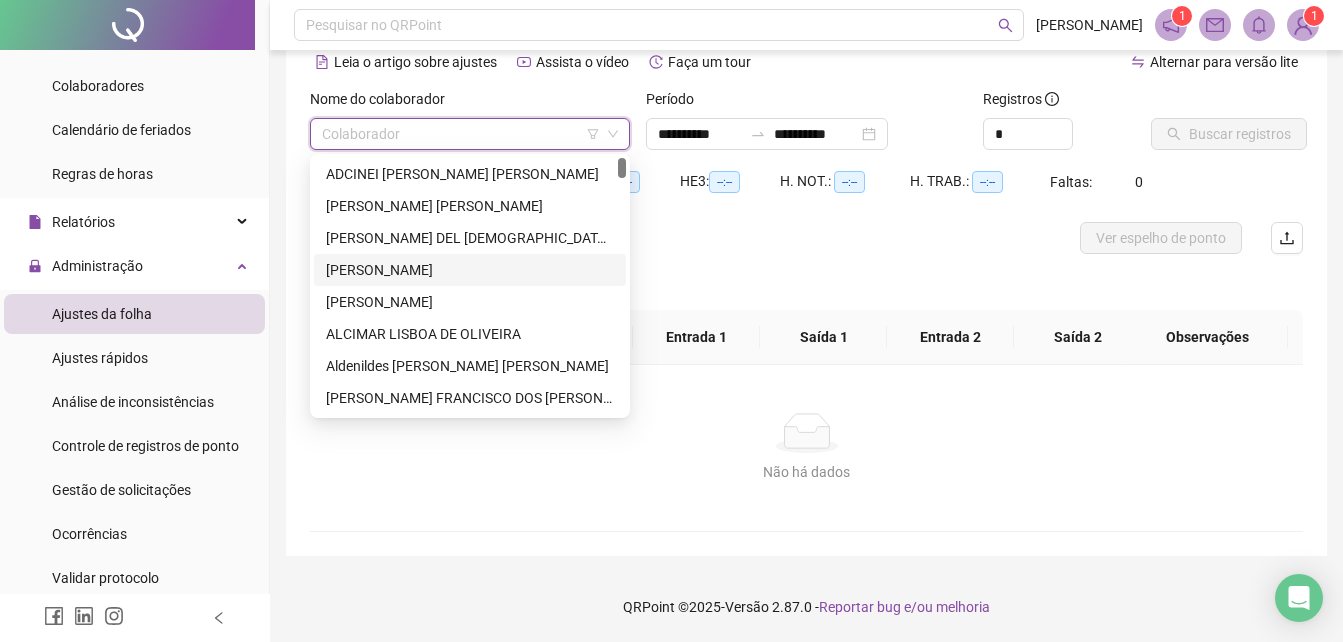 click at bounding box center (682, 238) 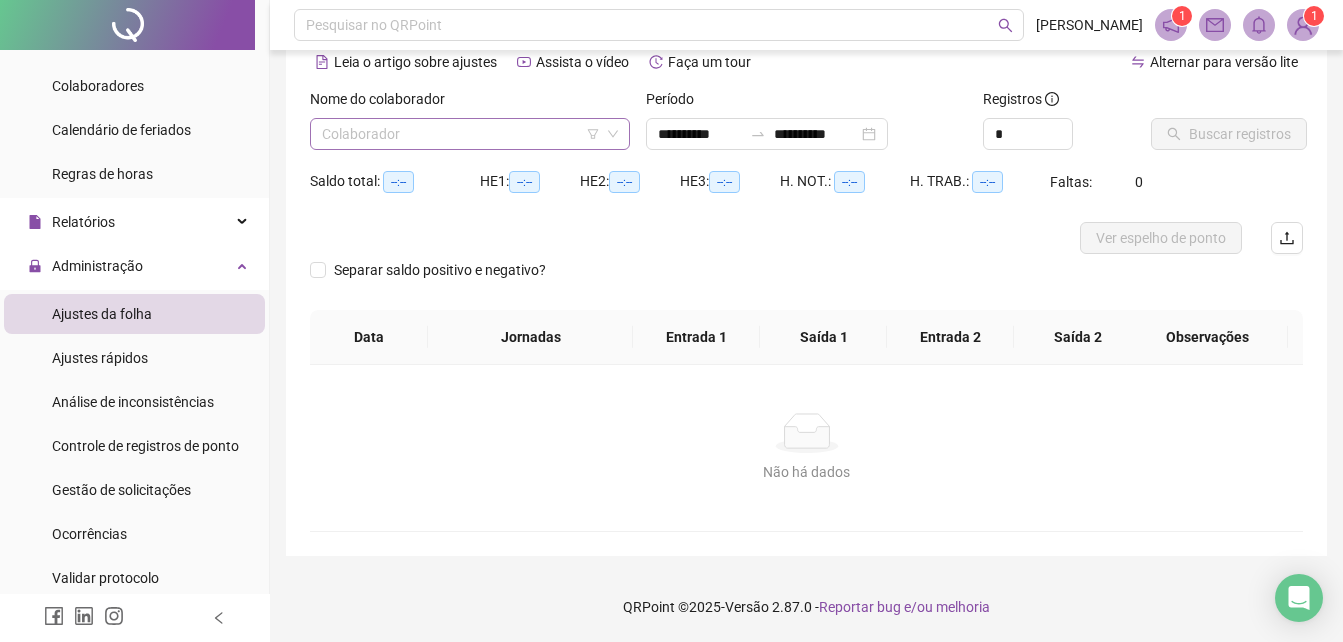 click at bounding box center [464, 134] 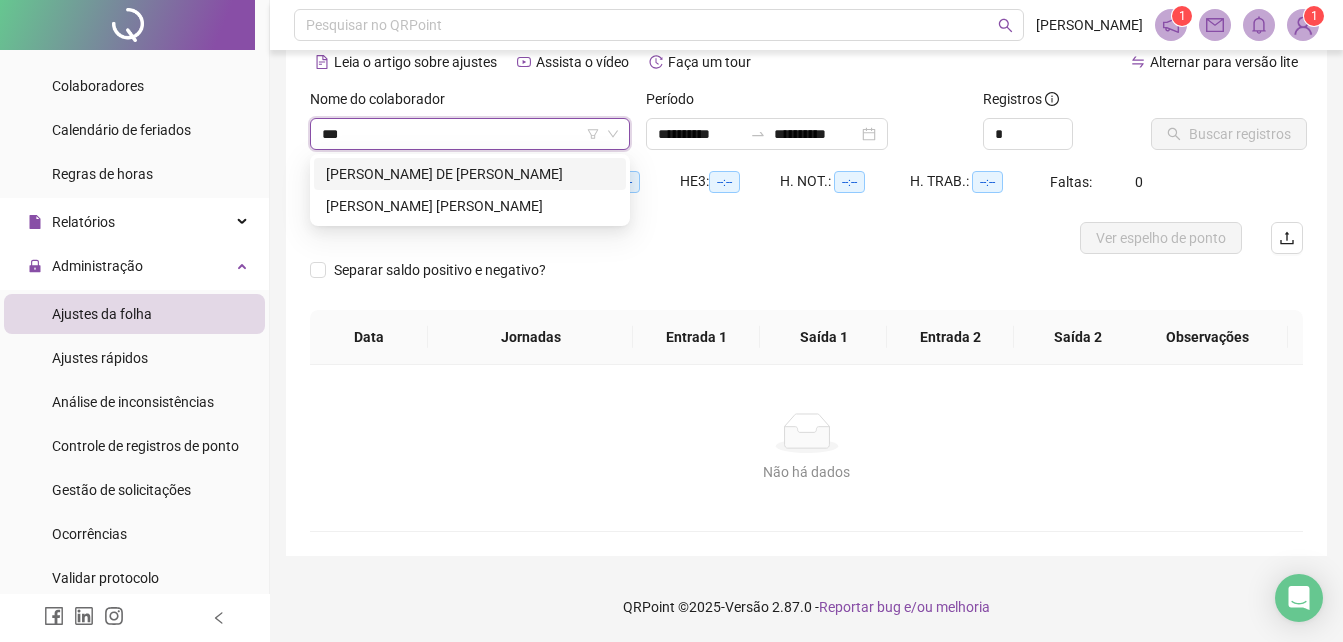 type on "****" 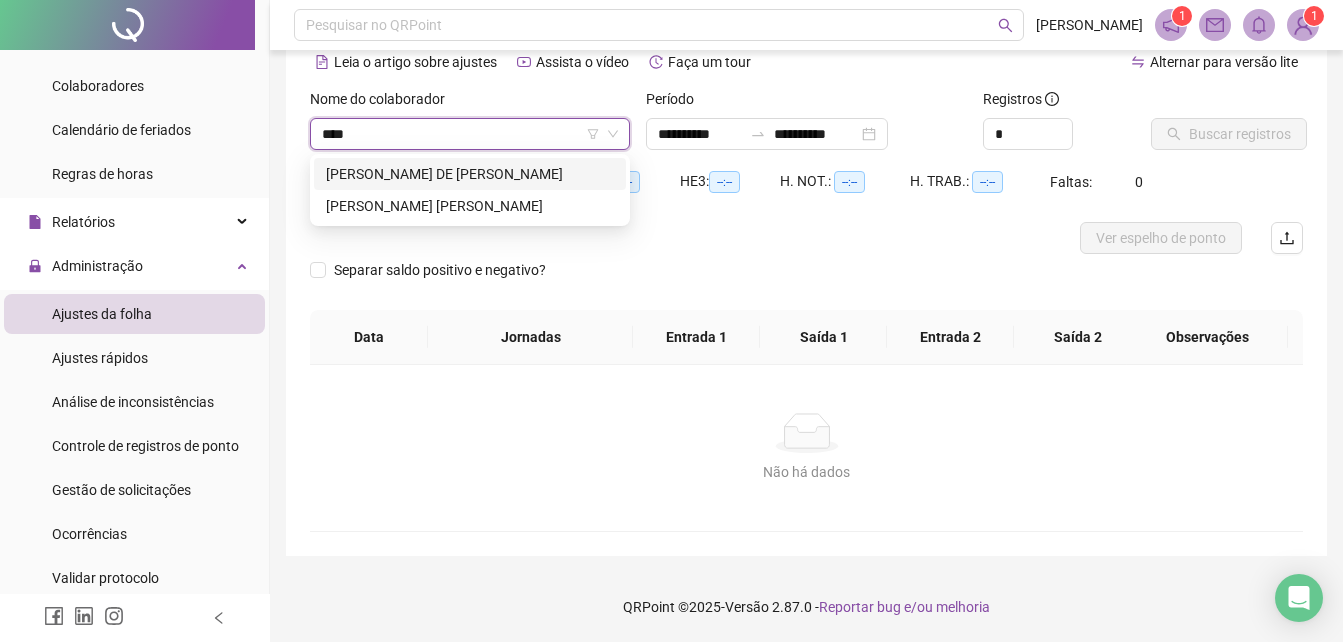 click on "[PERSON_NAME] DE [PERSON_NAME]" at bounding box center (470, 174) 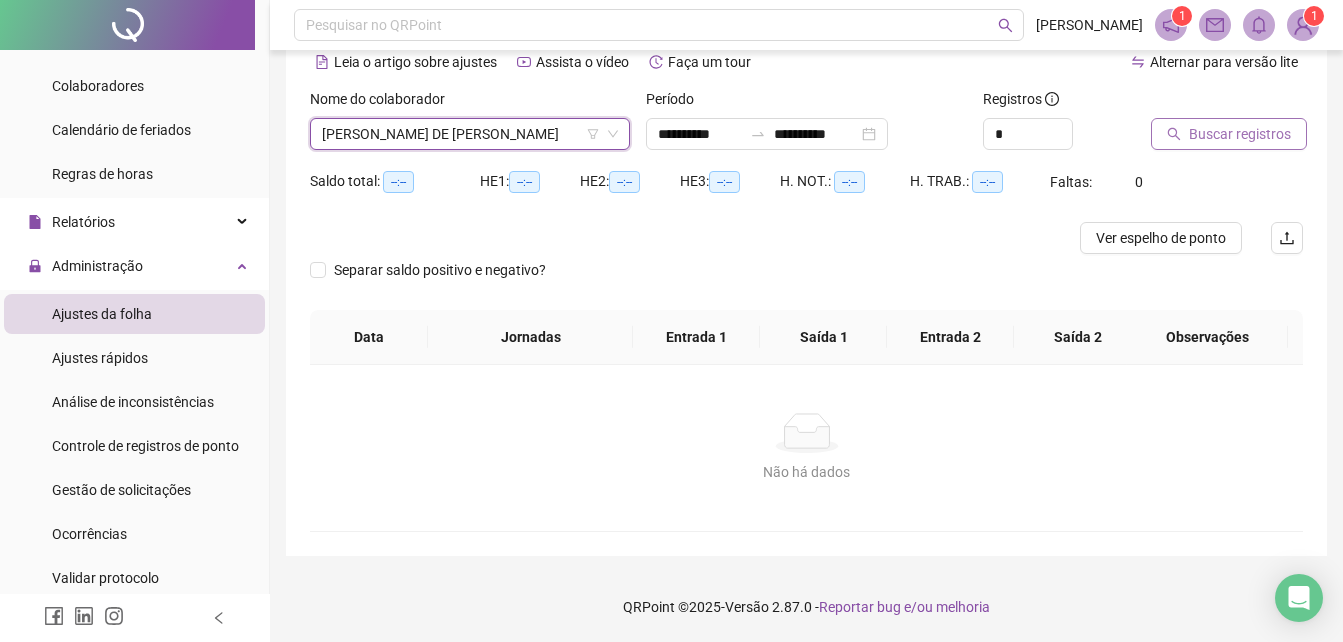 click on "Buscar registros" at bounding box center (1240, 134) 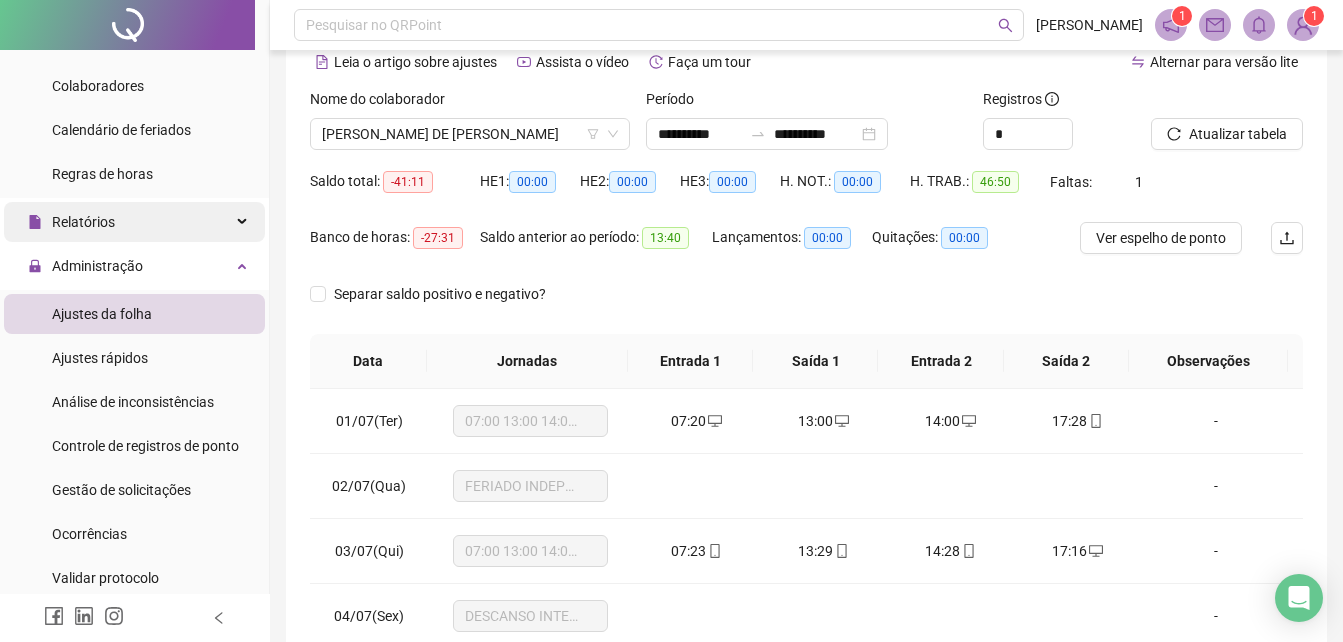 click on "Relatórios" at bounding box center (83, 222) 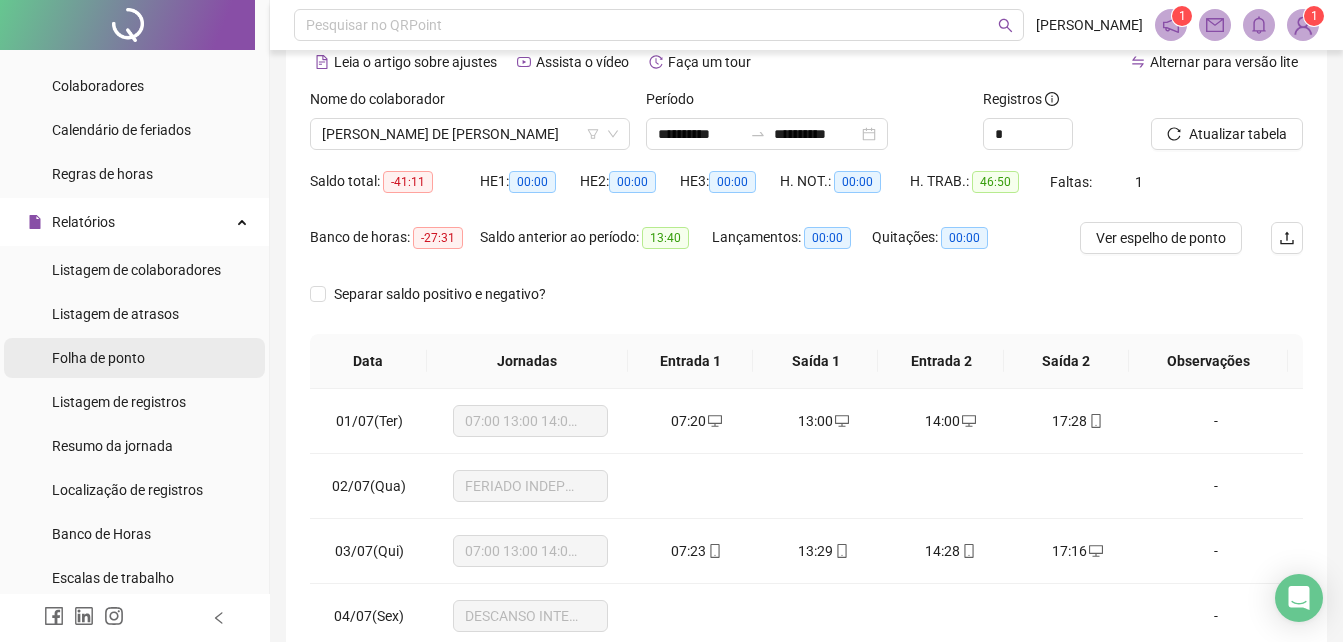 click on "Folha de ponto" at bounding box center (98, 358) 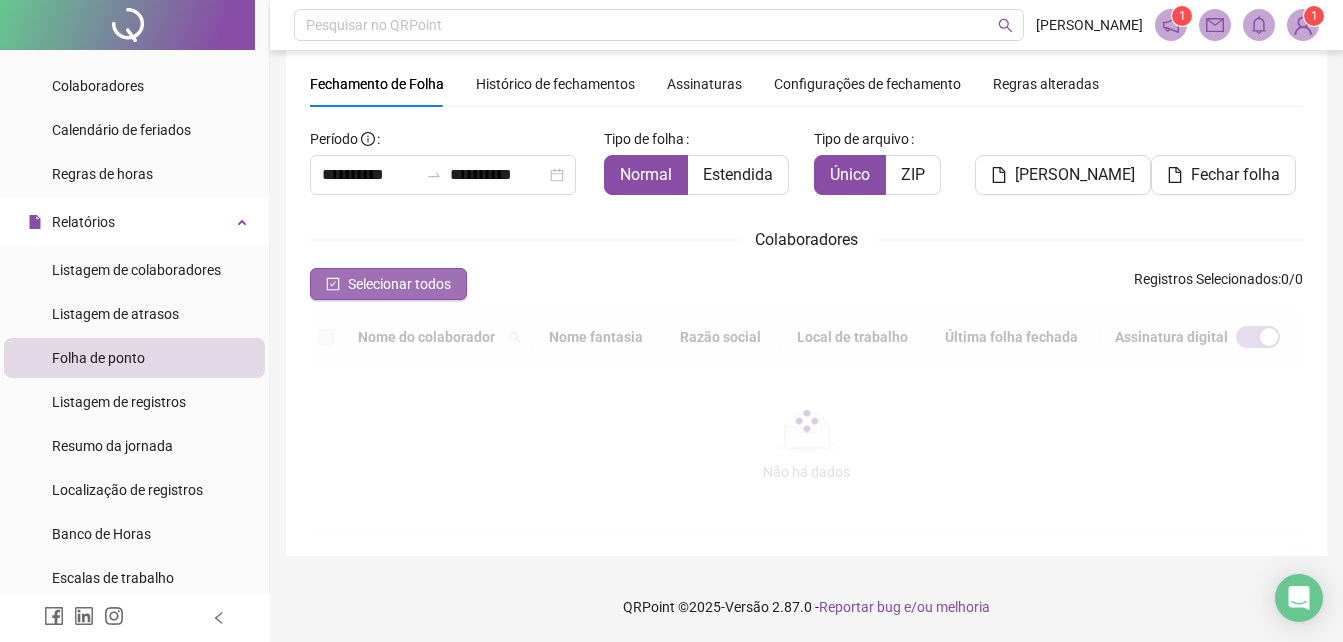 scroll, scrollTop: 89, scrollLeft: 0, axis: vertical 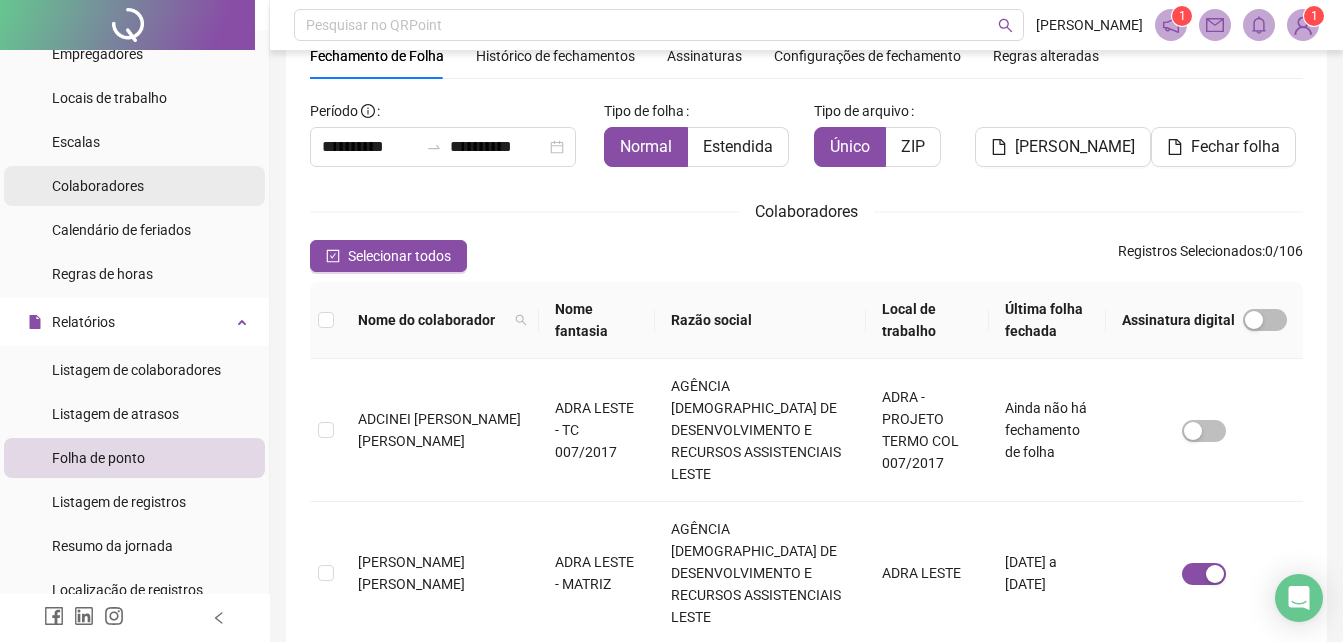 click on "Colaboradores" at bounding box center (98, 186) 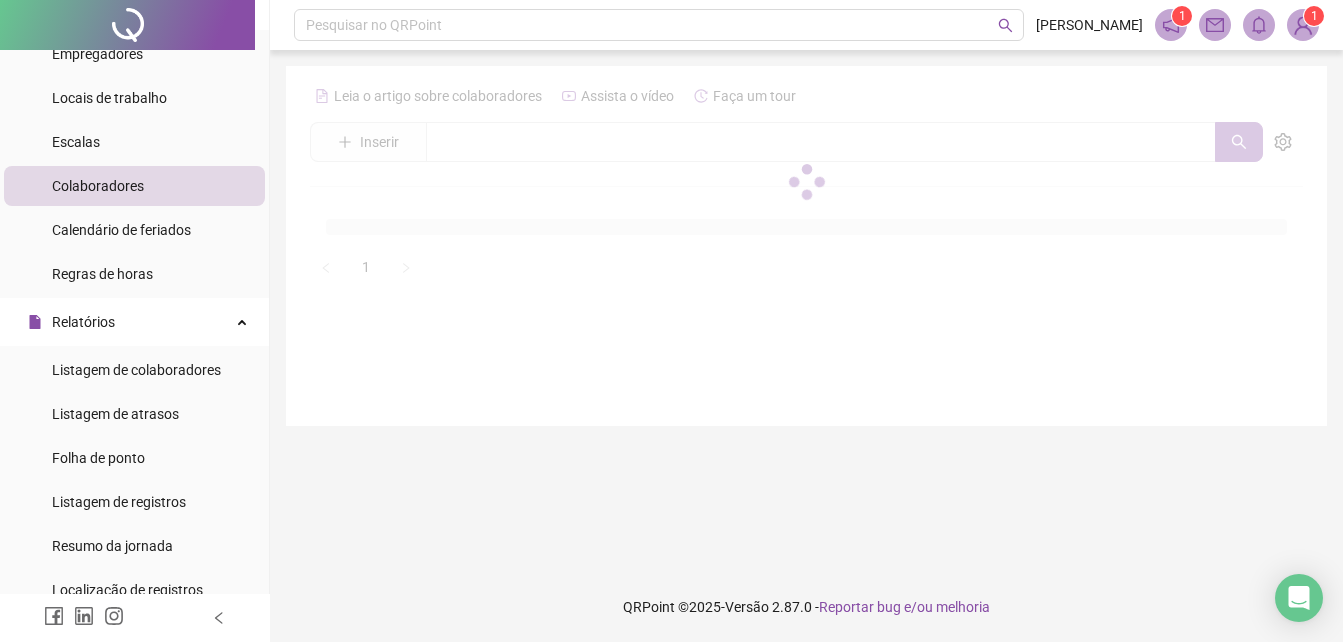 scroll, scrollTop: 0, scrollLeft: 0, axis: both 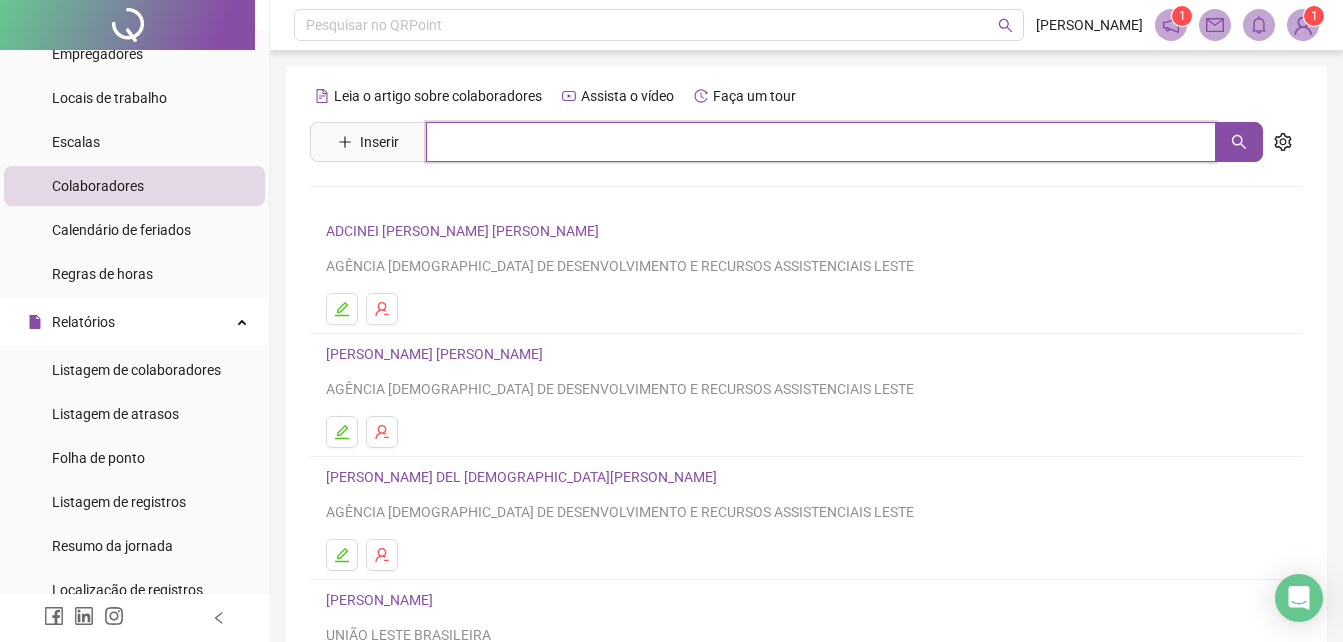 click at bounding box center [821, 142] 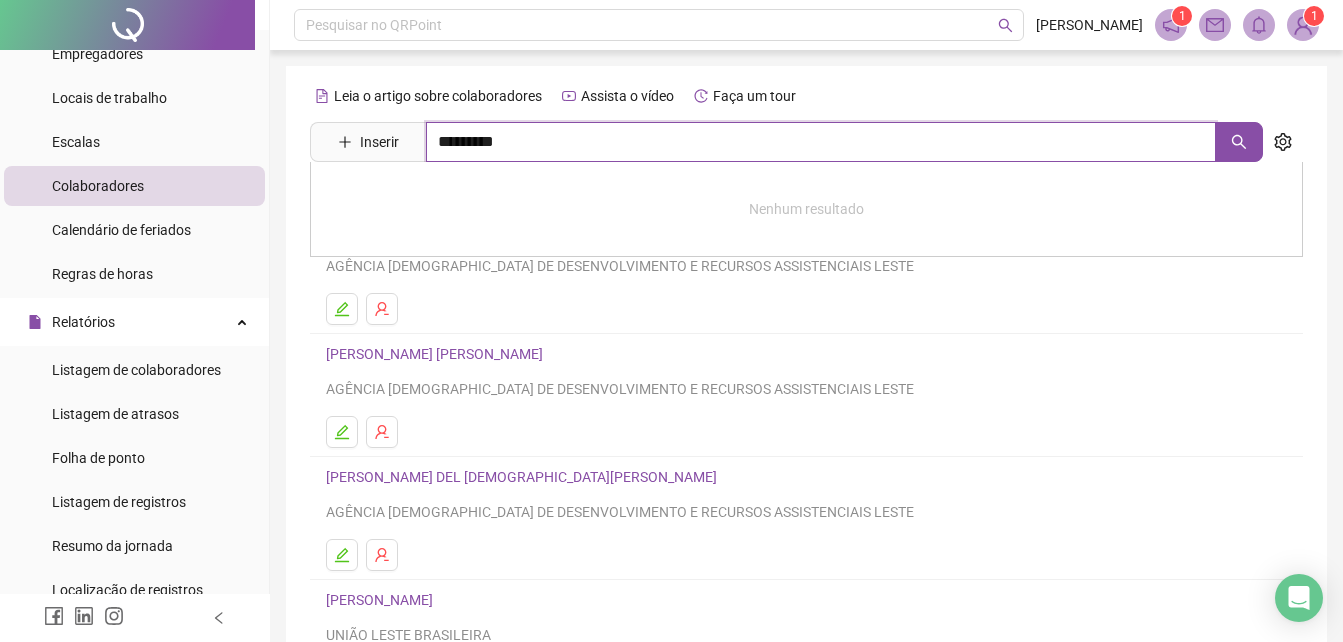 type on "*********" 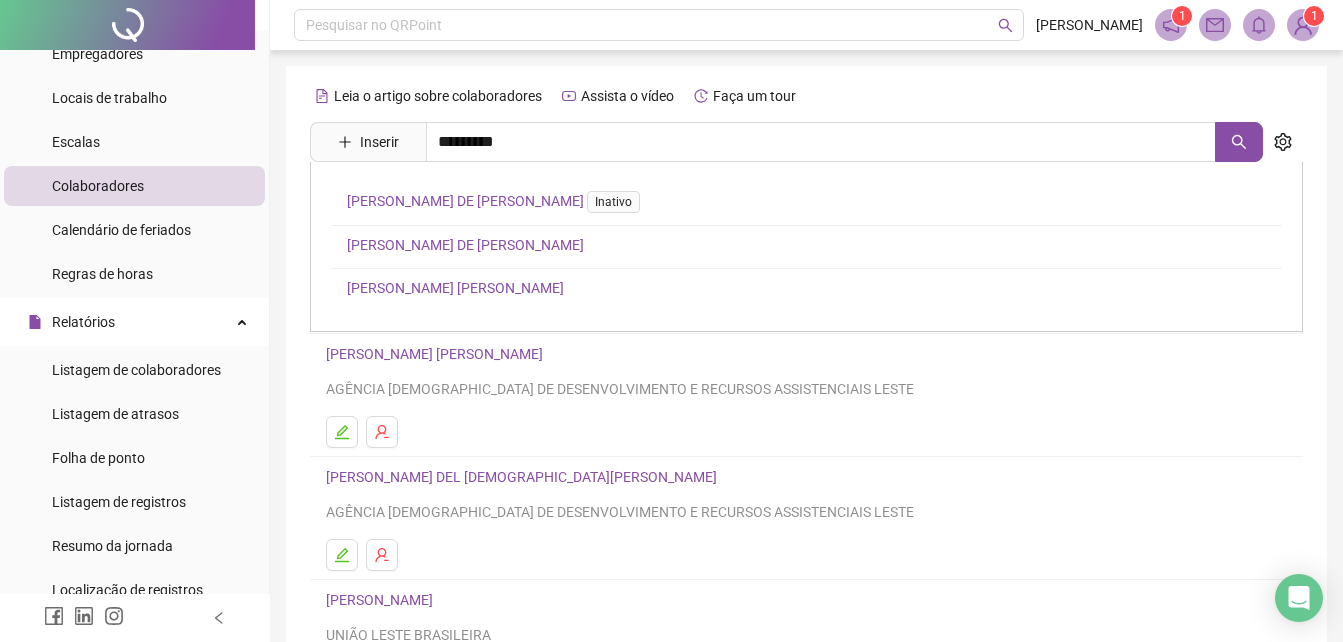 click on "[PERSON_NAME] DE [PERSON_NAME]" at bounding box center [465, 245] 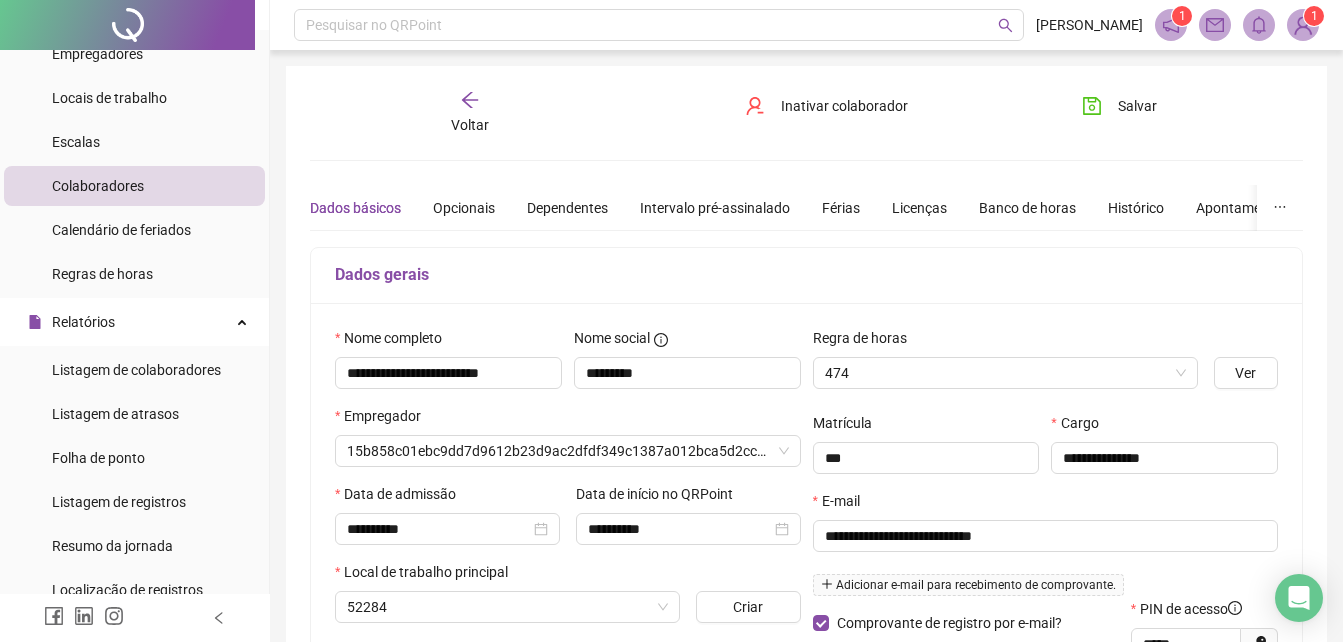 type on "**********" 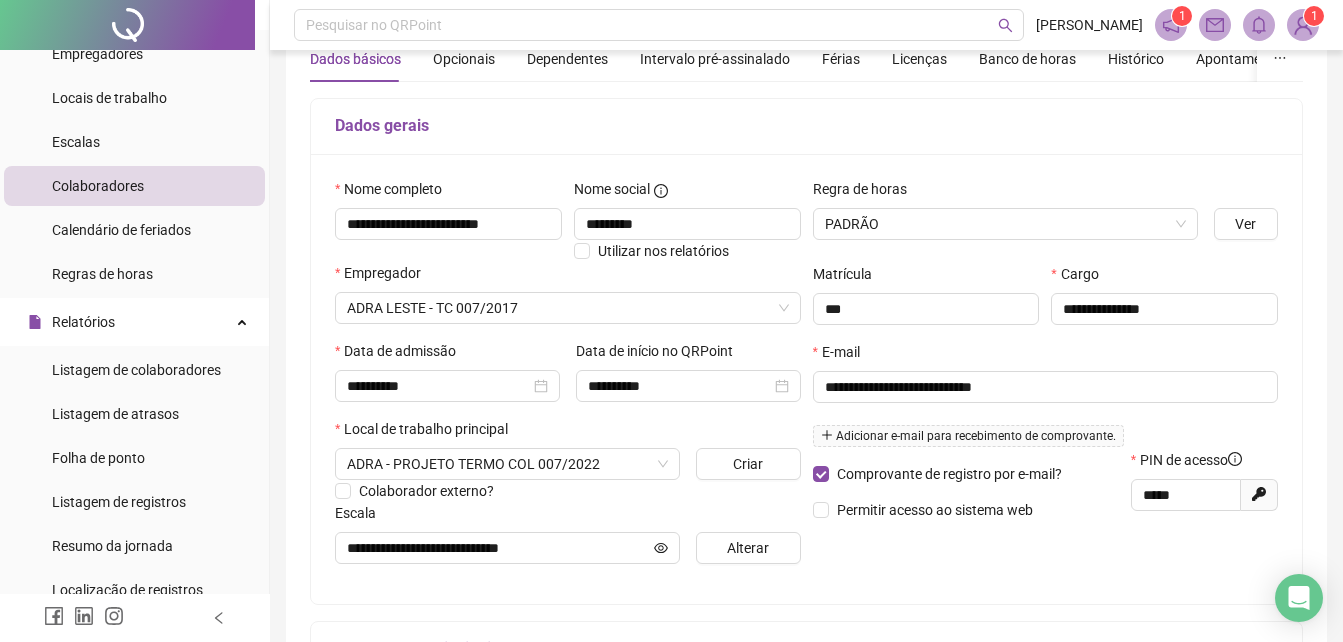 scroll, scrollTop: 0, scrollLeft: 0, axis: both 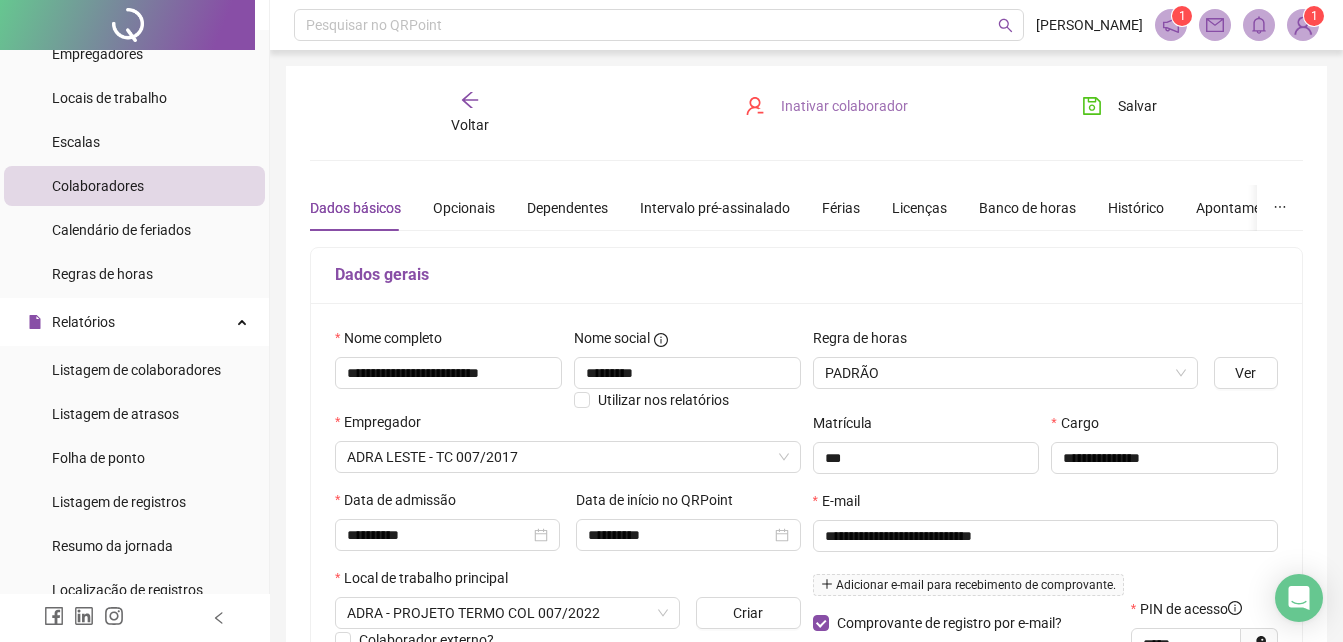 click on "Inativar colaborador" at bounding box center (844, 106) 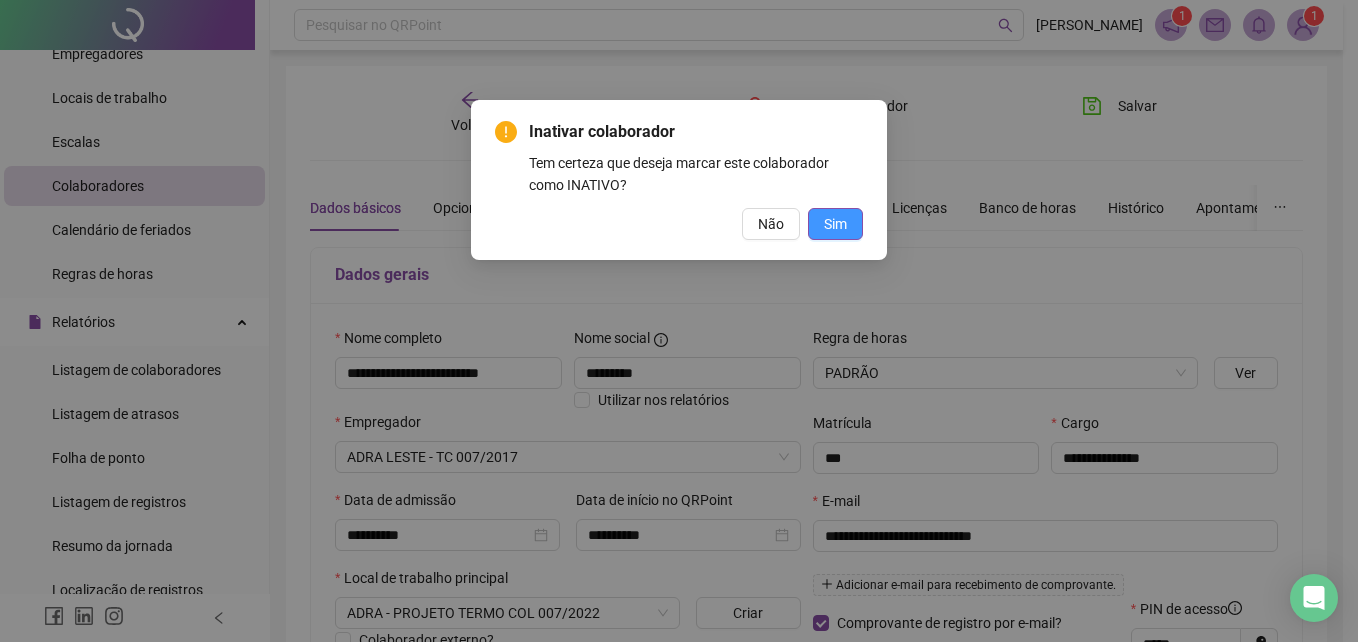 click on "Sim" at bounding box center [835, 224] 